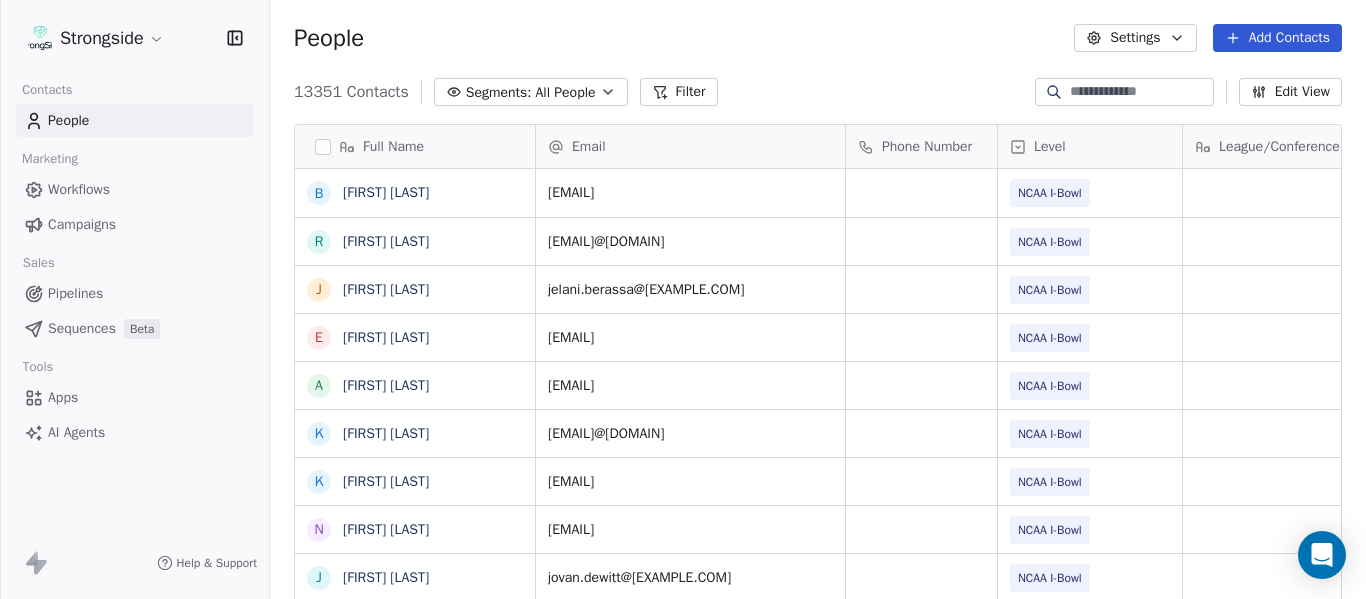 scroll, scrollTop: 0, scrollLeft: 0, axis: both 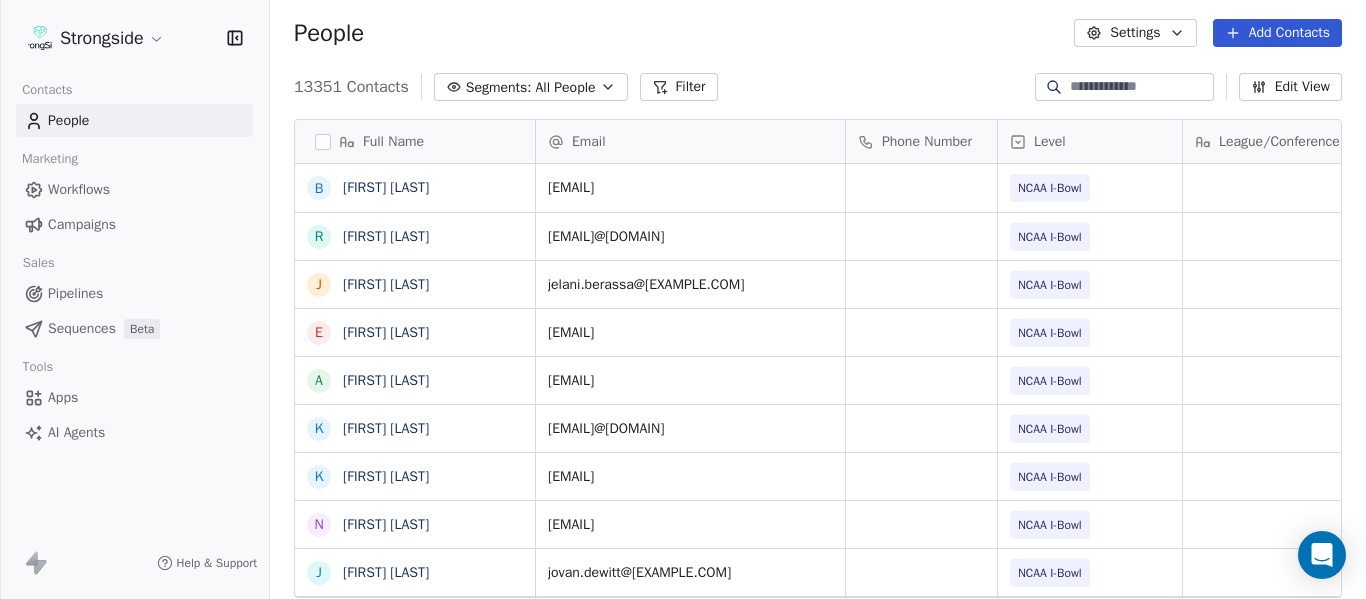 click at bounding box center [1140, 87] 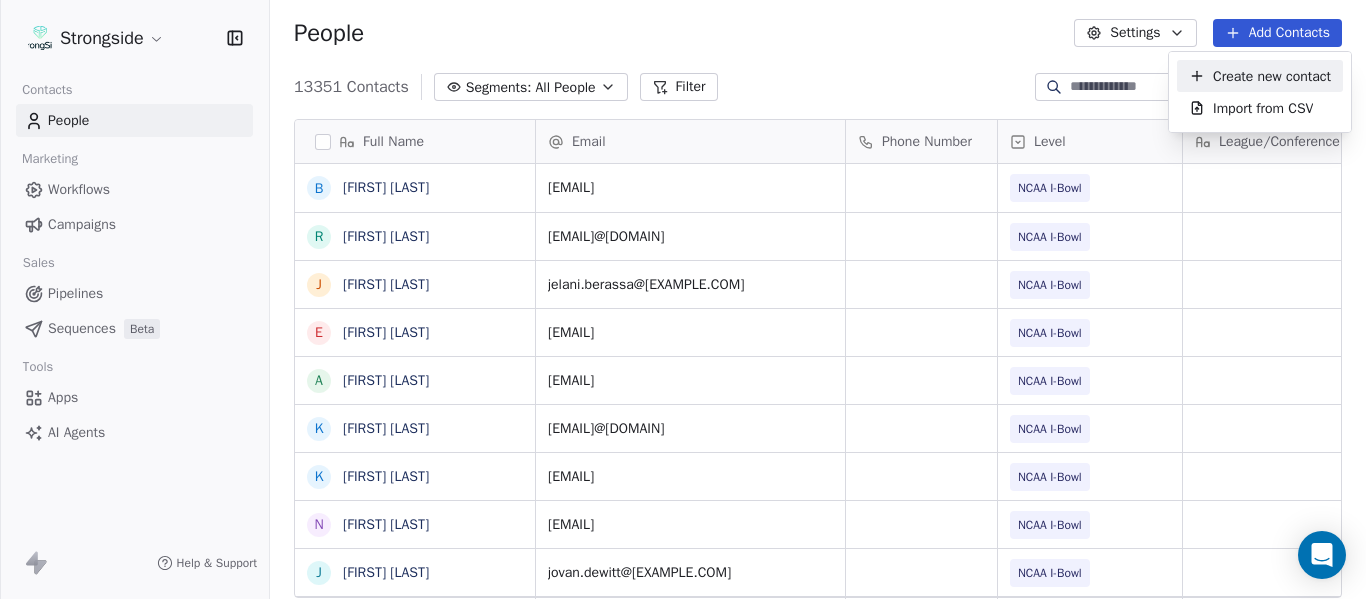 click on "Create new contact" at bounding box center (1272, 76) 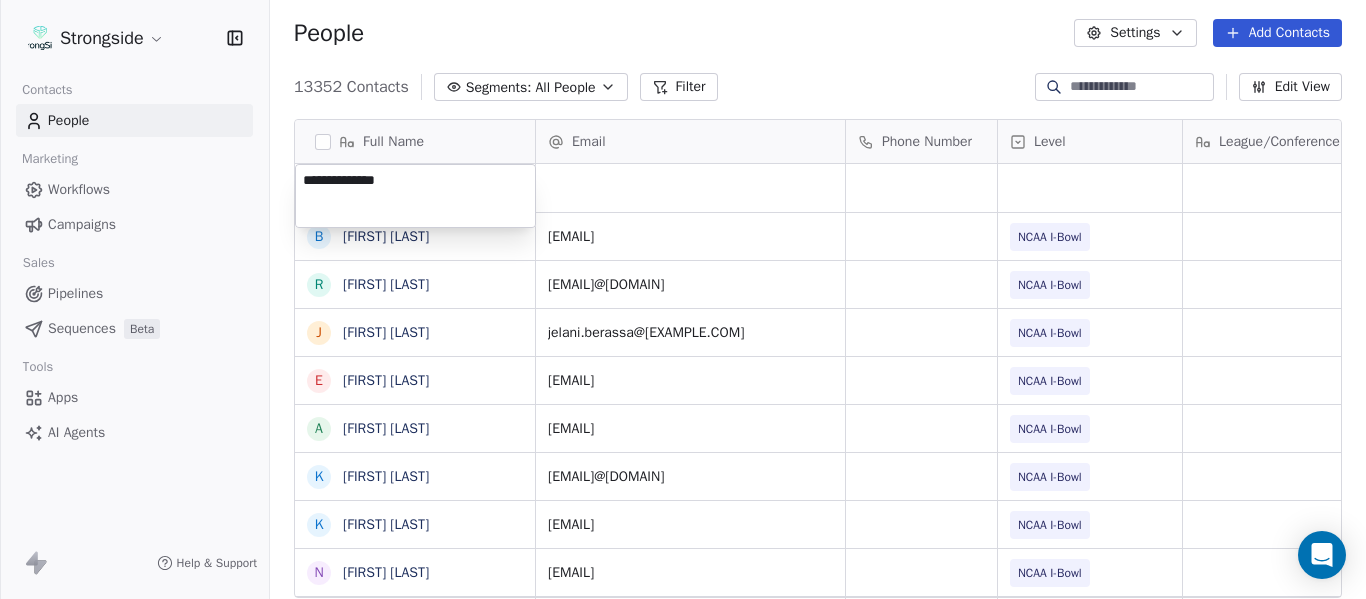 type on "**********" 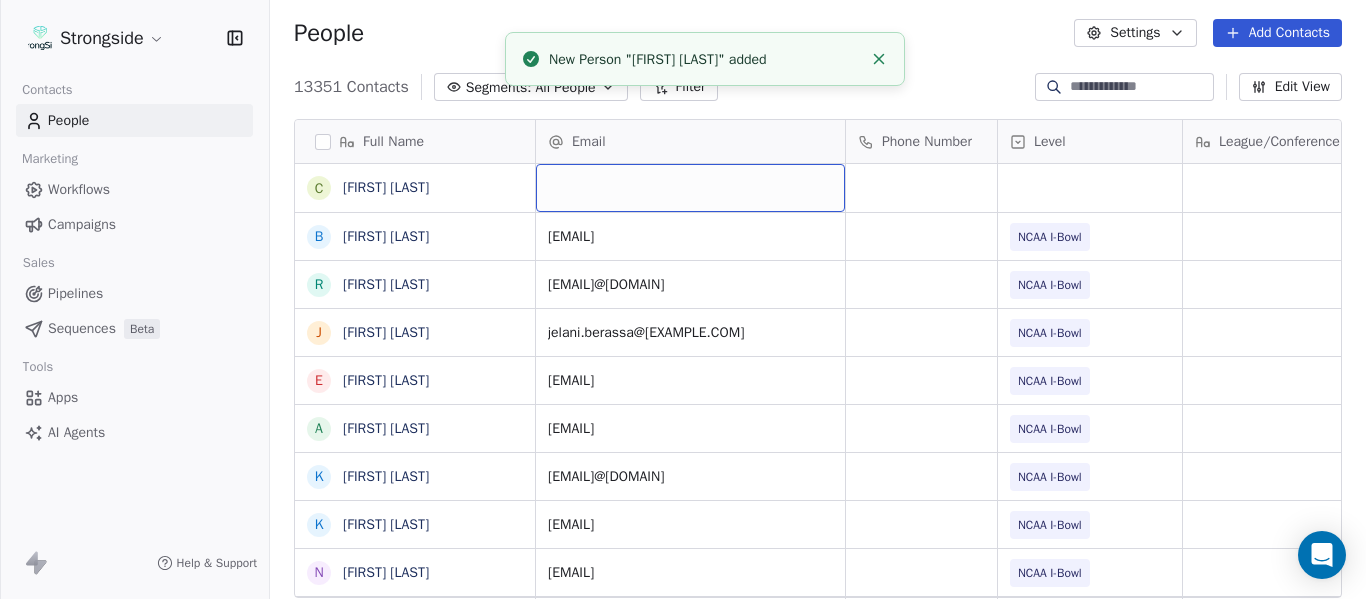 click at bounding box center [690, 188] 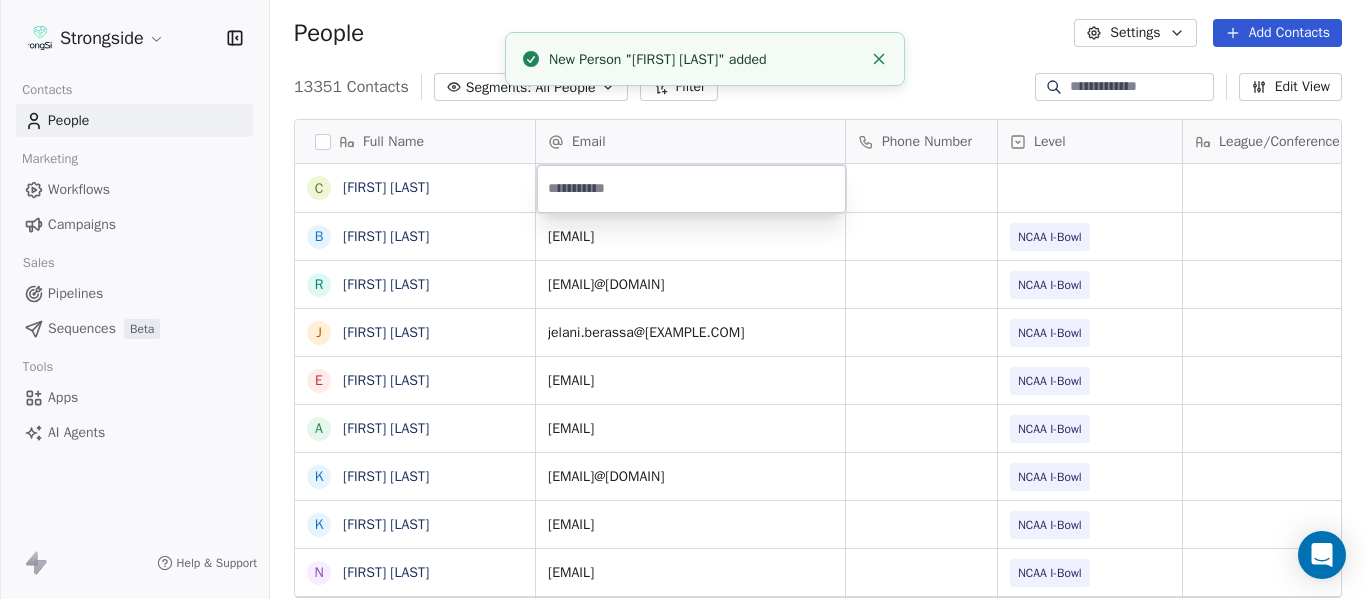 type on "**********" 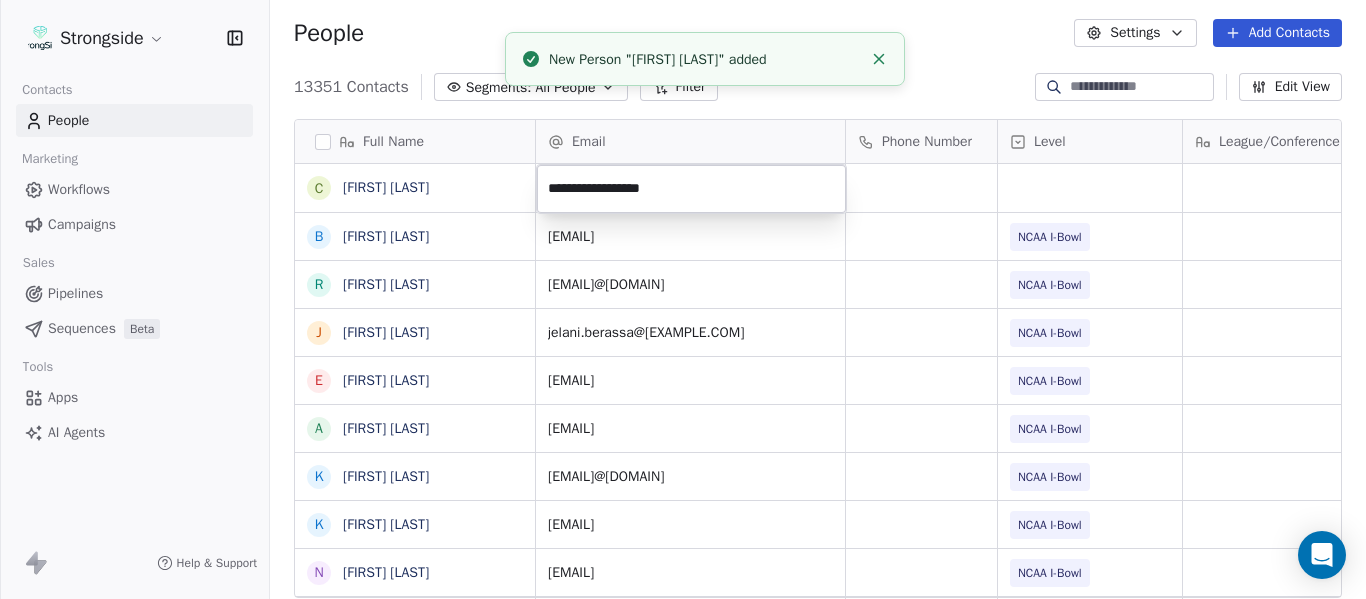 click at bounding box center (879, 59) 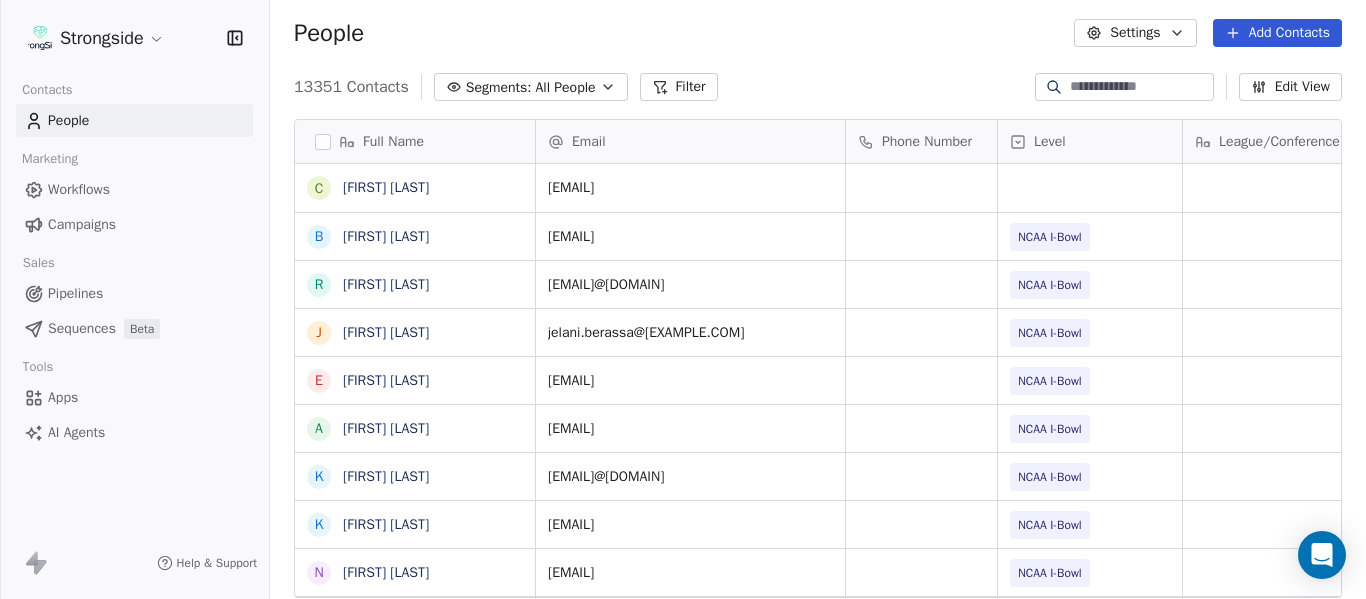 click on "People Settings  Add Contacts" at bounding box center (818, 33) 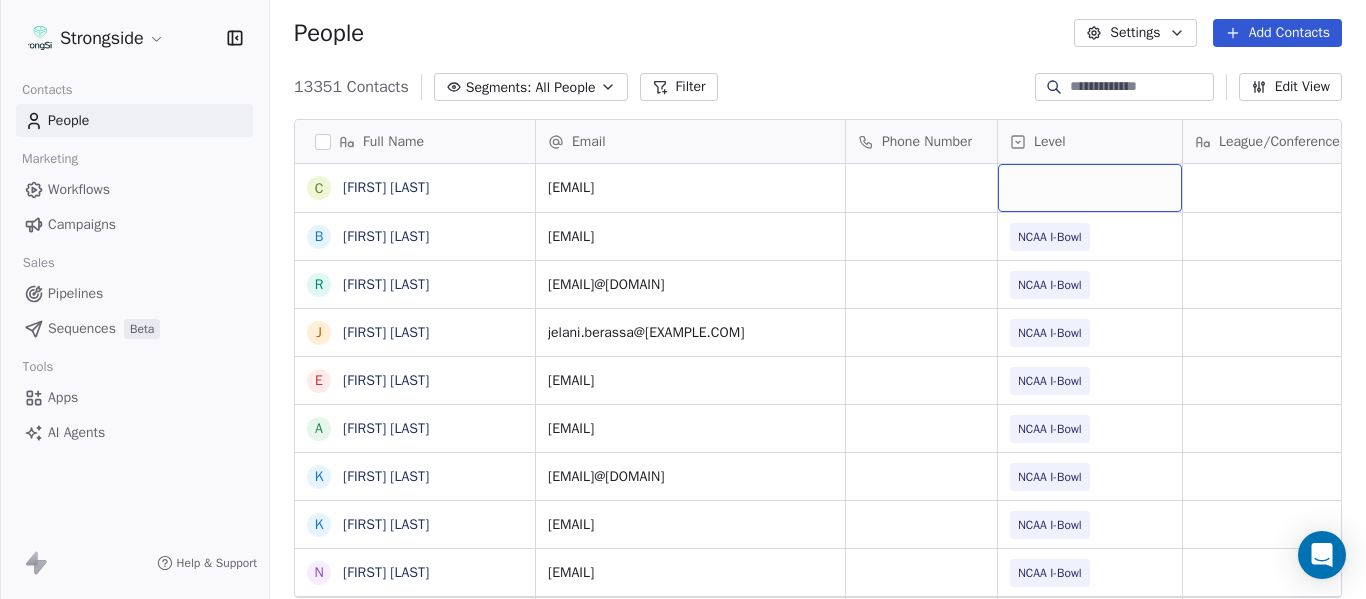 click at bounding box center [1090, 188] 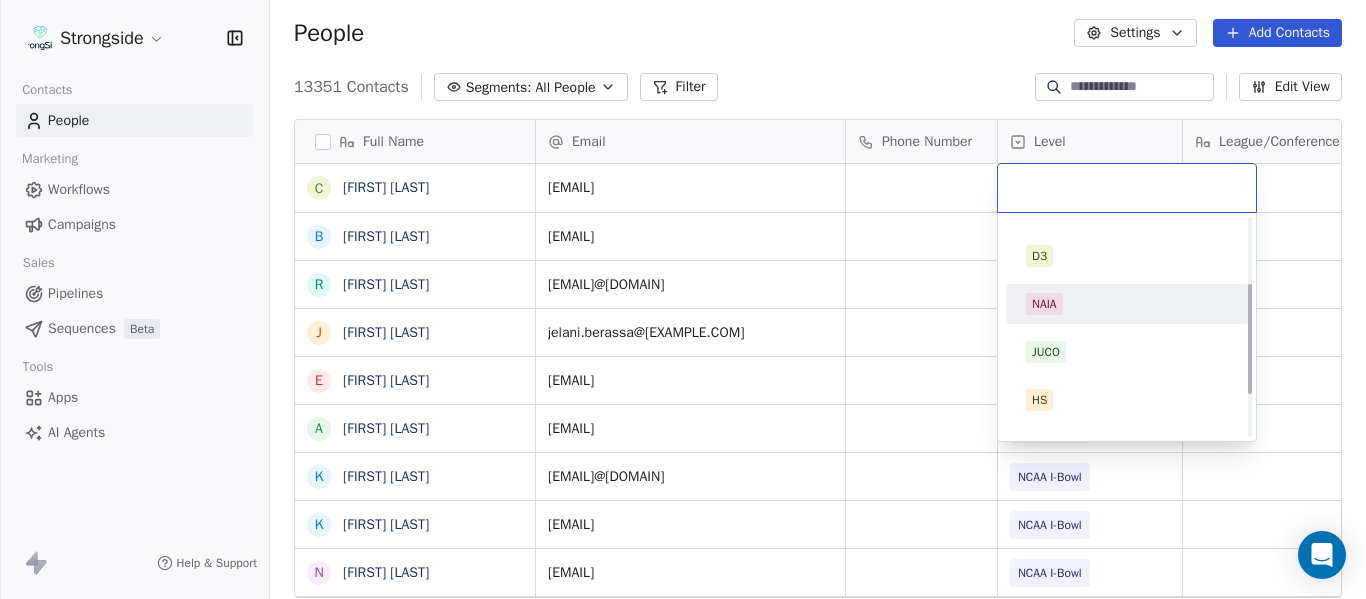 scroll, scrollTop: 212, scrollLeft: 0, axis: vertical 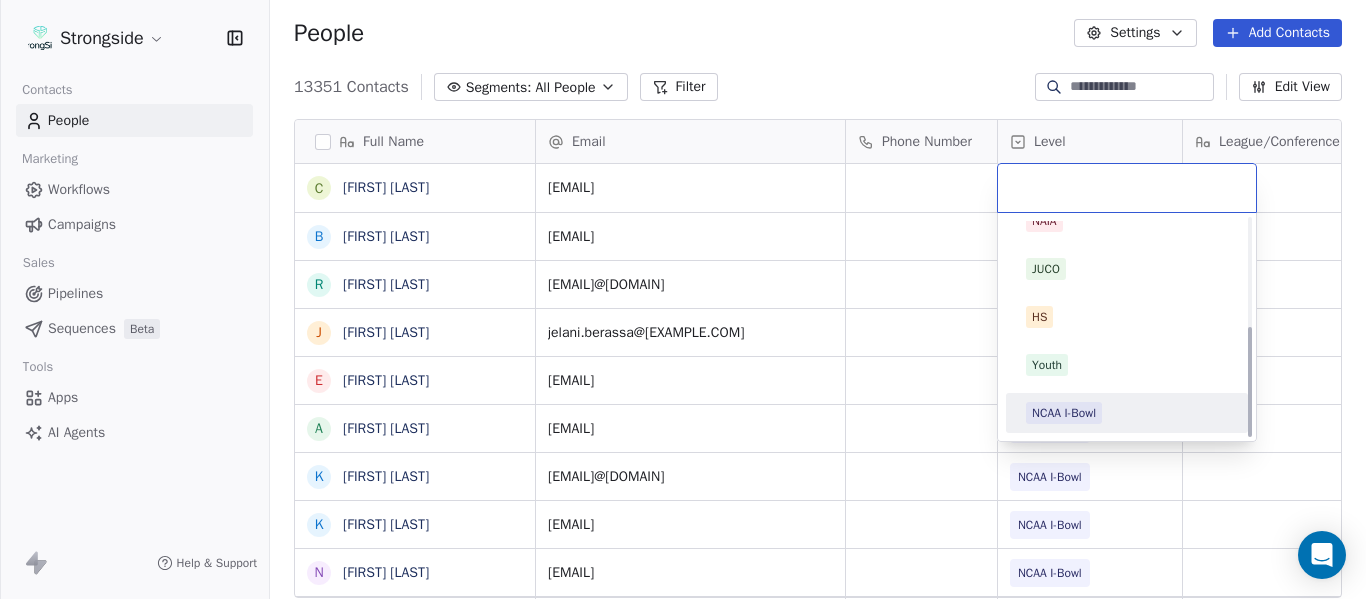 click on "NCAA I-Bowl" at bounding box center (1064, 413) 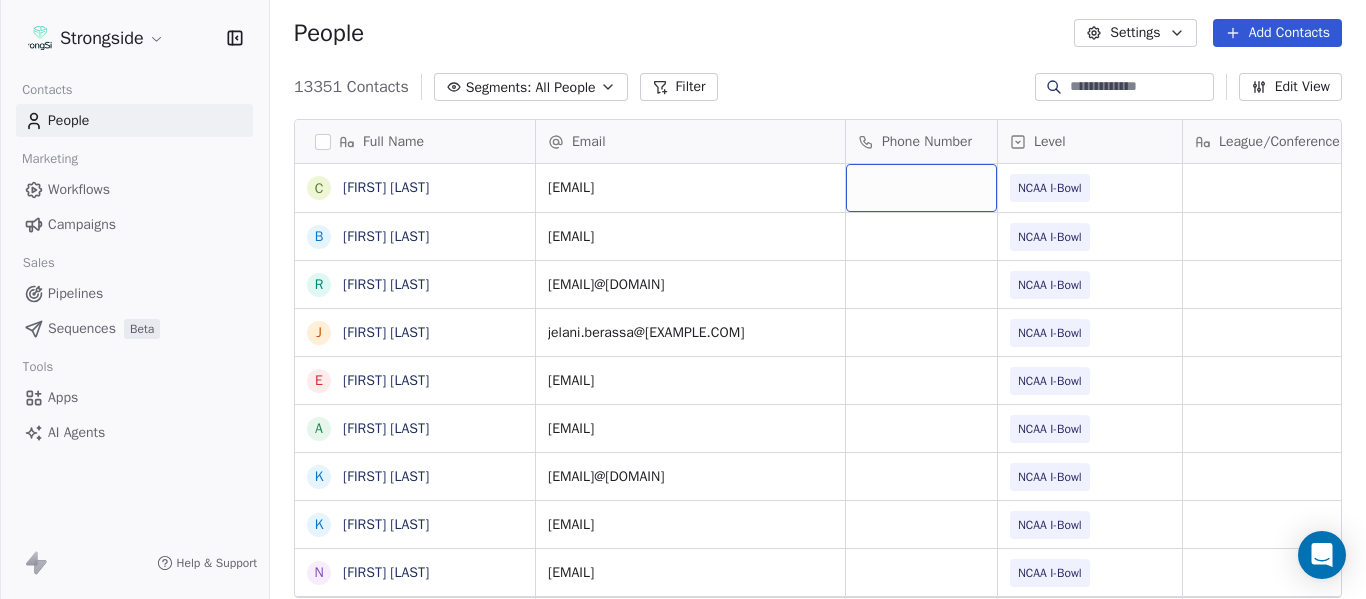 click at bounding box center [921, 188] 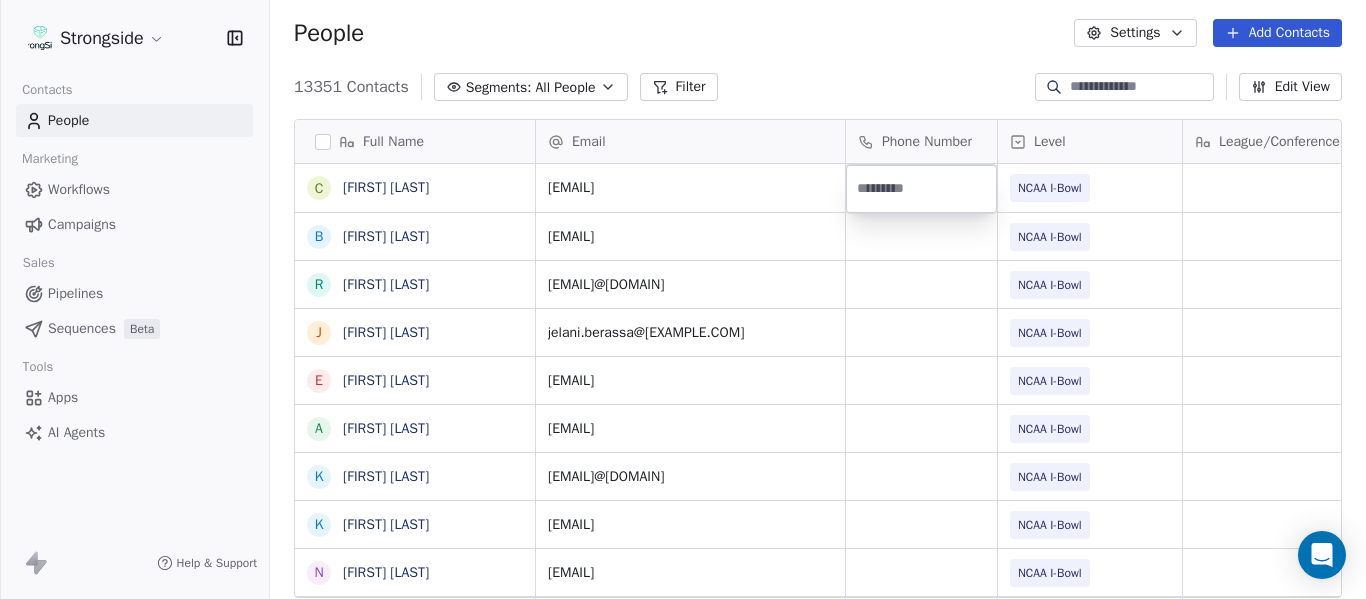 type on "**********" 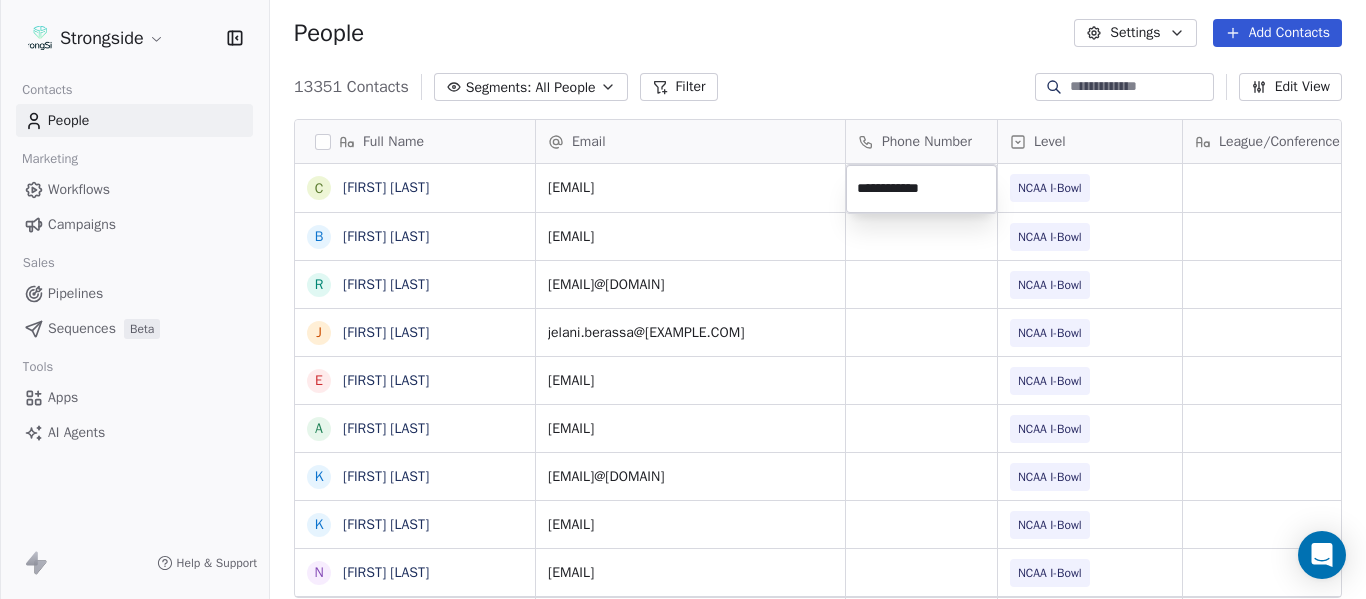 click on "Strongside Contacts People Marketing Workflows Campaigns Sales Pipelines Sequences Beta Tools Apps AI Agents Help & Support People Settings Add Contacts 13351 Contacts Segments: All People Filter Edit View Tag Add to Sequence Export Full Name C [FIRST] [LAST] B [FIRST] [LAST] R [FIRST] [LAST] J [FIRST] [LAST] E [FIRST] [LAST] A [FIRST] [LAST] K [FIRST] [LAST] K [FIRST] [LAST] N [FIRST] [LAST] J [FIRST] [LAST] F [FIRST] [LAST] C [FIRST] [LAST] M [FIRST] [LAST] M [FIRST] [LAST] A [FIRST] [LAST] D [FIRST] [LAST] R [FIRST] [LAST] D [FIRST] [LAST] A [FIRST] [LAST] W [FIRST] [LAST] S [FIRST] [LAST] S [FIRST] [LAST] J [FIRST] [LAST] H [FIRST] [LAST] K [FIRST] [LAST] K [FIRST] [LAST] C [FIRST] [LAST] L [FIRST] [LAST] D [FIRST] [LAST] Email Phone Number Level League/Conference Organization Tags Created Date BST [EMAIL]@[DOMAIN] NCAA I-Bowl Jul 22, 2025 12:13 PM [EMAIL]@[DOMAIN] NCAA I-Bowl [STATE] INTERNATIONAL UNIV Jul 22, 2025 10:29 AM [EMAIL]@[DOMAIN] NCAA I-Bowl [STATE] INTERNATIONAL UNIV Jul 22, 2025 10:27 AM NCAA I-Bowl" at bounding box center [683, 299] 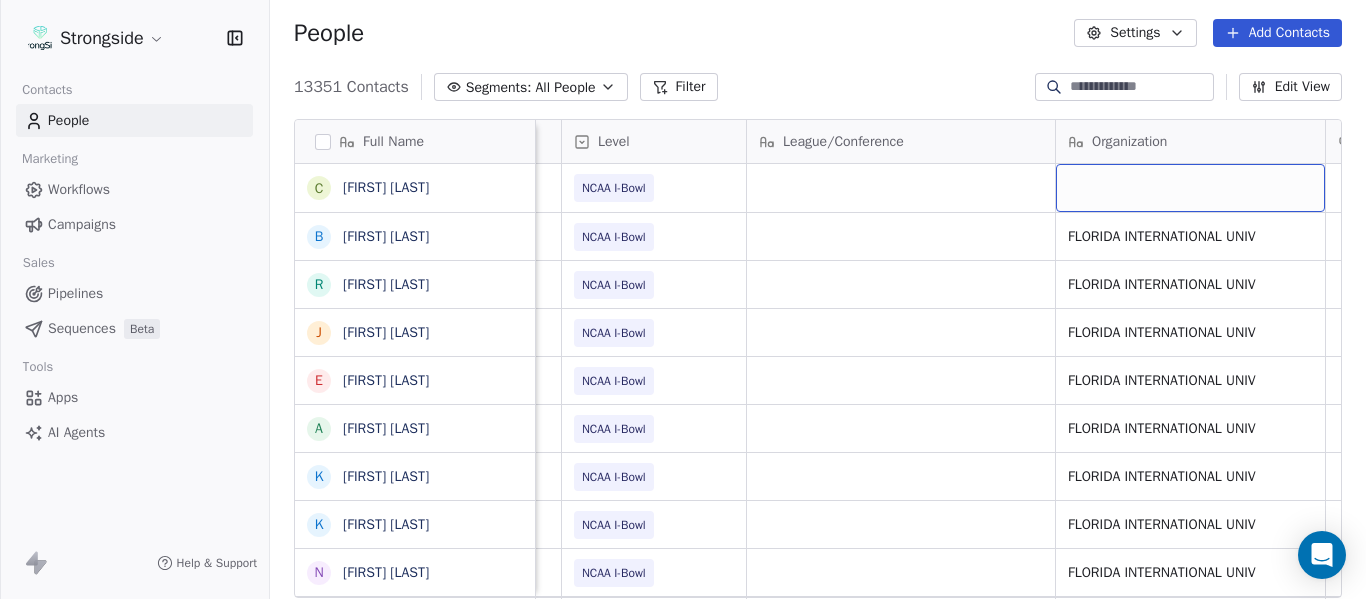 scroll, scrollTop: 0, scrollLeft: 536, axis: horizontal 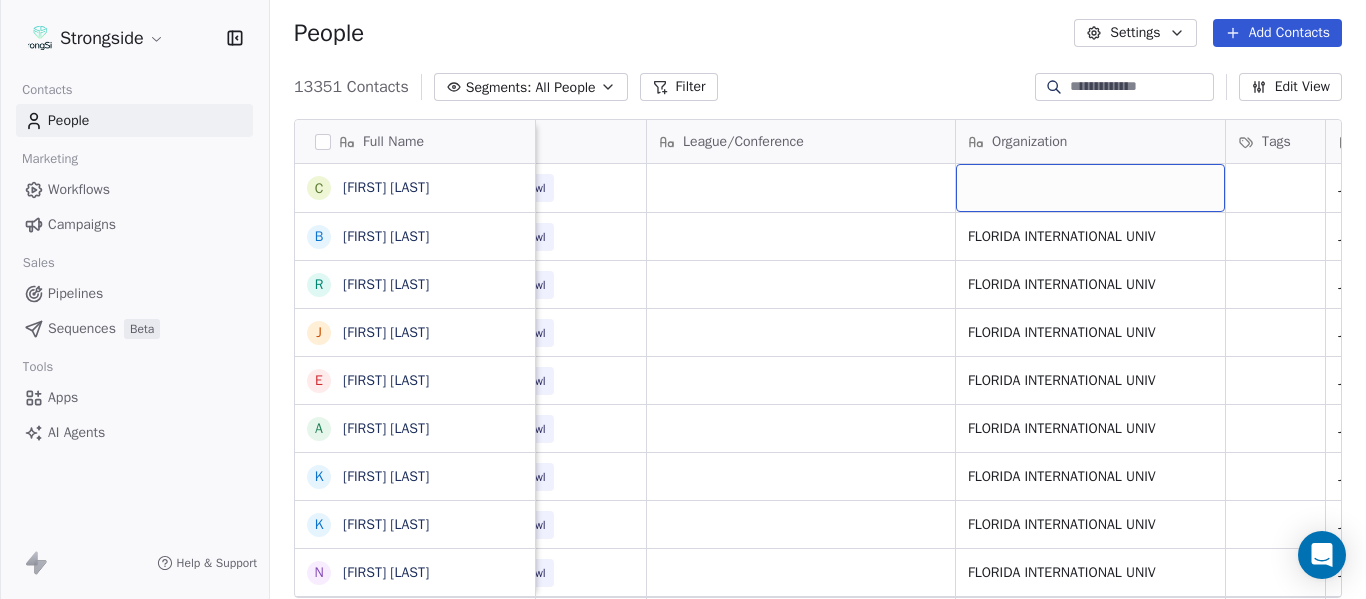 click at bounding box center (1090, 188) 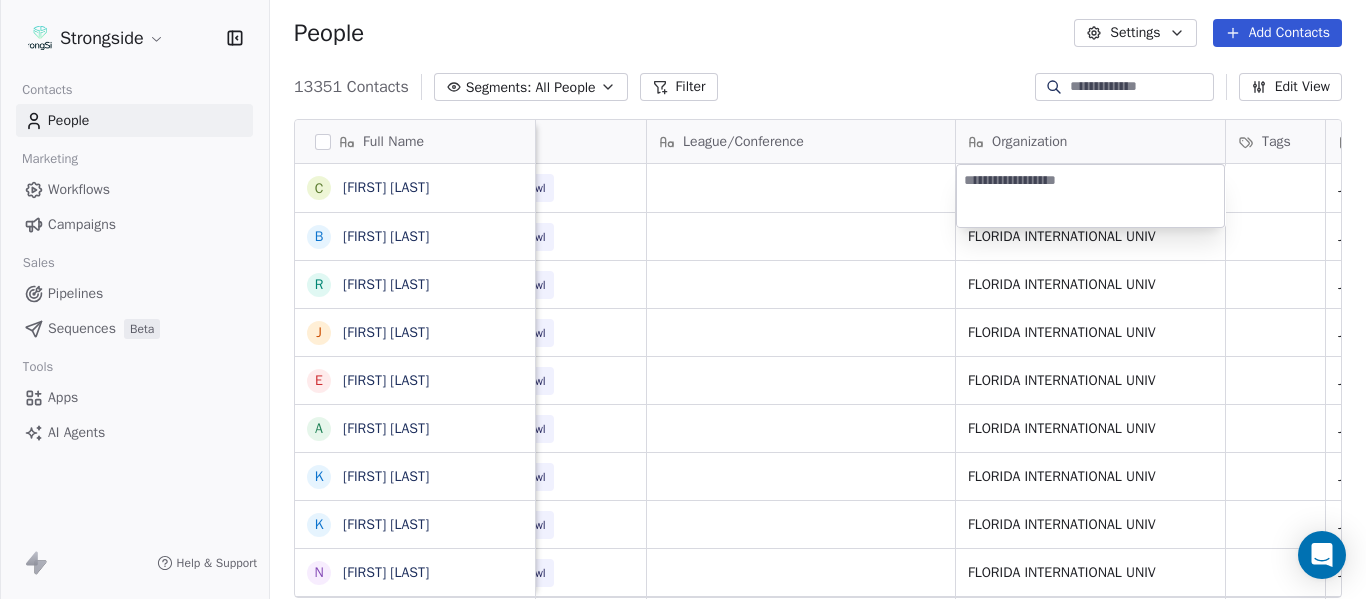 type on "**********" 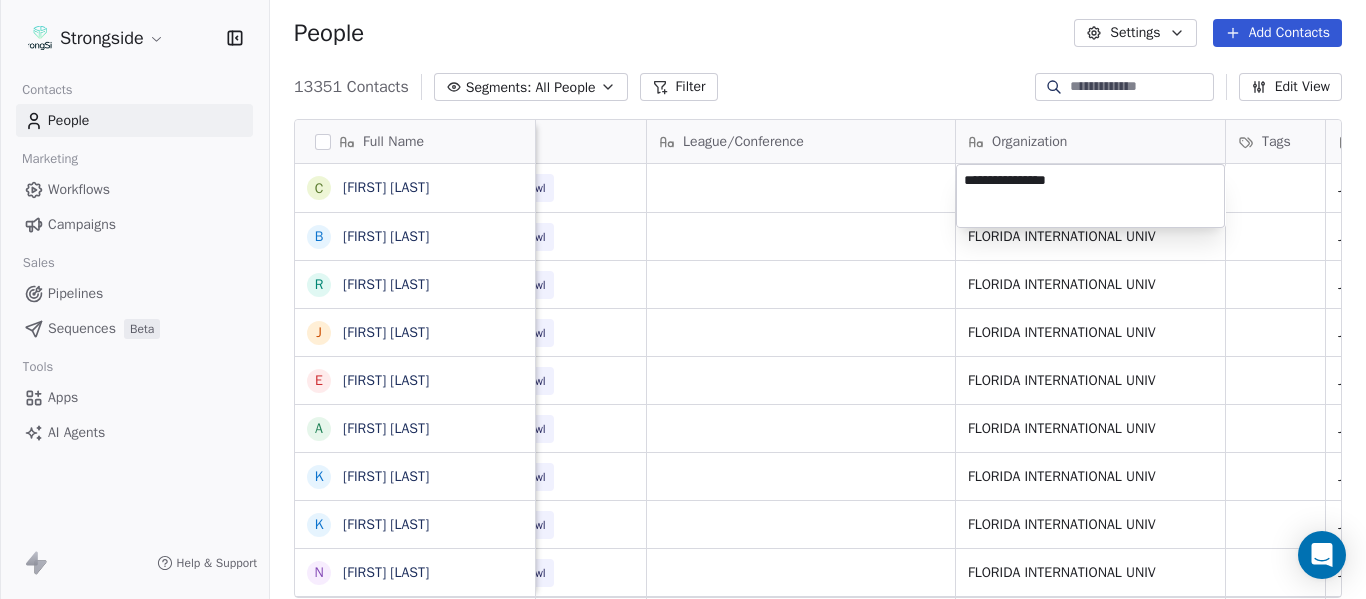 click on "Strongside Contacts People Marketing Workflows Campaigns Sales Pipelines Sequences Beta Tools Apps AI Agents Help & Support People Settings Add Contacts 13351 Contacts Segments: All People Filter Edit View Tag Add to Sequence Export Full Name C [FIRST] [LAST] B [FIRST] [LAST] R [FIRST] [LAST] J [FIRST] [LAST] E [FIRST] [LAST] A [FIRST] [LAST] K [FIRST] [LAST] K [FIRST] [LAST] N [FIRST] [LAST] J [FIRST] [LAST] F [FIRST] [LAST] C [FIRST] [LAST] M [FIRST] [LAST] M [FIRST] [LAST] M [FIRST] [LAST] A [FIRST] [LAST] D [FIRST] [LAST] R [FIRST] [LAST] D [FIRST] [LAST] A [FIRST] [LAST] W [FIRST] [LAST] S [FIRST] [LAST] S [FIRST] [LAST] J [FIRST] [LAST] H [FIRST] [LAST] K [FIRST] [LAST] K [FIRST] [LAST] C [FIRST] [LAST] L [FIRST] [LAST] Email Phone Number Level League/Conference Organization Tags Created Date BST Status Job Title Priority Emails Auto Clicked Last Activity Date BST In Open Phone Contact Source [EMAIL] [PHONE] NCAA I-Bowl Jul 22, 2025 12:13 PM Assistant Coach [EMAIL] NCAA I-Bowl [CITY] INTERNATIONAL UNIV Jul 22, 2025 10:29 AM Assistant Coach [EMAIL] NCAA I-Bowl JUCO" at bounding box center (683, 299) 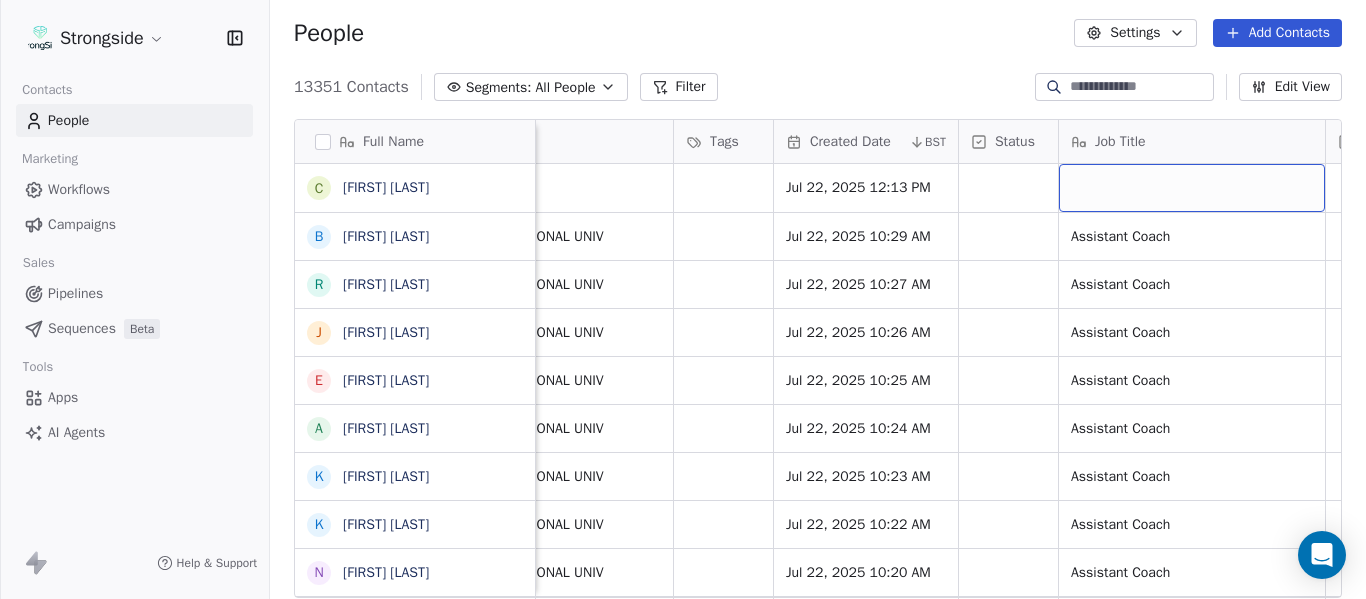 scroll, scrollTop: 0, scrollLeft: 1273, axis: horizontal 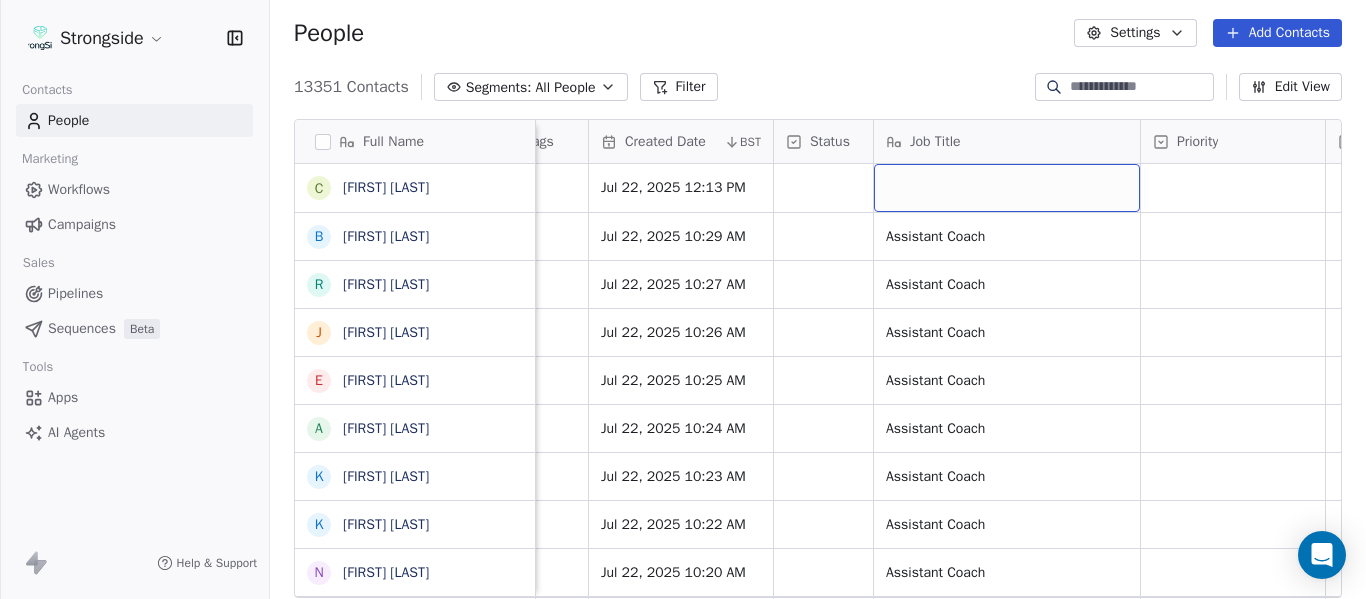 click at bounding box center (1007, 188) 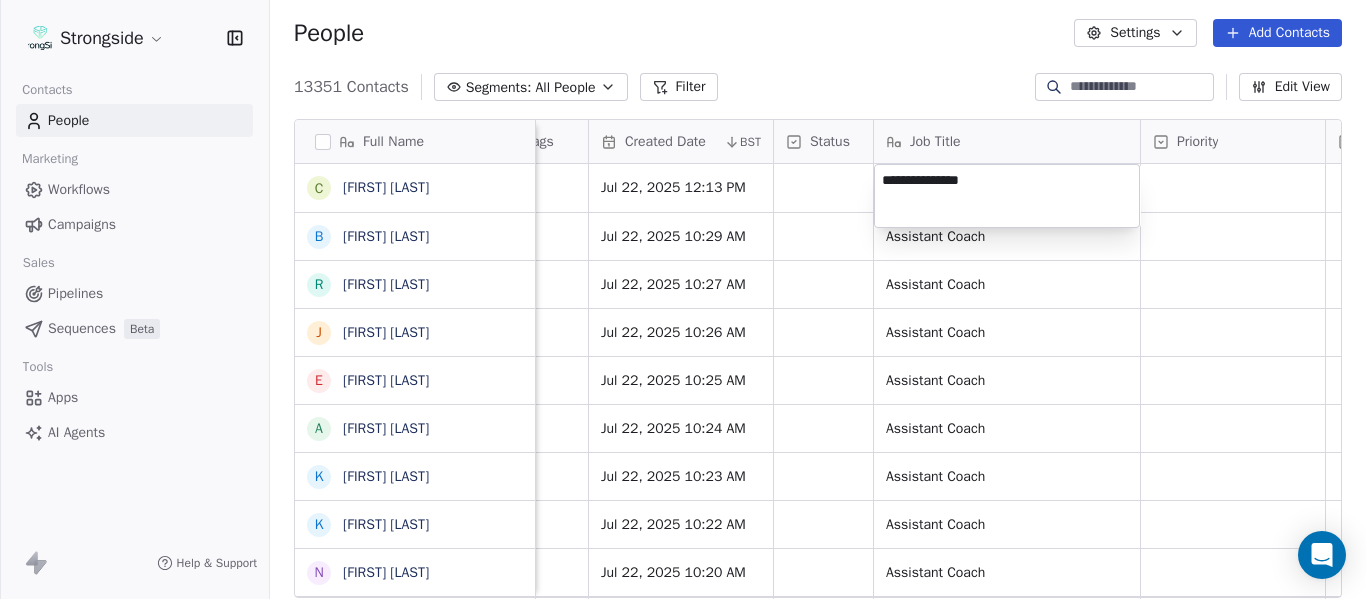 click on "Full Name C [FIRST] [LAST] B [FIRST] [LAST] R [FIRST] [LAST] J [FIRST] [LAST] E [FIRST] [LAST] A [FIRST] [LAST] K [FIRST] [LAST] K [FIRST] [LAST] N [FIRST] [LAST] J [FIRST] [LAST] F [FIRST] [LAST] C [FIRST] [LAST] M [FIRST] [LAST] M [FIRST] [LAST] A [FIRST] [LAST] D [FIRST] [LAST] R [FIRST] [LAST] D [FIRST] [LAST] A [FIRST] [LAST] W [FIRST] [LAST] S [FIRST] [LAST] S [FIRST] [LAST] J [FIRST] [LAST] H [FIRST] [LAST] K [FIRST] [LAST] K [FIRST] [LAST] C [FIRST] [LAST] D [FIRST] [LAST] Level League/Conference Organization Tags Created Date BST Status Job Title Priority Emails Auto Clicked Last Activity Date BST In Open Phone Contact Source   NCAA I-Bowl FLORIDA ST. UNIV Jul 22, 2025 12:13 PM   NCAA I-Bowl FLORIDA INTERNATIONAL UNIV Jul 22, 2025 10:29 AM Assistant Coach False   NCAA I-Bowl" at bounding box center [683, 299] 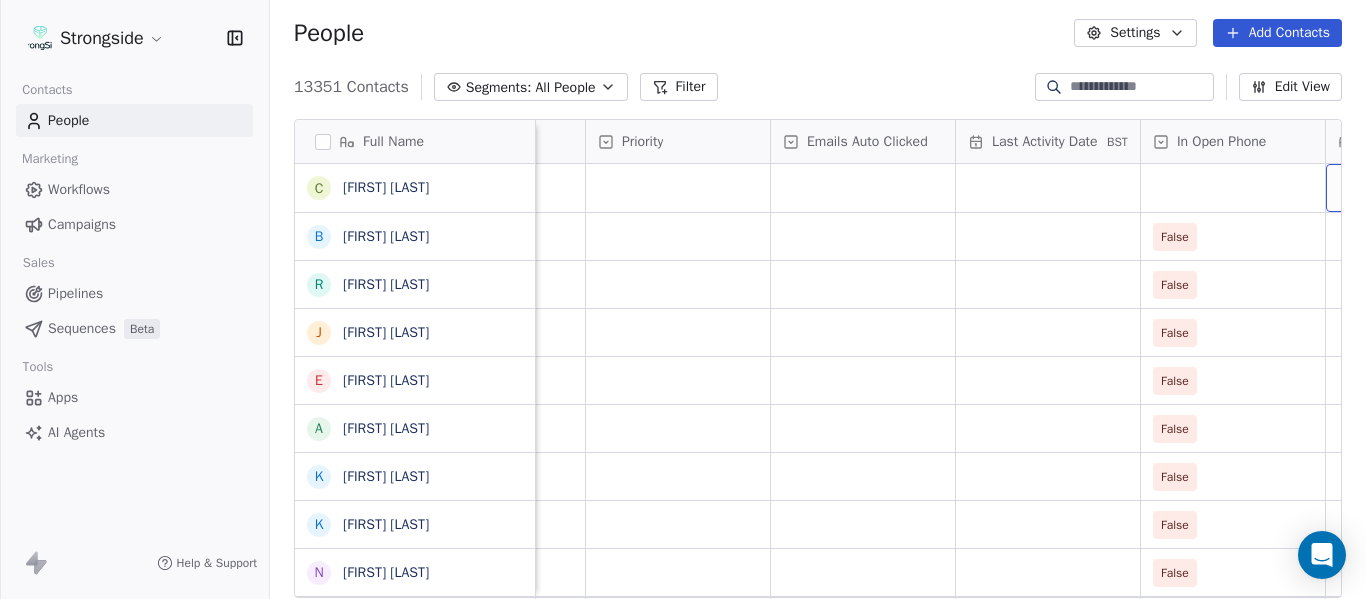 scroll, scrollTop: 0, scrollLeft: 2013, axis: horizontal 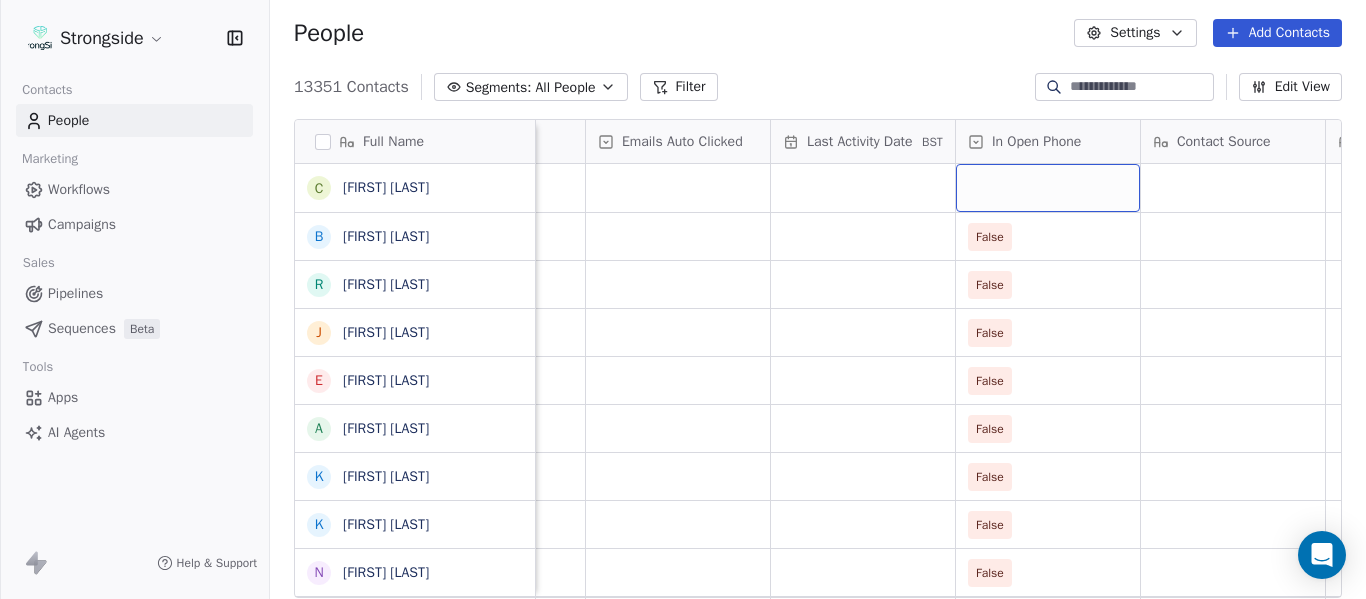 click at bounding box center (1048, 188) 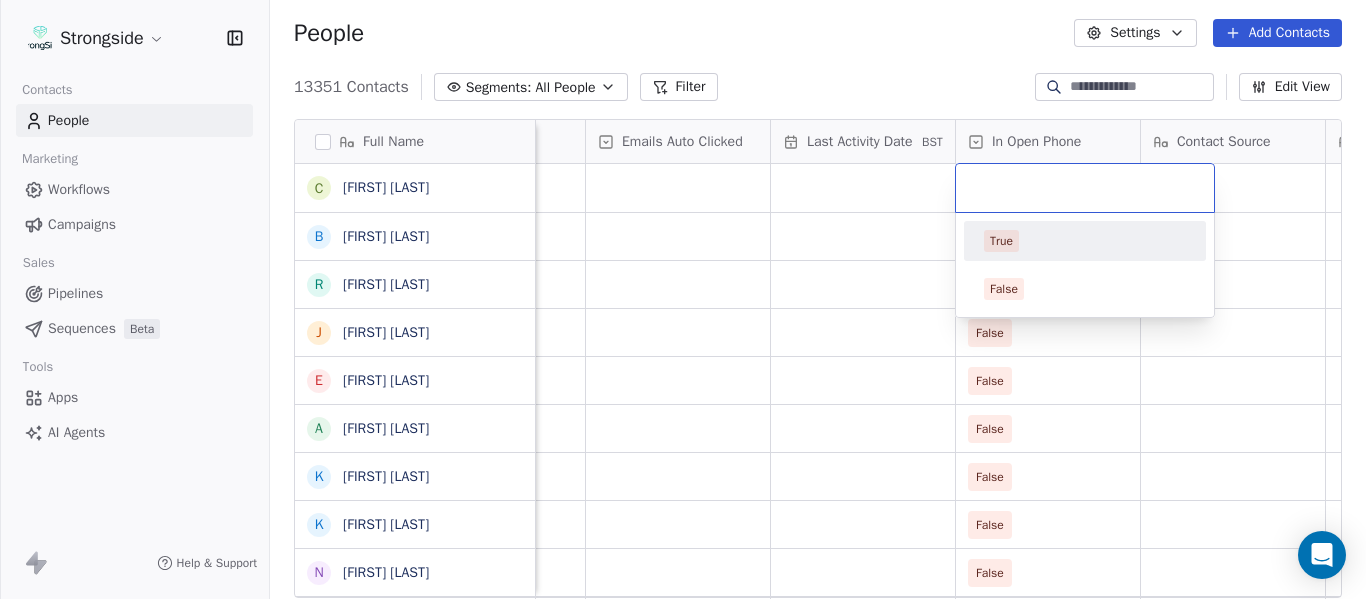 click on "True" at bounding box center (1001, 241) 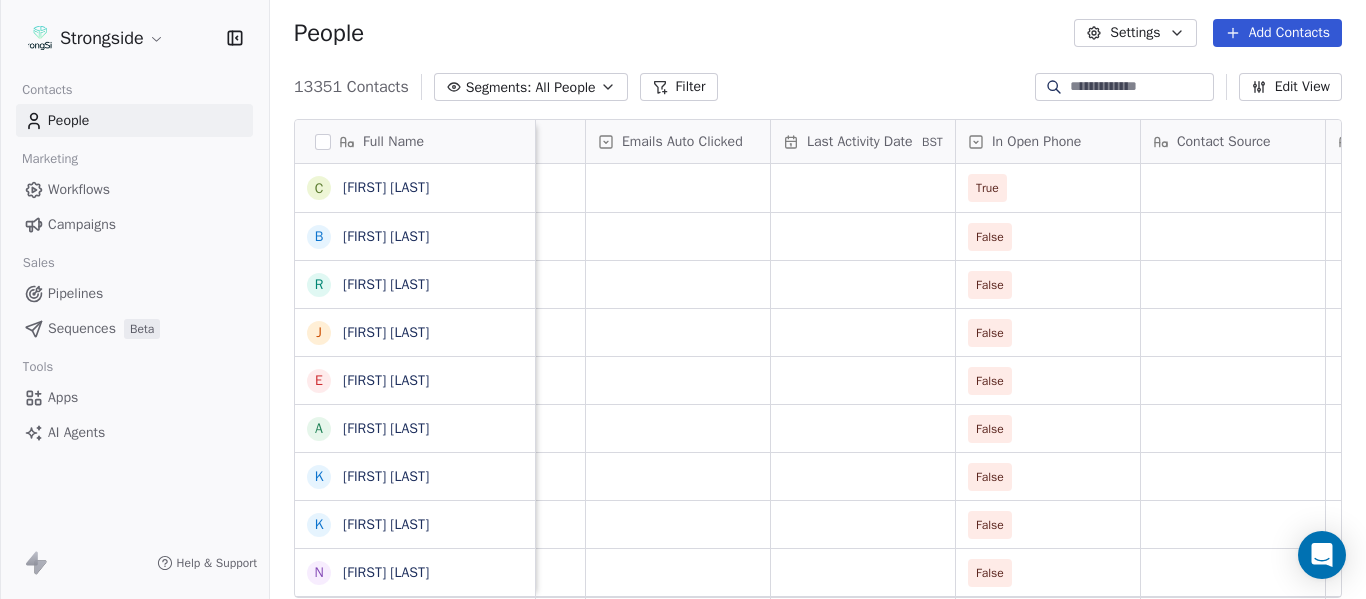 click on "In Open Phone" at bounding box center (1048, 141) 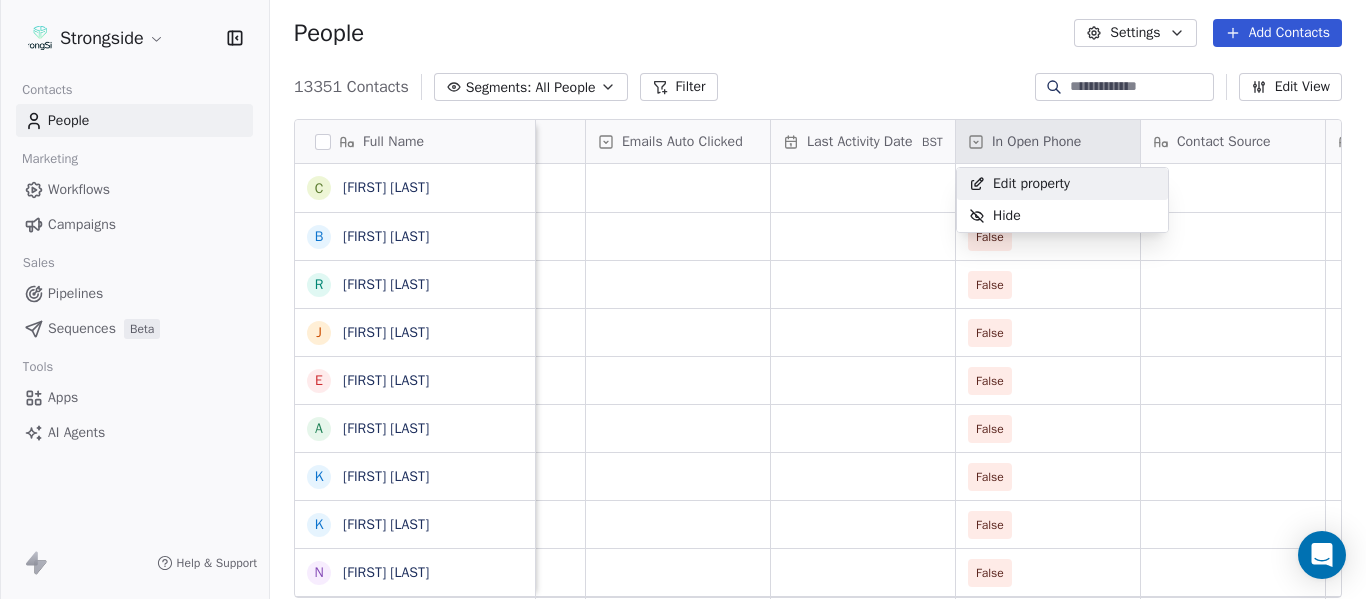 click on "Strongside Contacts People Marketing Workflows Campaigns Sales Pipelines Sequences Beta Tools Apps AI Agents Help & Support People Settings  Add Contacts 13351 Contacts Segments: All People Filter  Edit View Tag Add to Sequence Export Full Name C [FIRST] [LAST] B [FIRST] [LAST] R [FIRST] [LAST] J [FIRST] [LAST] E [FIRST] [LAST] A [FIRST] [LAST] K [FIRST] [LAST] K [FIRST] [LAST] N [FIRST] [LAST] J [FIRST] [LAST] F [FIRST] [LAST] C [FIRST] [LAST] M [FIRST] [LAST] M [FIRST] [LAST] M [FIRST] [LAST] A [FIRST] [LAST] D [FIRST] [LAST] R [FIRST] [LAST] D [FIRST] [LAST] A [FIRST] [LAST] W [FIRST] [LAST] S [FIRST] [LAST] S [FIRST] [LAST] J [FIRST] [LAST] H [FIRST] [LAST] K [FIRST] [LAST] K [FIRST] [LAST] C [FIRST] [LAST] L [FIRST] [LAST] D [FIRST] [LAST] Created Date BST Status Job Title Priority Emails Auto Clicked Last Activity Date BST In Open Phone Contact Source Note/Call Positions Student Pop. Lead Account   Jul 22, 2025 12:13 PM Deputy AD/Admin True   Jul 22, 2025 10:29 AM Assistant Coach False Running Back   Jul 22, 2025 10:27 AM Assistant Coach False" at bounding box center (683, 299) 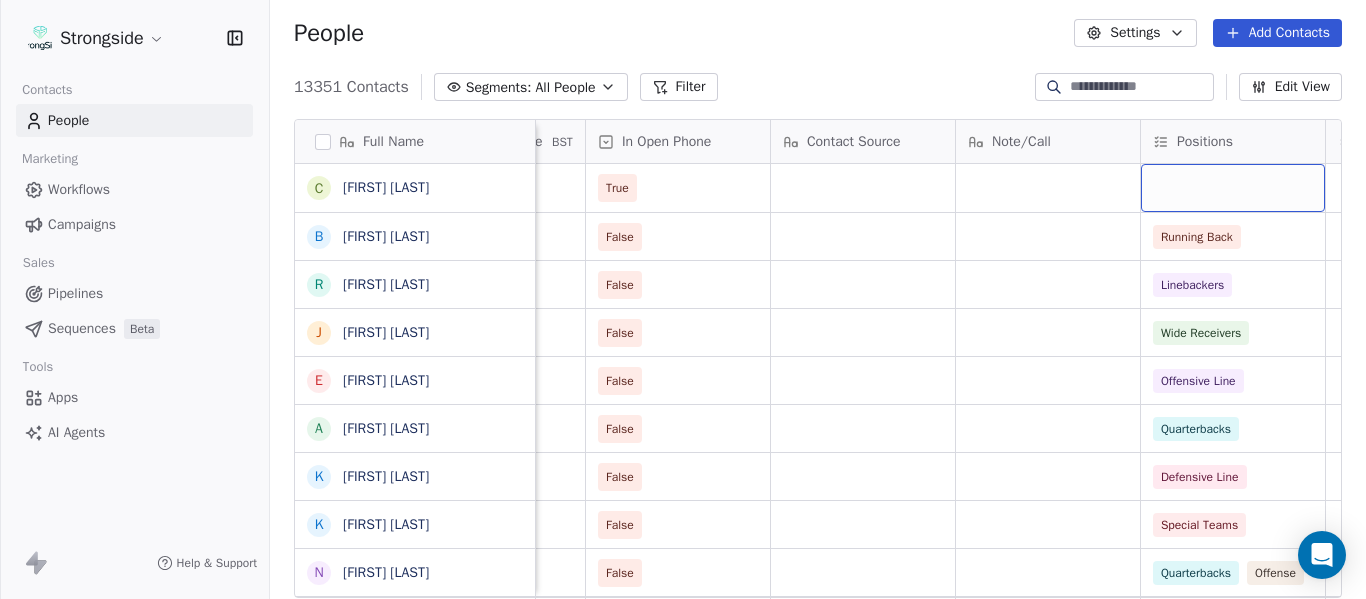 scroll, scrollTop: 0, scrollLeft: 2568, axis: horizontal 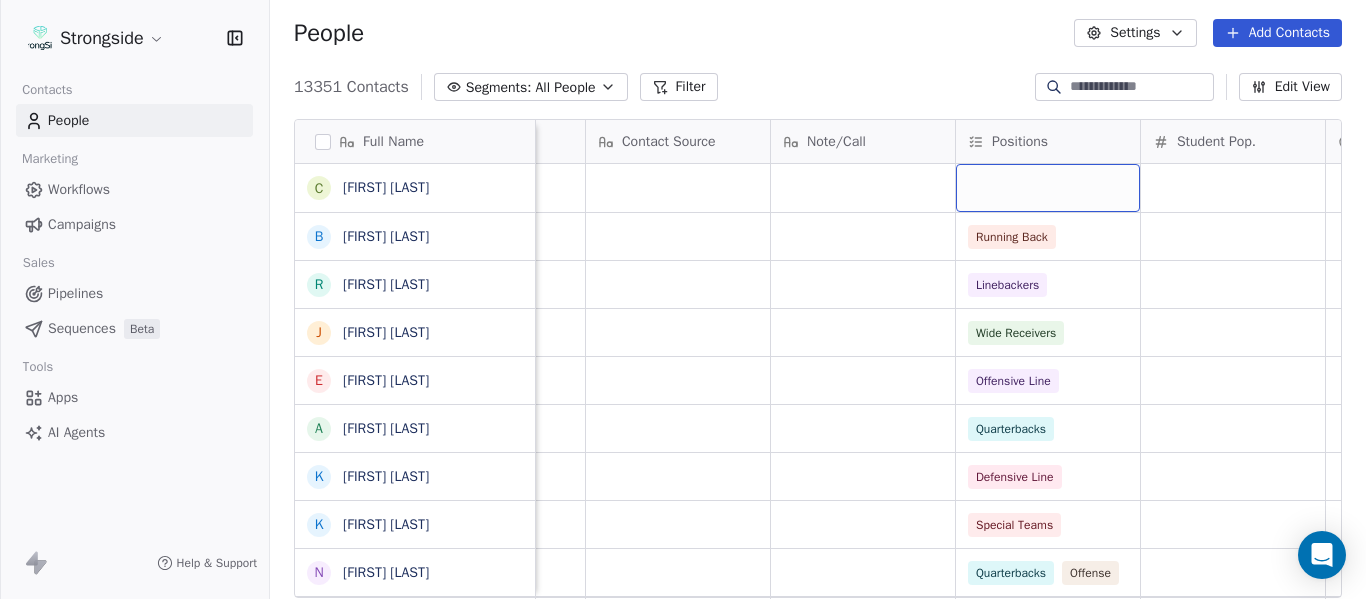 click at bounding box center [1048, 188] 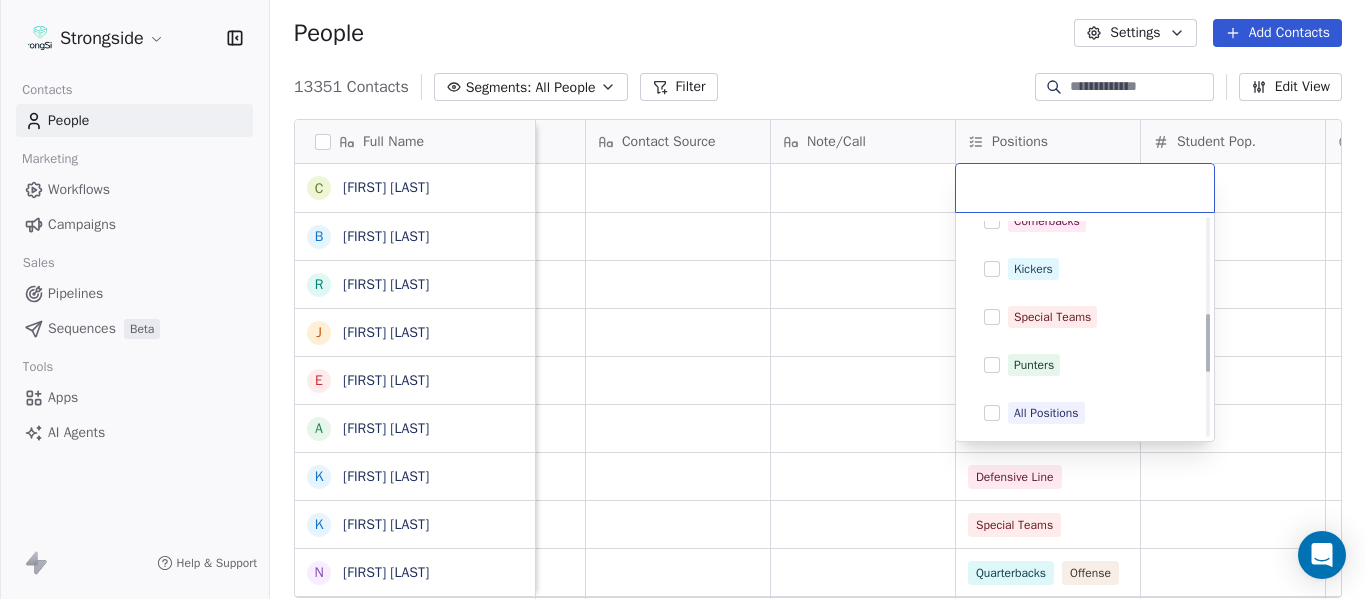 scroll, scrollTop: 400, scrollLeft: 0, axis: vertical 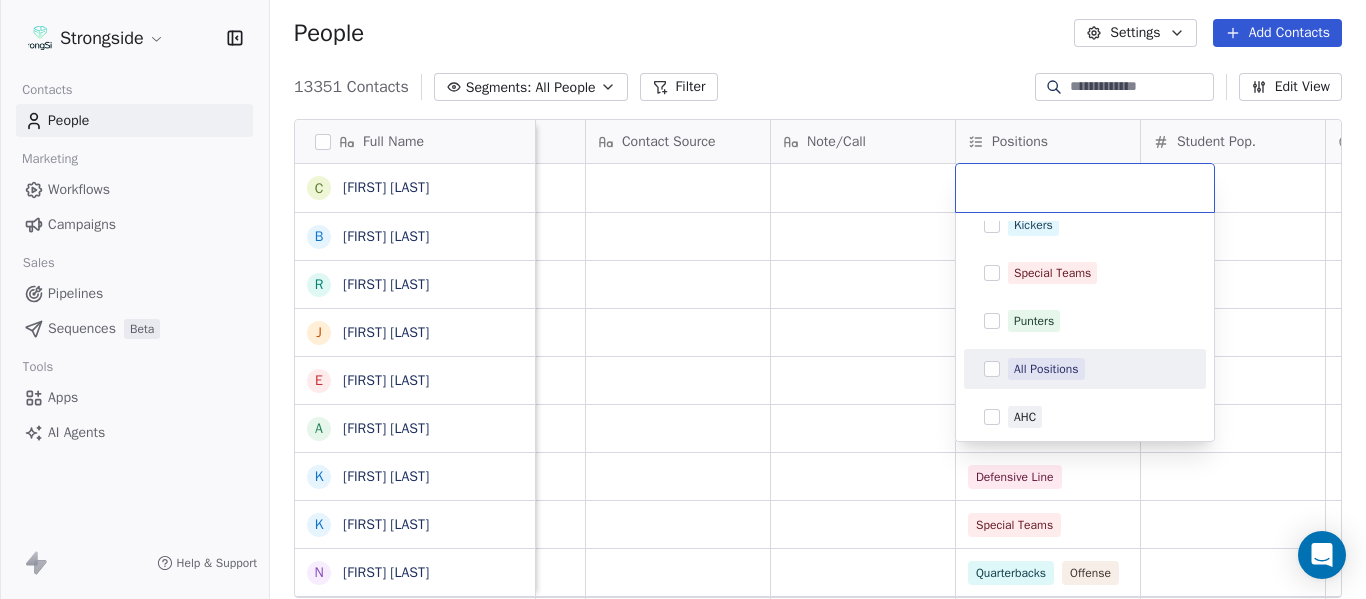 click on "All Positions" at bounding box center [1046, 369] 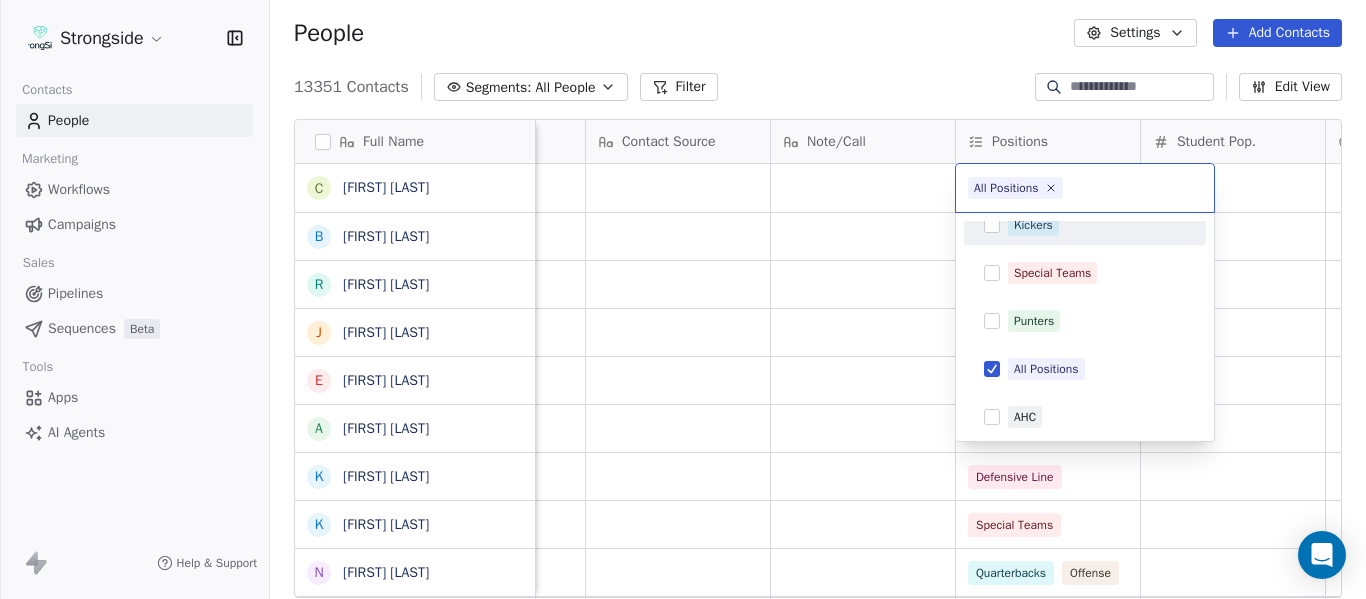 click on "Strongside Contacts People Marketing Workflows Campaigns Sales Pipelines Sequences Beta Tools Apps AI Agents Help & Support People Settings  Add Contacts 13351 Contacts Segments: All People Filter  Edit View Tag Add to Sequence Export Full Name C [FIRST] [LAST] B [FIRST] [LAST] R [FIRST] [LAST] J [FIRST] [LAST] E [FIRST] [LAST] A [FIRST] [LAST] K [FIRST] [LAST] K [FIRST] [LAST] N [FIRST] [LAST] J [FIRST] [LAST] F [FIRST] [LAST] C [FIRST] [LAST] M [FIRST] [LAST] M [FIRST] [LAST] M [FIRST] [LAST] A [FIRST] [LAST] D [FIRST] [LAST] R [FIRST] [LAST] D [FIRST] [LAST] A [FIRST] [LAST] W [FIRST] [LAST] S [FIRST] [LAST] S [FIRST] [LAST] J [FIRST] [LAST] H [FIRST] [LAST] K [FIRST] [LAST] K [FIRST] [LAST] C [FIRST] [LAST] L [FIRST] [LAST] D [FIRST] [LAST] Priority Emails Auto Clicked Last Activity Date BST In Open Phone Contact Source Note/Call Positions Student Pop. Lead Account   True   False Running Back   False Linebackers   False Wide Receivers   False Offensive Line   False Quarterbacks   False Defensive Line   False Special Teams   False Quarterbacks" at bounding box center (683, 299) 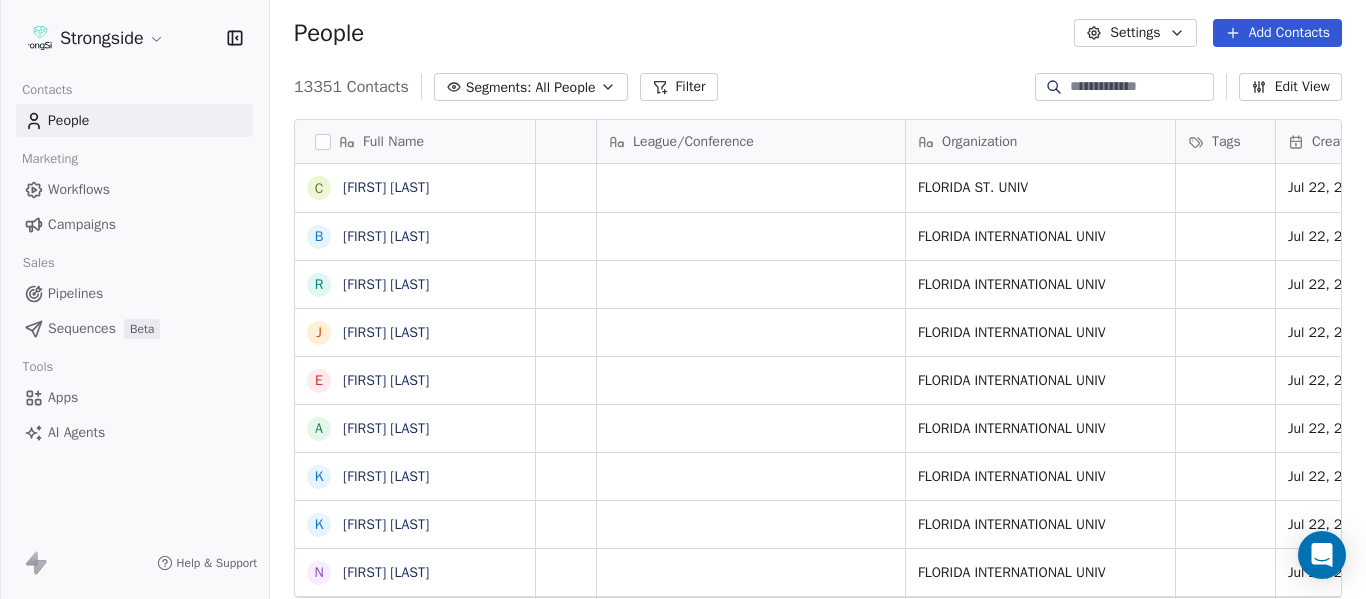 scroll, scrollTop: 0, scrollLeft: 0, axis: both 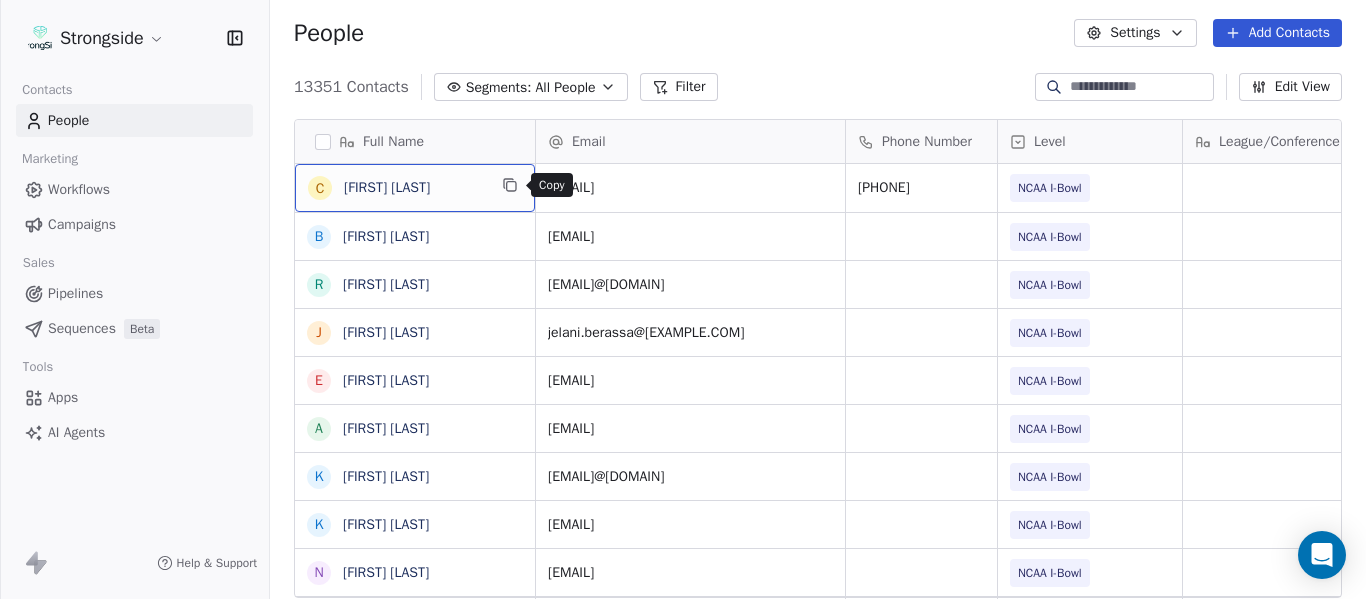 click 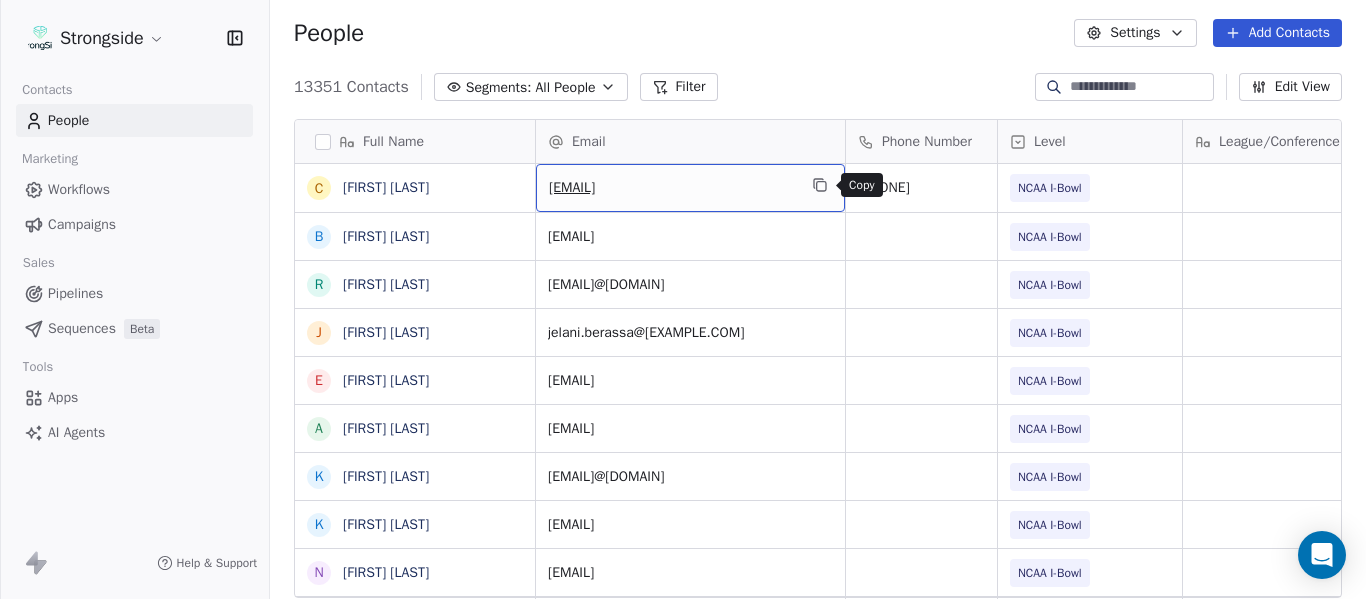 click 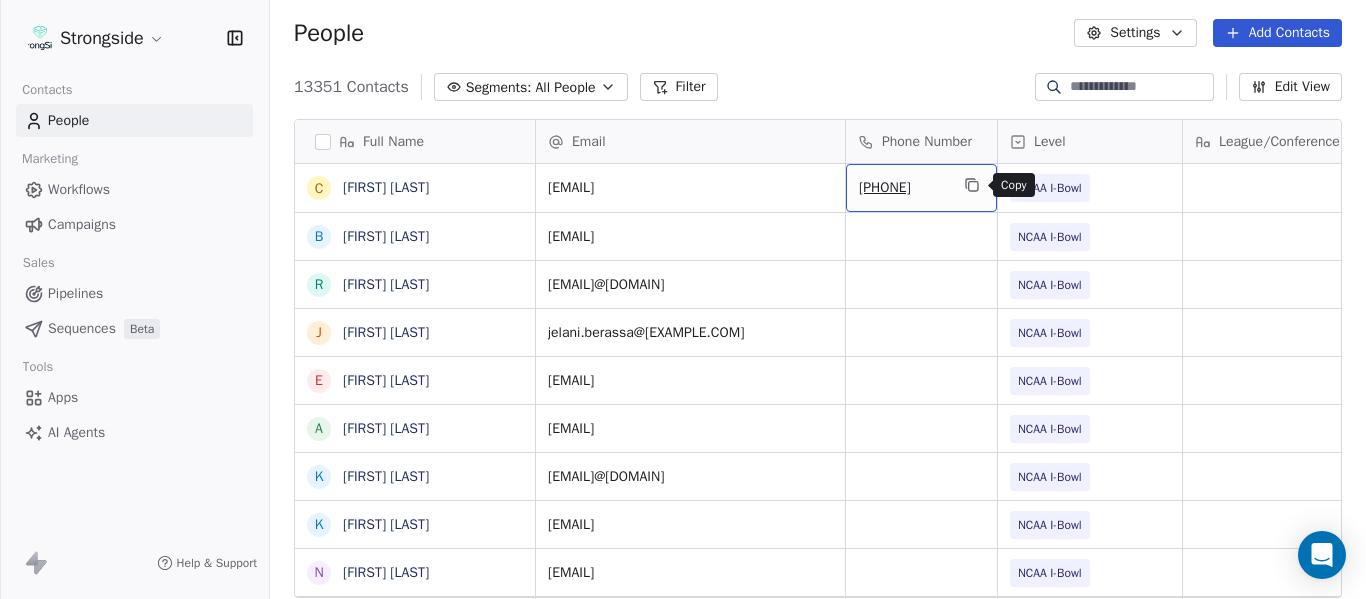 click 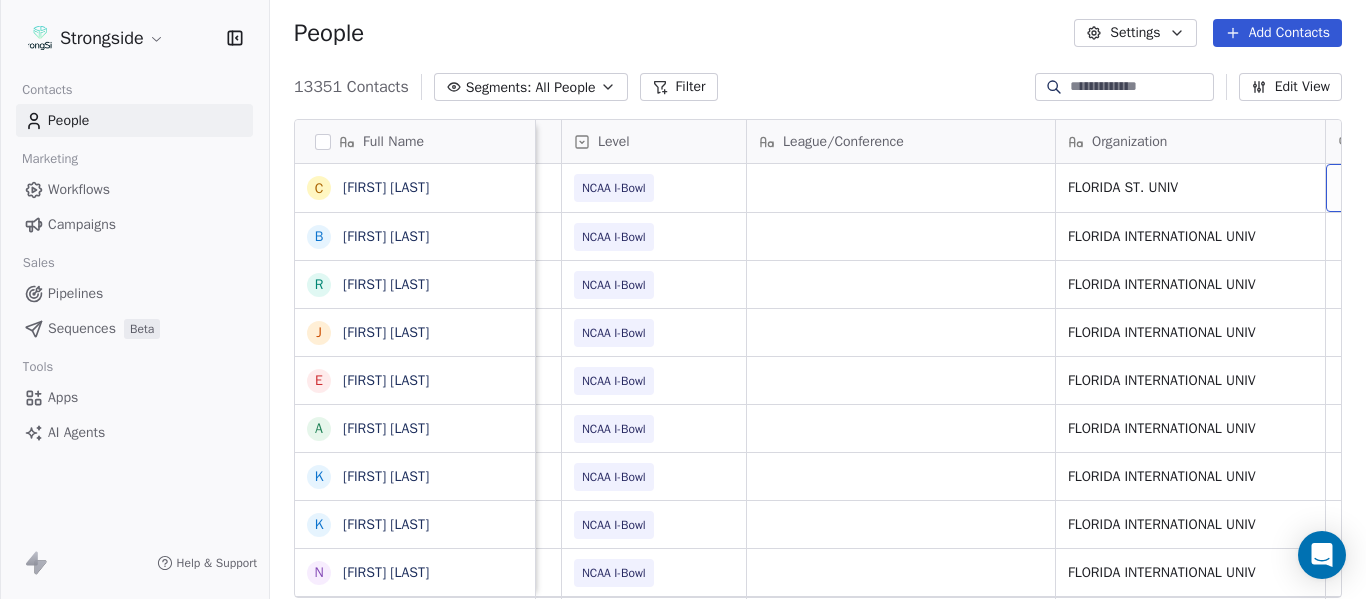 scroll, scrollTop: 0, scrollLeft: 536, axis: horizontal 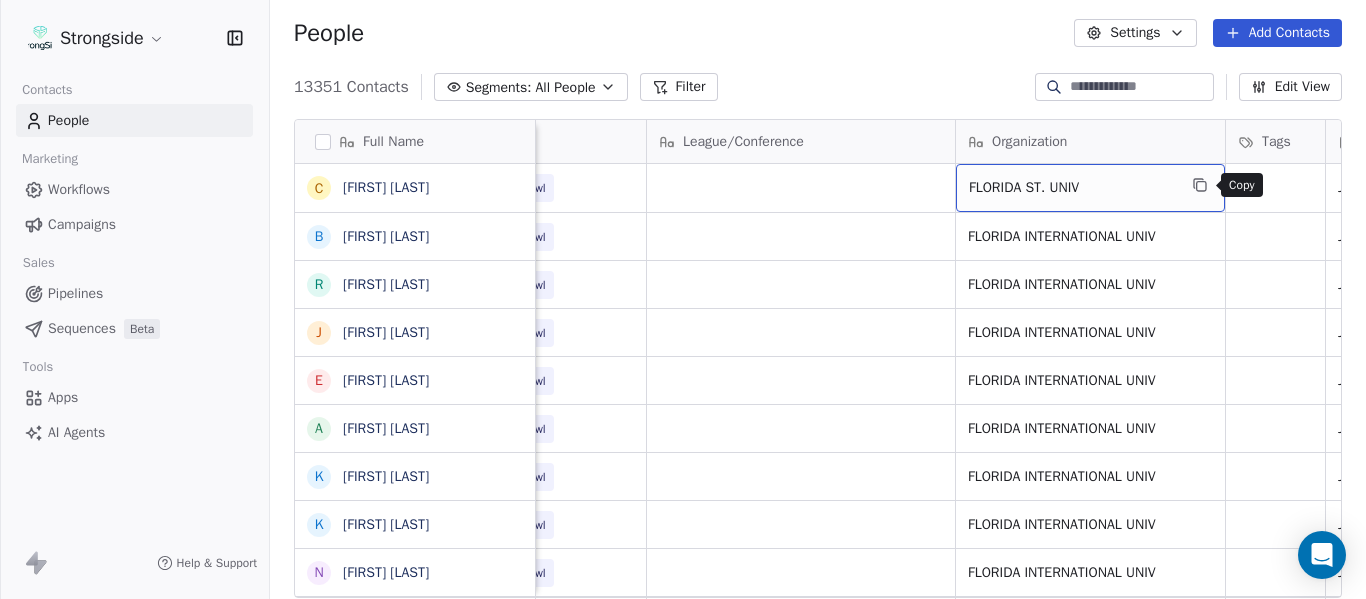 click 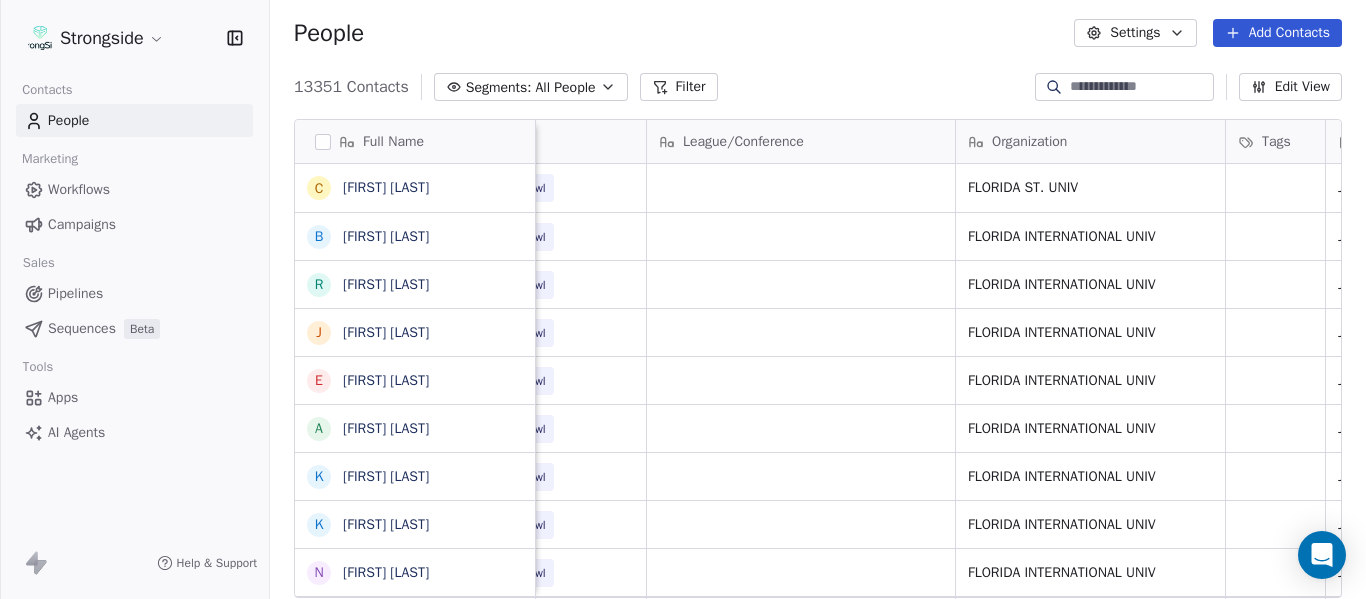scroll, scrollTop: 0, scrollLeft: 0, axis: both 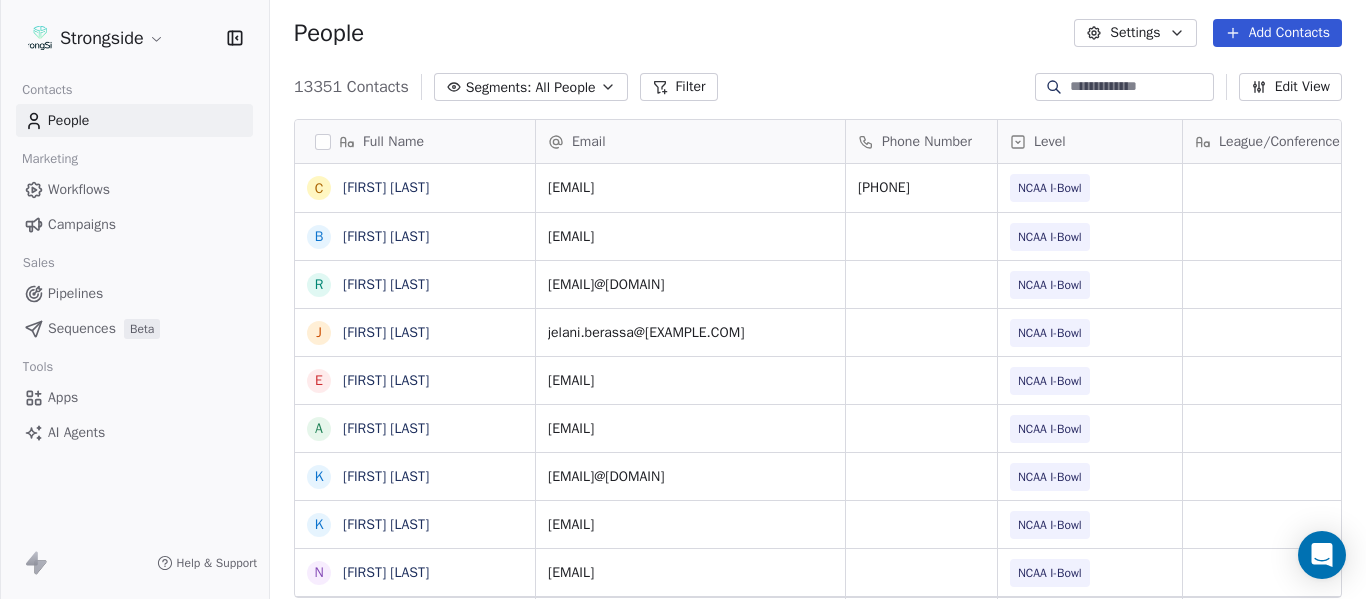 click 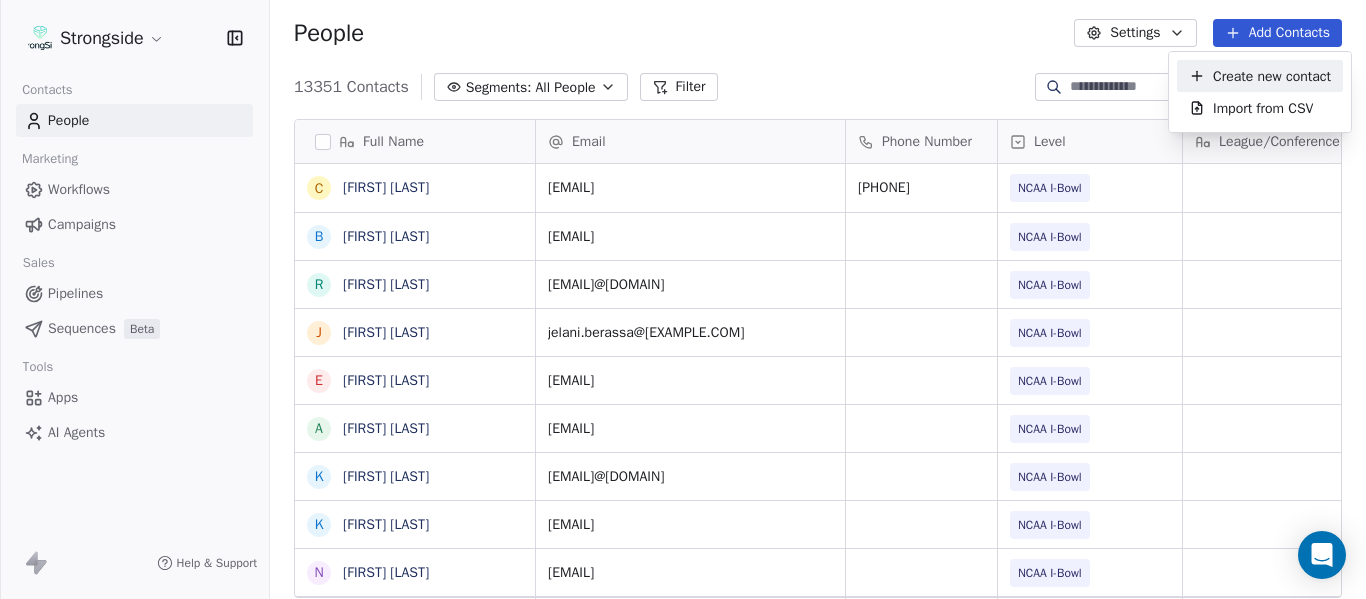 click on "Create new contact" at bounding box center [1272, 76] 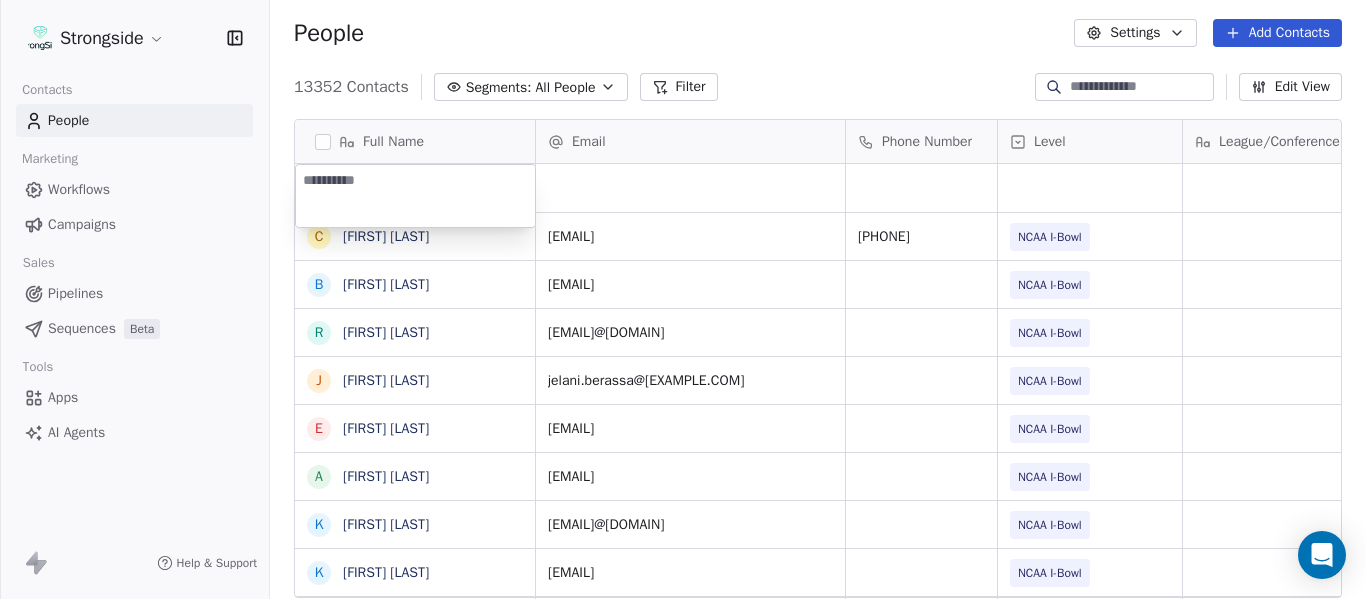 type on "**********" 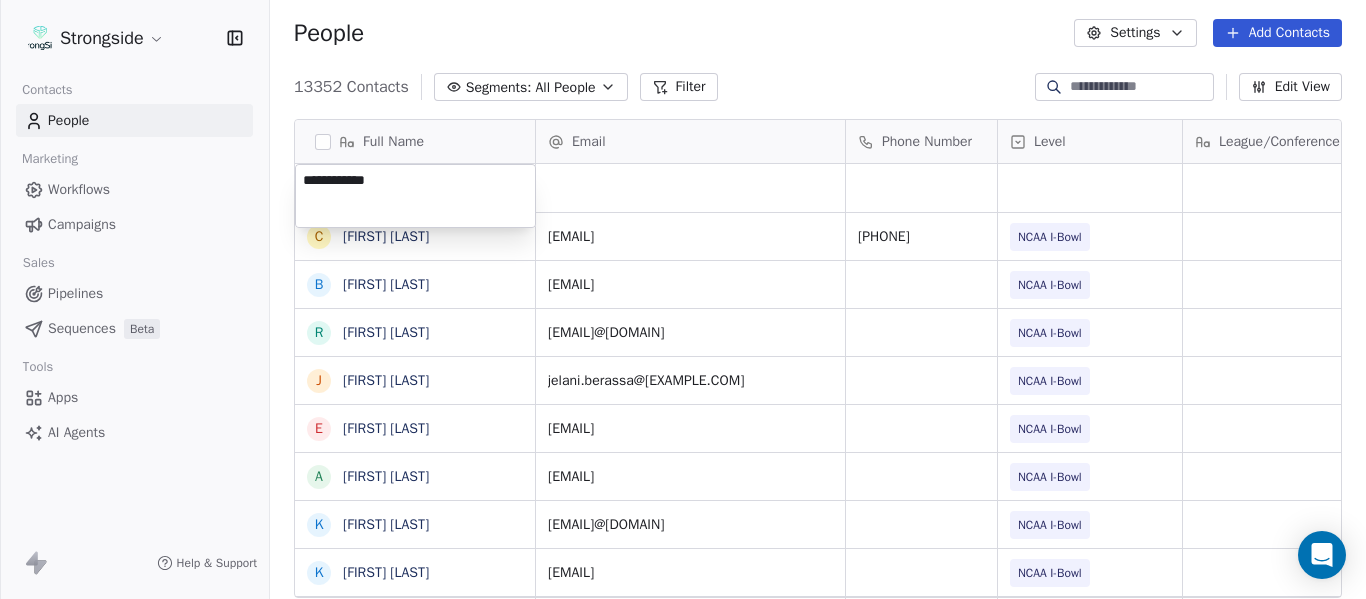 click on "Strongside Contacts People Marketing Workflows Campaigns Sales Pipelines Sequences Beta Tools Apps AI Agents Help & Support People Settings  Add Contacts 13352 Contacts Segments: All People Filter  Edit View Tag Add to Sequence Export Full Name C [FIRST] [LAST] B [FIRST] [LAST] R [FIRST] [LAST] J [FIRST] [LAST] E [FIRST] [LAST] A [FIRST] [LAST] K [FIRST] [LAST] K [FIRST] [LAST] N [FIRST] [LAST] J [FIRST] [LAST] F [FIRST] [LAST] C [FIRST] [LAST] M [FIRST] [LAST] M [FIRST] [LAST] A [FIRST] [LAST] A [FIRST] [LAST] D [FIRST] [LAST] R [FIRST] [LAST] D [FIRST] [LAST] A [FIRST] [LAST] W [FIRST] [LAST] S [FIRST] [LAST] S [FIRST] [LAST] J [FIRST] [LAST] H [FIRST] [LAST] K [FIRST] [LAST] K [FIRST] [LAST] C [FIRST] [LAST] L [FIRST] [LAST] Email Phone Number Level League/Conference Organization Tags Created Date BST [DATE] [TIME] [EMAIL] [PHONE] NCAA I-Bowl [CITY], [STATE] [DATE] [TIME] [EMAIL] NCAA I-Bowl [CITY], [STATE] [DATE] [TIME] [EMAIL] NCAA I-Bowl [DATE] [TIME]" at bounding box center [683, 299] 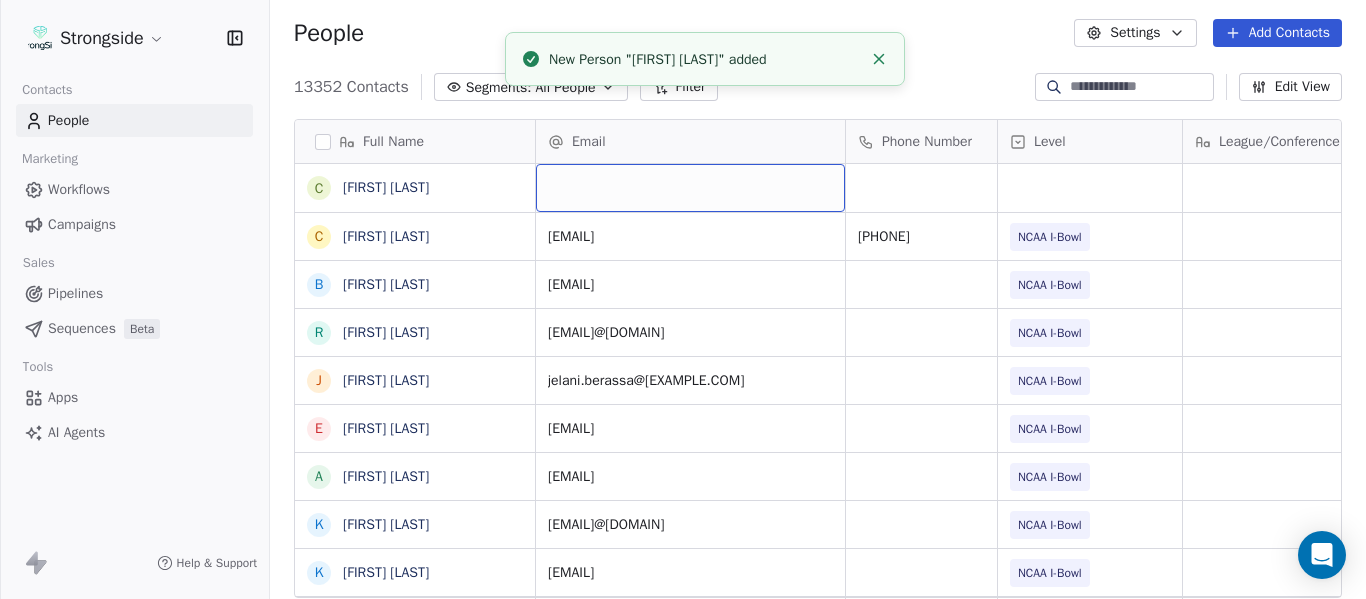 click at bounding box center [690, 188] 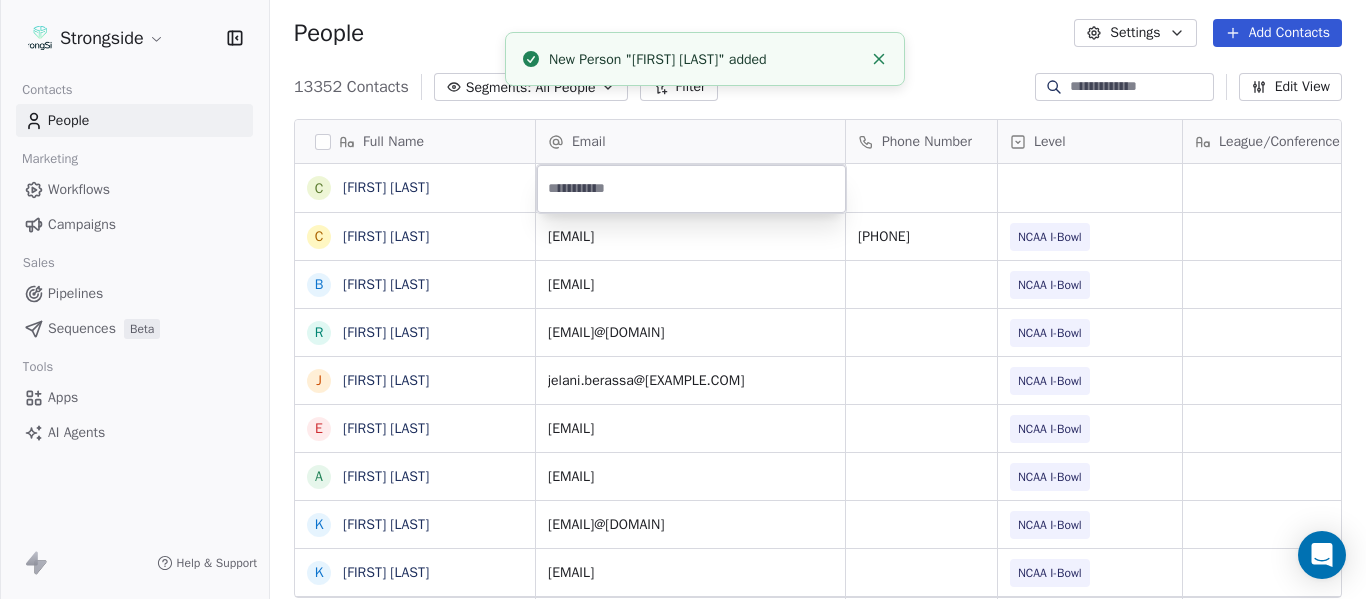 type on "**********" 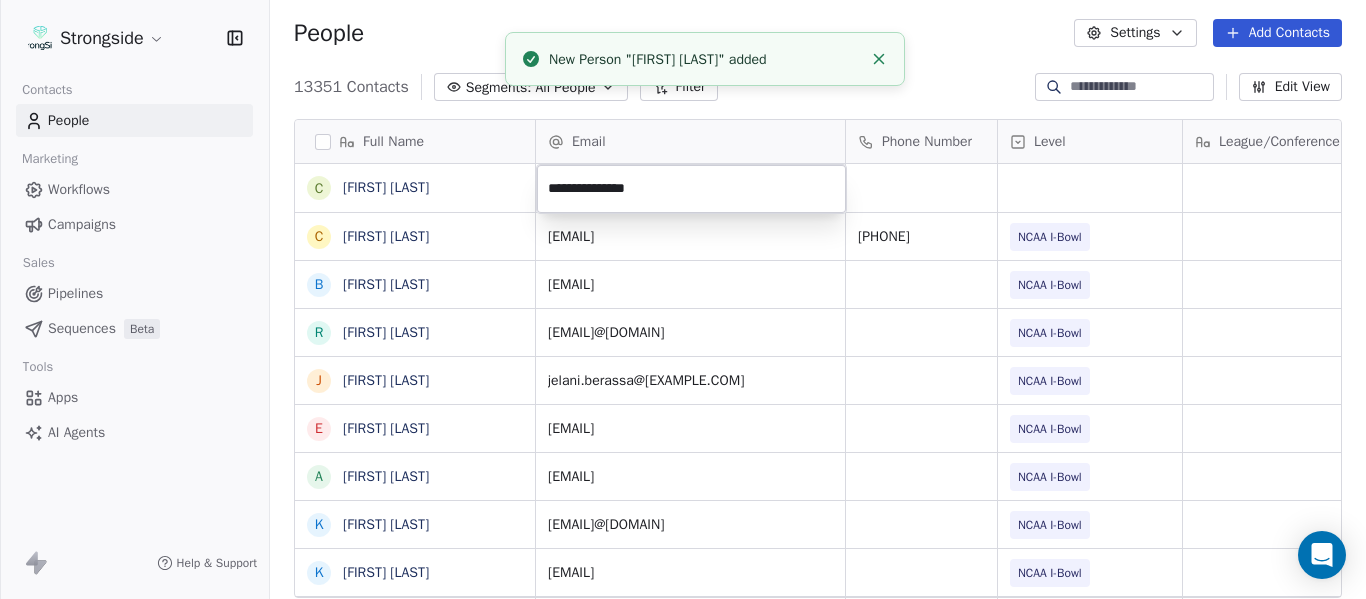 click 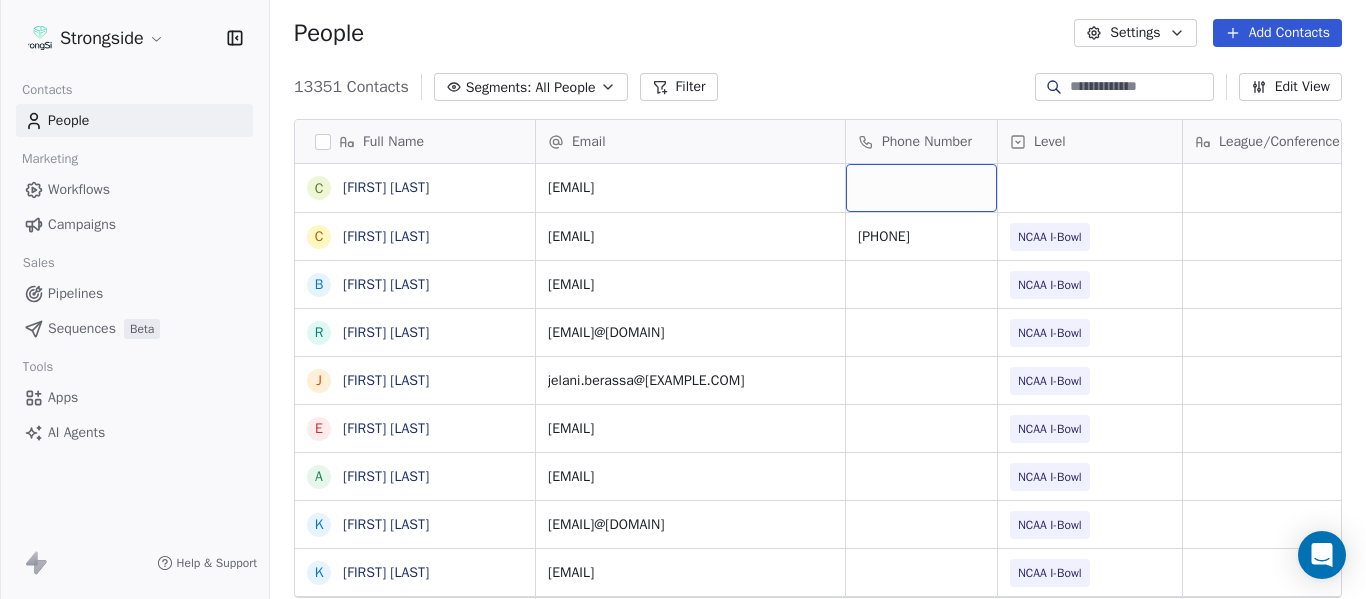 click at bounding box center [921, 188] 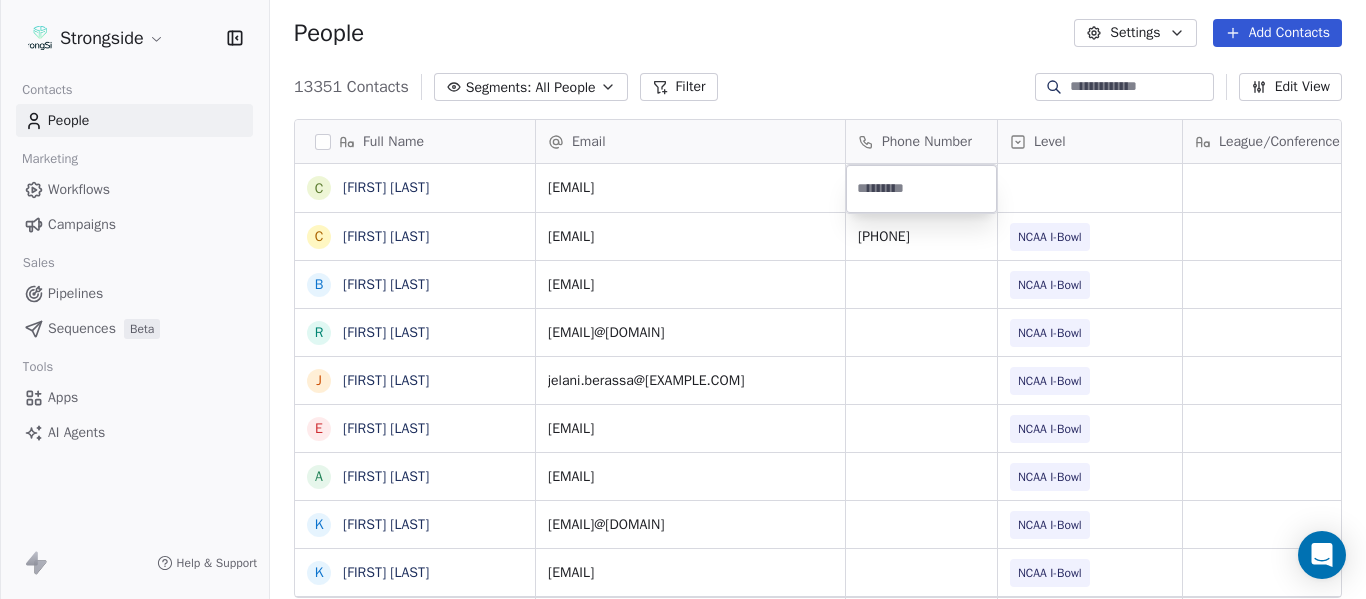 type on "**********" 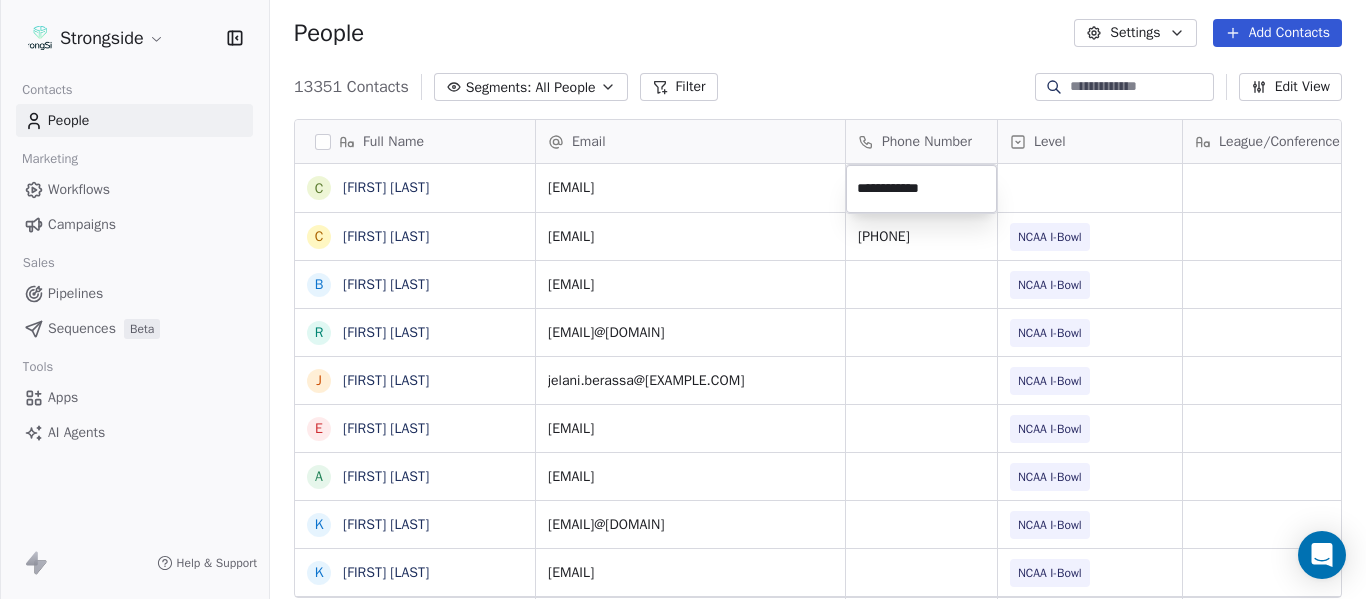 click on "Strongside Contacts People Marketing Workflows Campaigns Sales Pipelines Sequences Beta Tools Apps AI Agents Help & Support People Settings  Add Contacts 13351 Contacts Segments: All People Filter  Edit View Tag Add to Sequence Export Full Name C [FIRST] [LAST] C [FIRST] [LAST] B [FIRST] [LAST] R [FIRST] [LAST] J [FIRST] [LAST] E [FIRST] [LAST] A [FIRST] [LAST] K [FIRST] [LAST] K [FIRST] [LAST] N [FIRST] [LAST] J [FIRST] [LAST] F [FIRST] [LAST] C [FIRST] [LAST] M [FIRST] [LAST] M [FIRST] [LAST] M [FIRST] [LAST] A [FIRST] [LAST] D [FIRST] [LAST] R [FIRST] [LAST] D [FIRST] [LAST] A [FIRST] [LAST] W [FIRST] [LAST] S [FIRST] [LAST] S [FIRST] [LAST] J [FIRST] [LAST] H [FIRST] [LAST] K [FIRST] [LAST] K [FIRST] [LAST] C [FIRST] [LAST] L [FIRST] [LAST] Email Phone Number Level League/Conference Organization Tags Created Date BST [EMAIL] Jul 22, 2025 12:15 PM [EMAIL] [PHONE] NCAA I-Bowl FLORIDA ST. UNIV Jul 22, 2025 12:13 PM [EMAIL] NCAA I-Bowl FLORIDA INTERNATIONAL UNIV Jul 22, 2025 10:29 AM [EMAIL] JUCO" at bounding box center [683, 299] 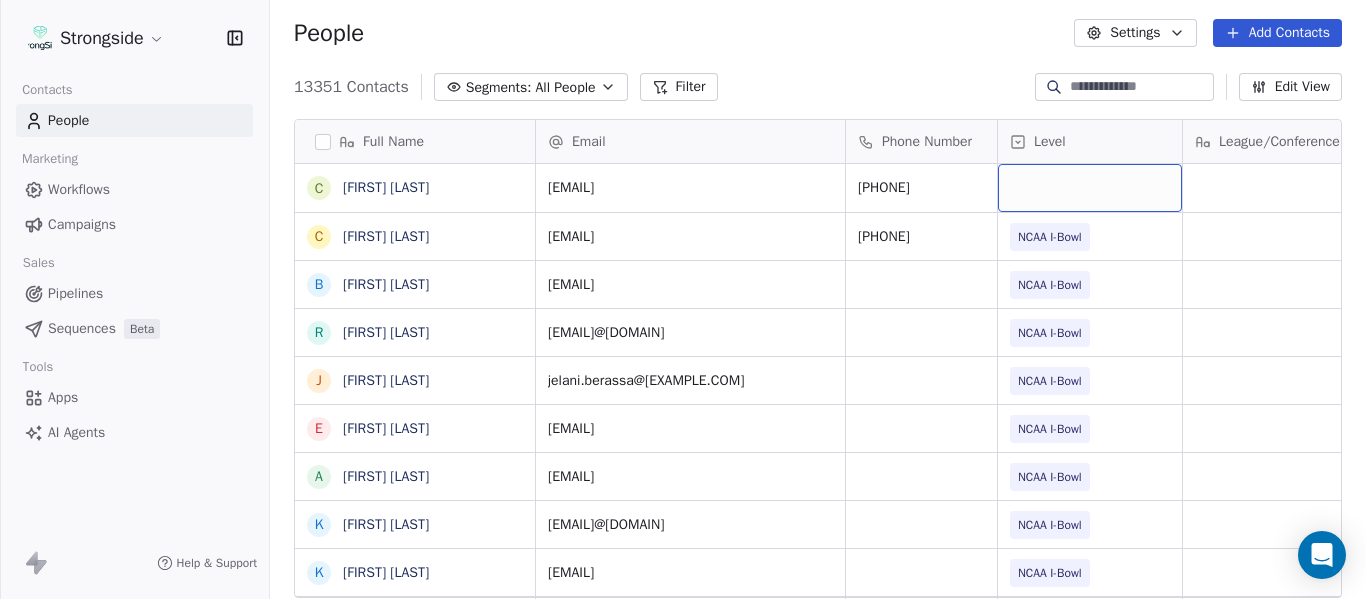 click at bounding box center (1090, 188) 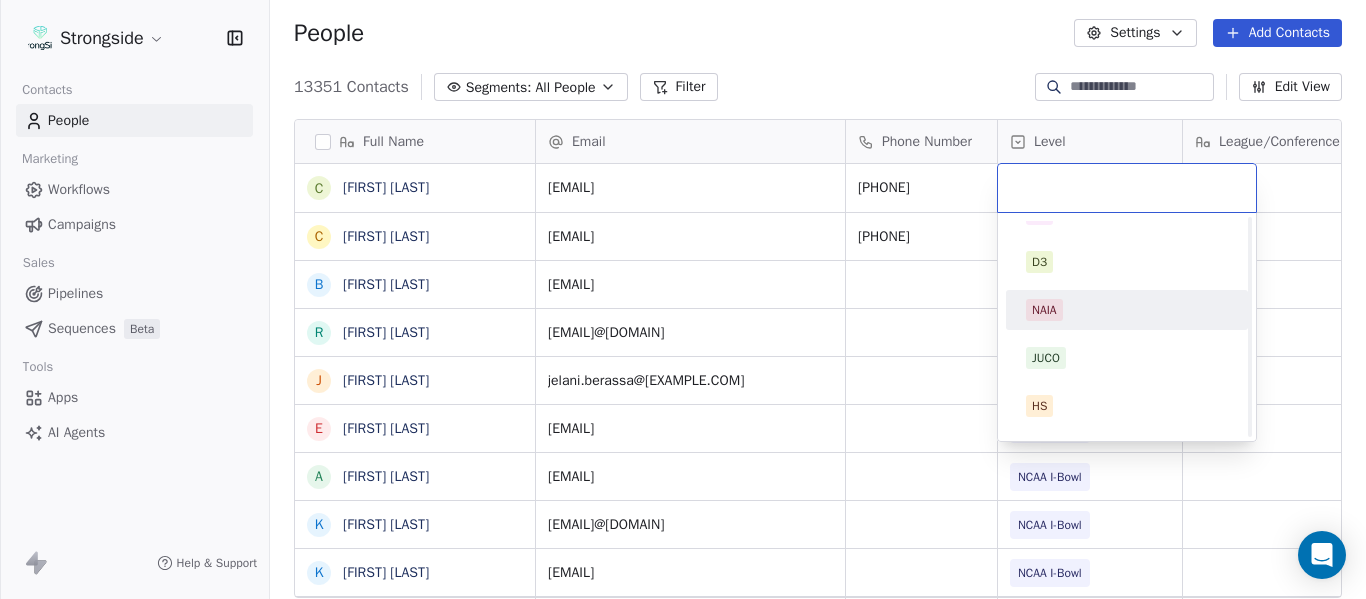 scroll, scrollTop: 212, scrollLeft: 0, axis: vertical 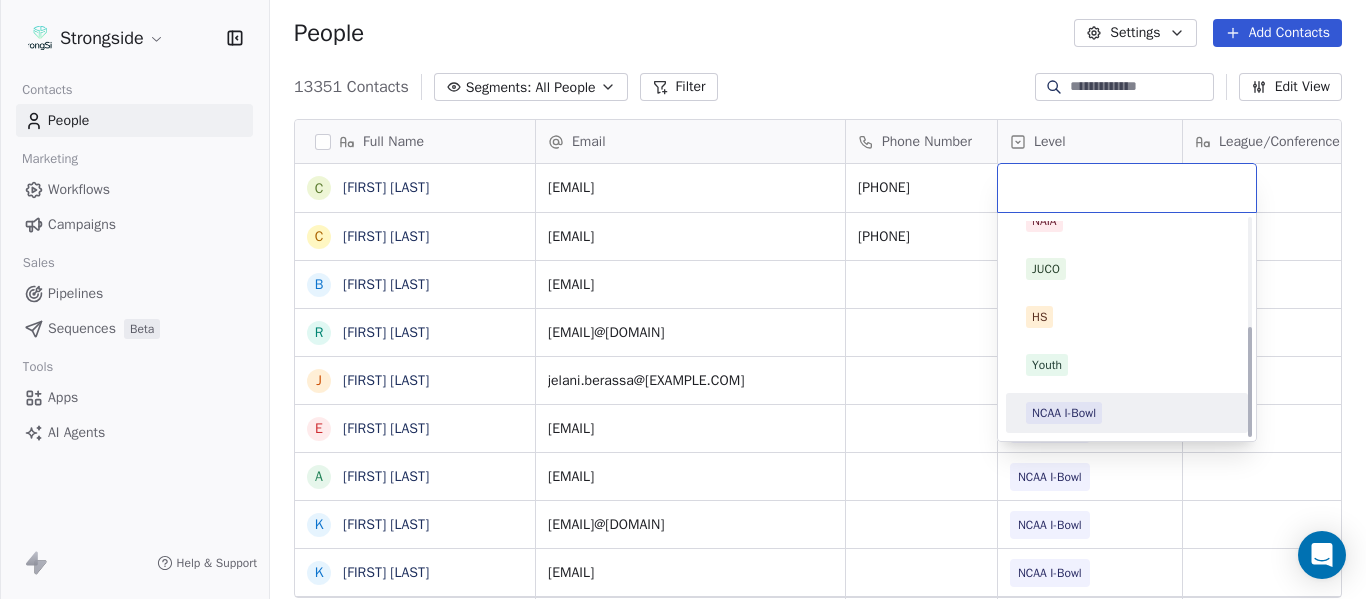 click on "NCAA I-Bowl" at bounding box center (1064, 413) 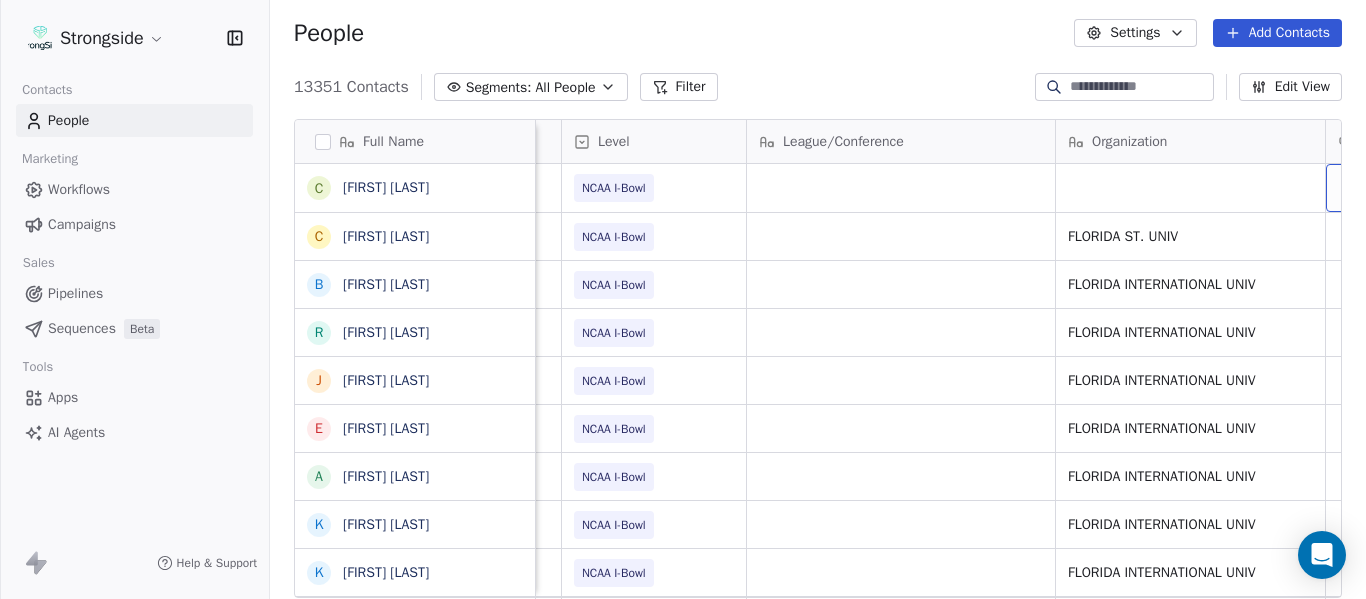 scroll, scrollTop: 0, scrollLeft: 536, axis: horizontal 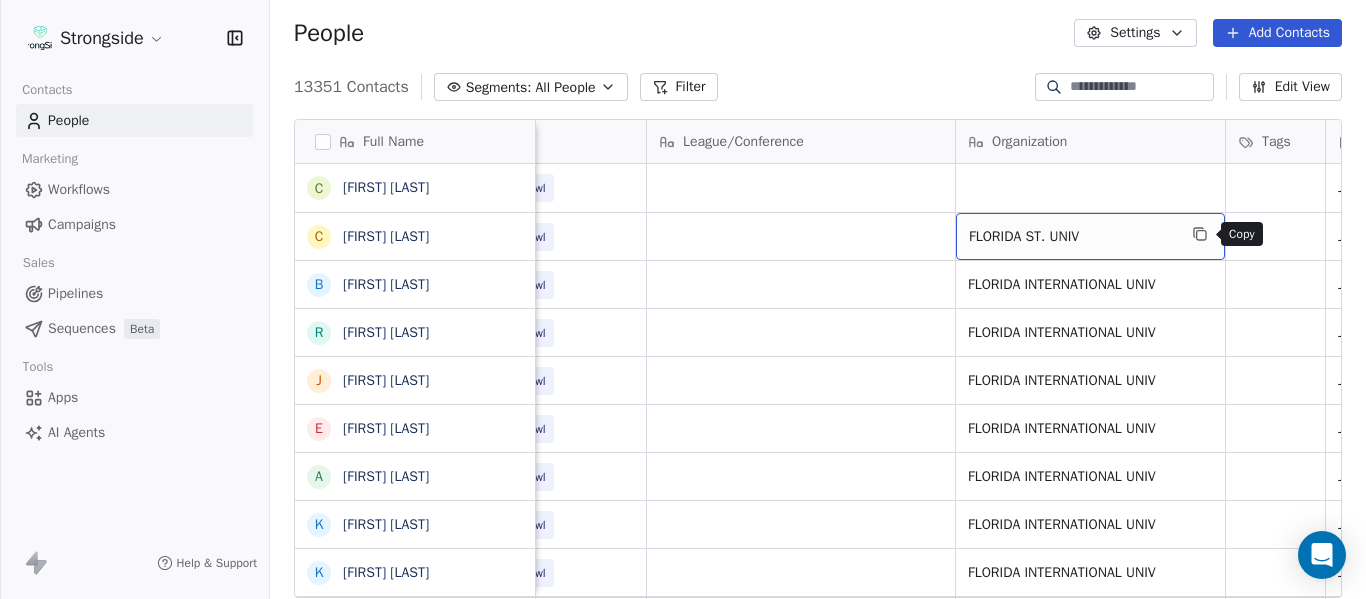 click 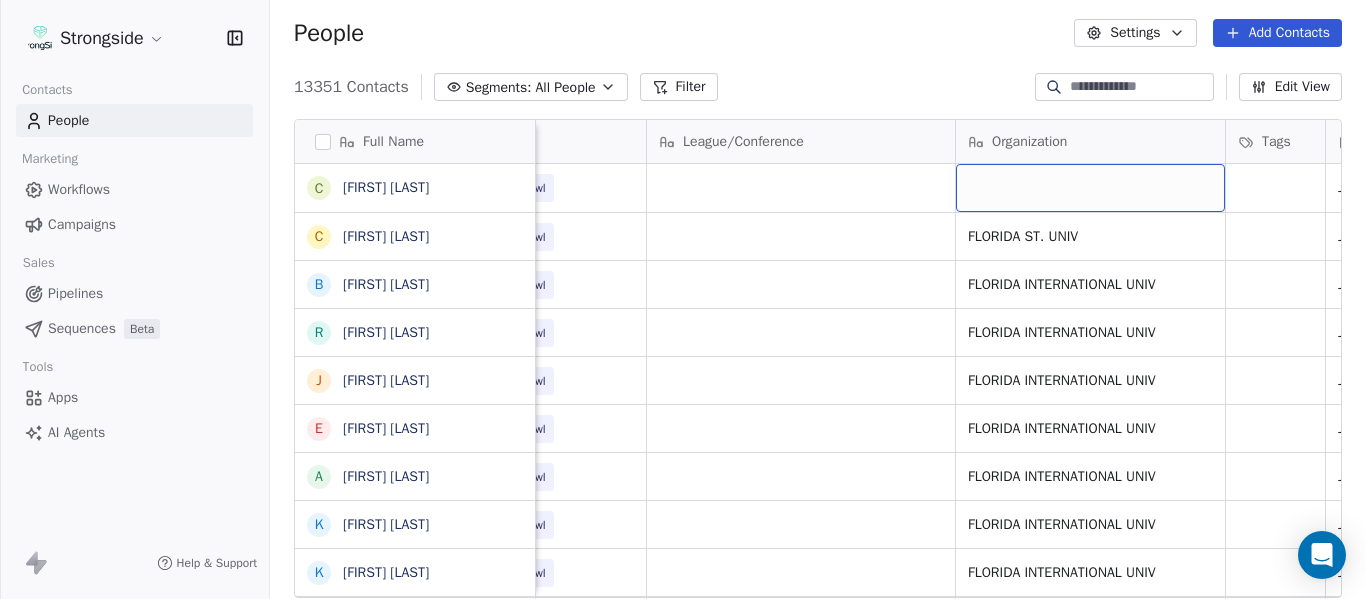 click at bounding box center [1090, 188] 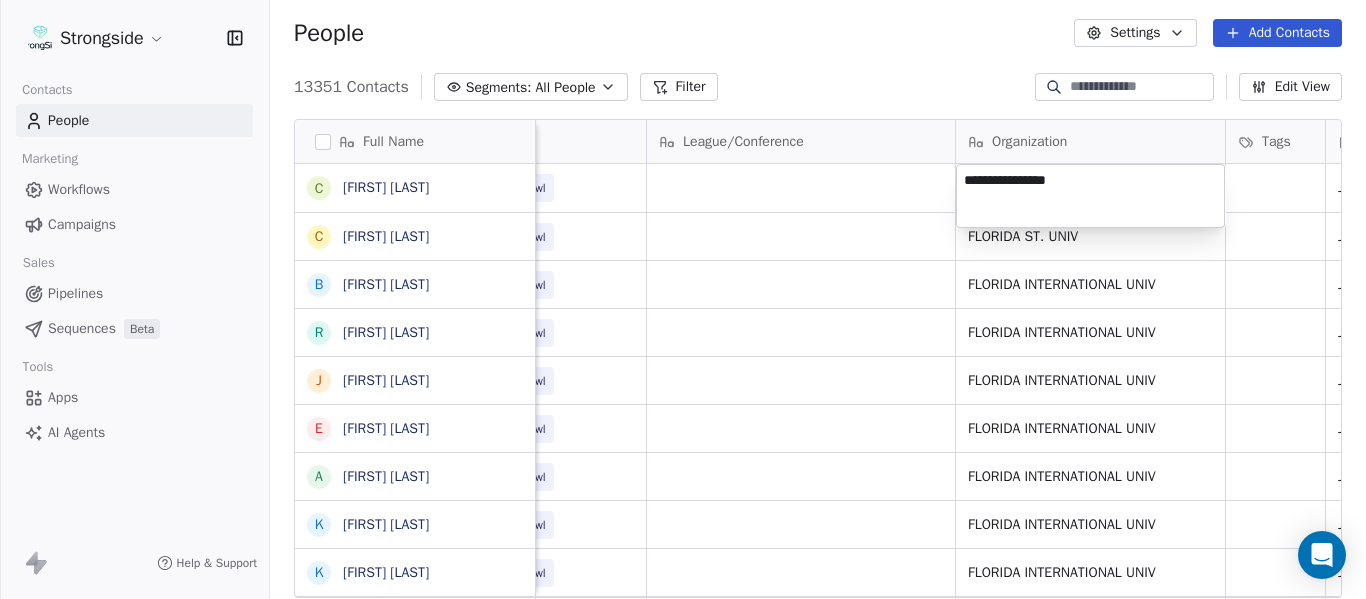 type on "**********" 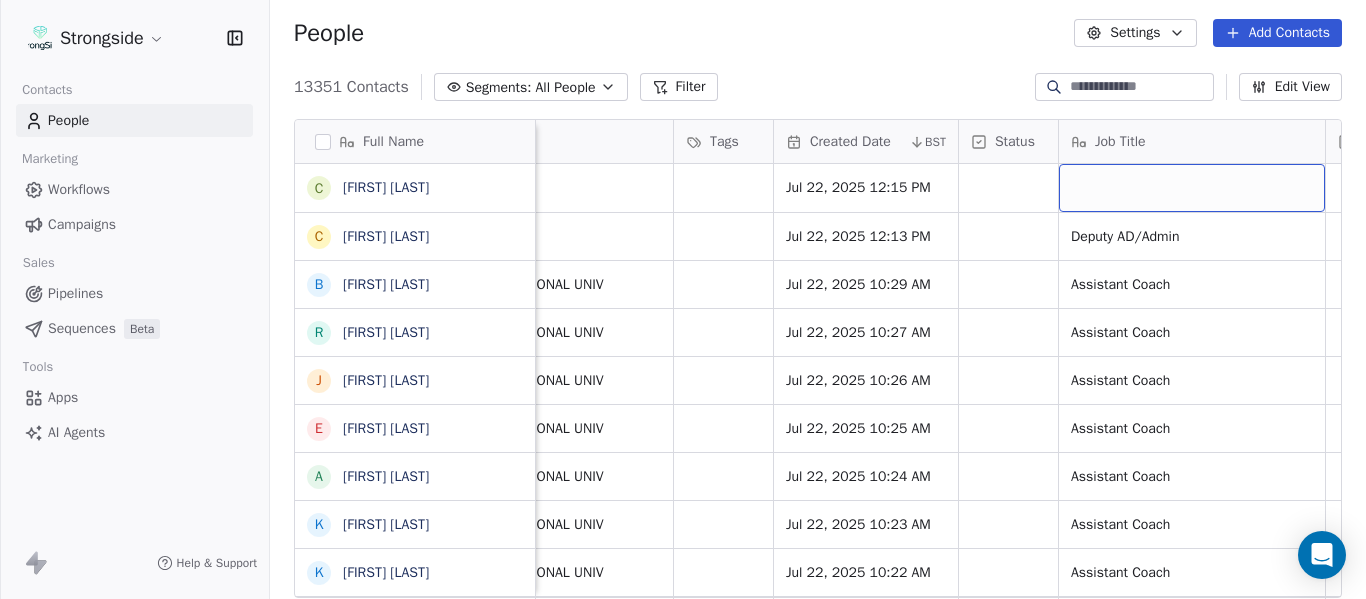 scroll, scrollTop: 0, scrollLeft: 1273, axis: horizontal 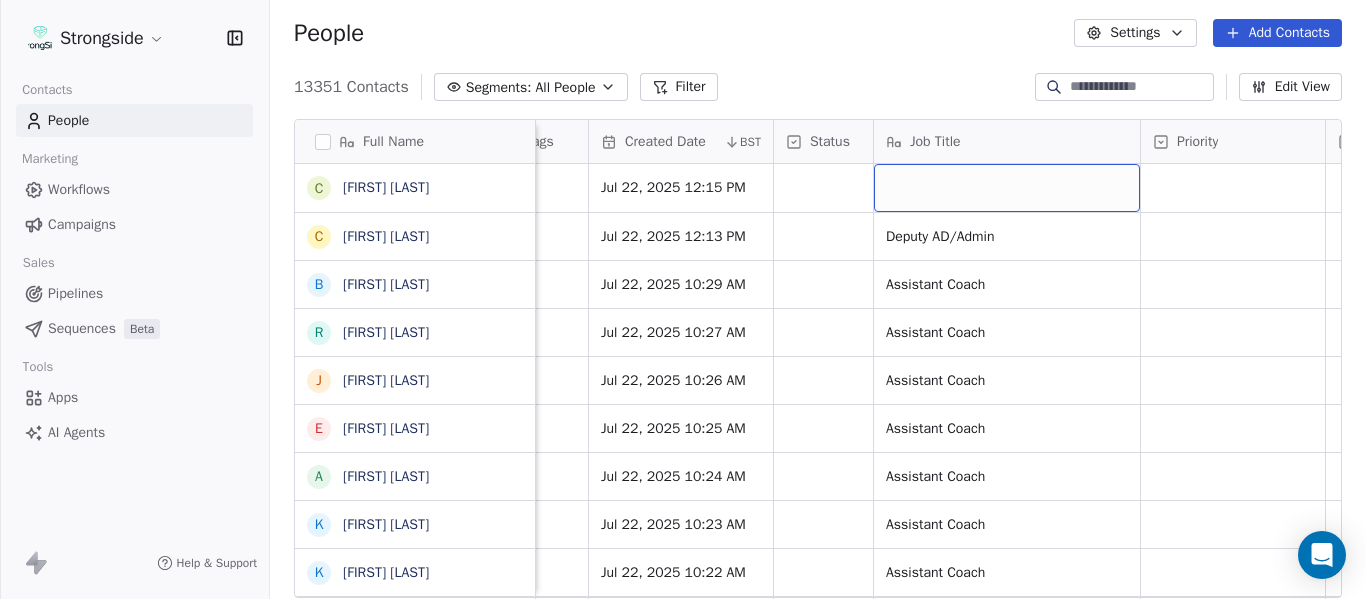 click at bounding box center [1007, 188] 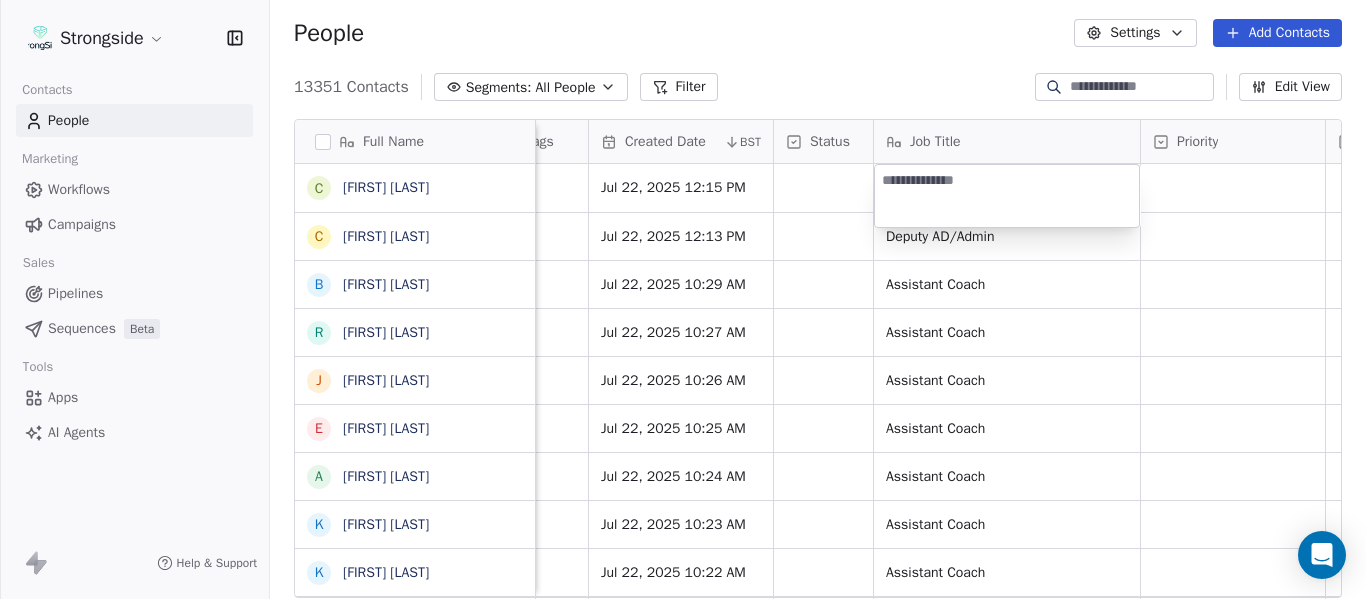 type on "**********" 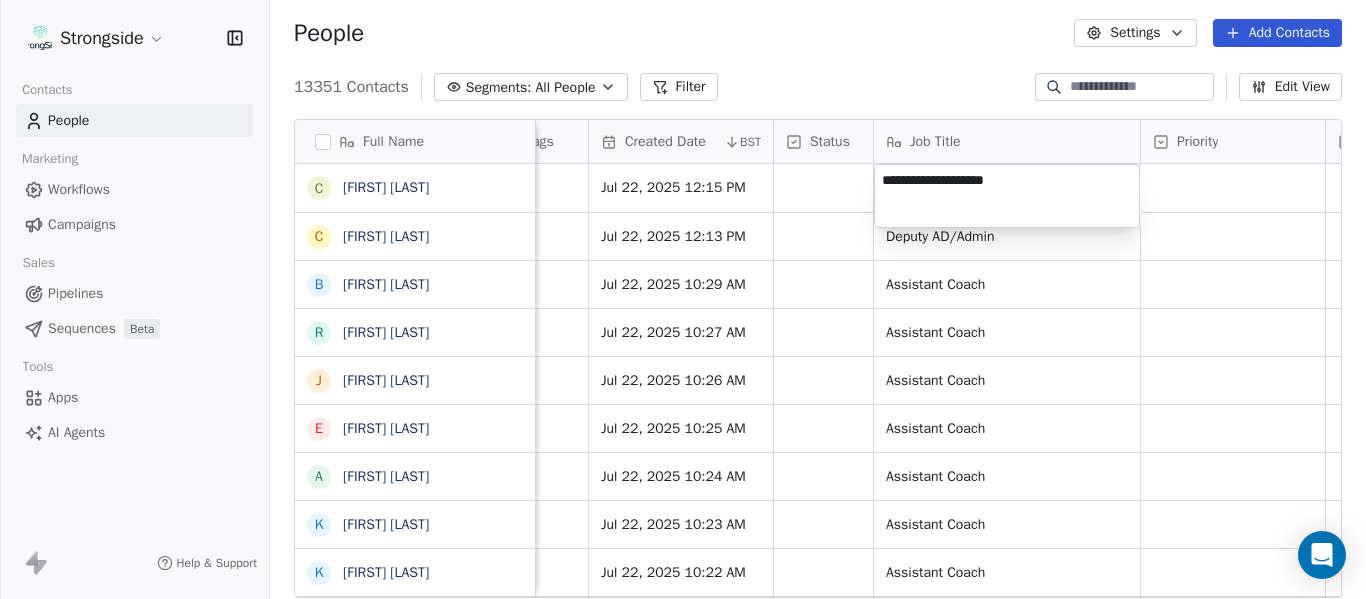 click on "Strongside Contacts People Marketing Workflows Campaigns Sales Pipelines Sequences Beta Tools Apps AI Agents Help & Support People Settings  Add Contacts 13351 Contacts Segments: All People Filter  Edit View Tag Add to Sequence Export Full Name C [FIRST] [LAST] C [FIRST] [LAST] B [FIRST] [LAST] R [FIRST] [LAST] J [FIRST] [LAST] E [FIRST] [LAST] A [FIRST] [LAST] K [FIRST] [LAST] K [FIRST] [LAST] N [FIRST] [LAST] J [FIRST] [LAST] F [FIRST] [LAST] C [FIRST] [LAST] M [FIRST] [LAST] M [FIRST] [LAST] A [FIRST] [LAST] A [FIRST] [LAST] D [FIRST] [LAST] R [FIRST] [LAST] D [FIRST] [LAST] A [FIRST] [LAST] W [FIRST] [LAST] S [FIRST] [LAST] S [FIRST] [LAST] J [FIRST] [LAST] H [FIRST] [LAST] K [FIRST] [LAST] K [FIRST] [LAST] C [FIRST] [LAST] L [FIRST] [LAST] Level League/Conference Organization Tags Created Date BST Status Job Title Priority   NCAA I-Bowl [CITY], [STATE] [DATE] [TIME]   NCAA I-Bowl [CITY], [STATE] [DATE] [TIME] Deputy AD/Admin True   NCAA I-Bowl False" at bounding box center [683, 299] 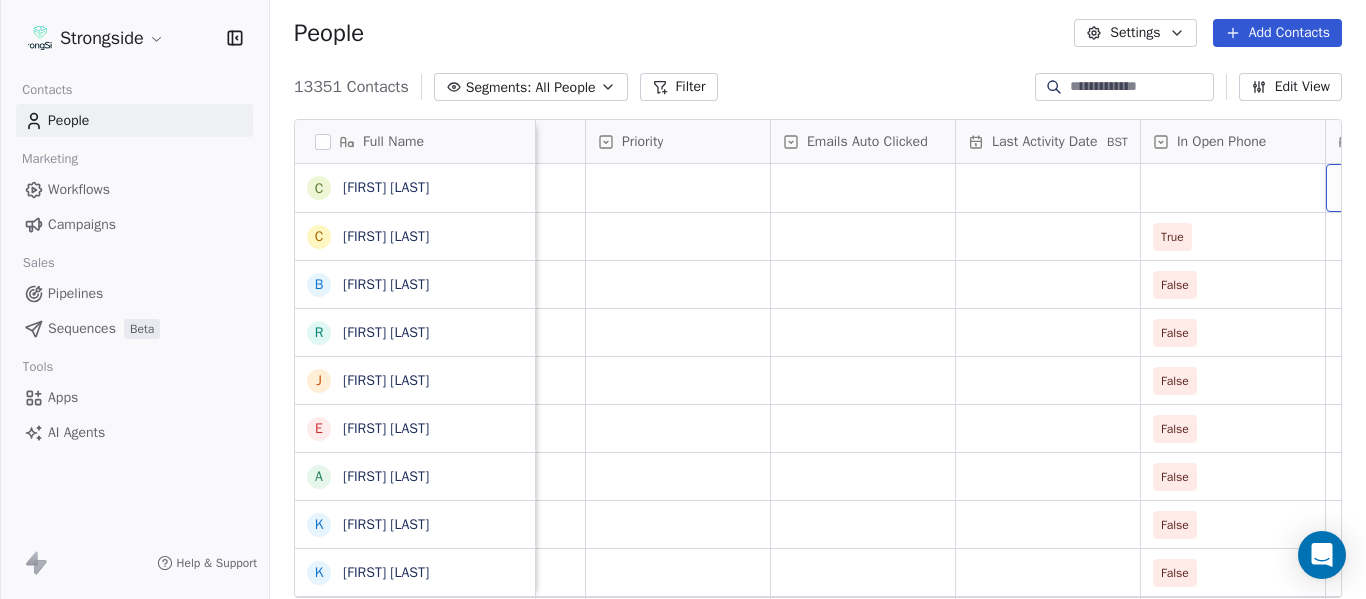 scroll, scrollTop: 0, scrollLeft: 2013, axis: horizontal 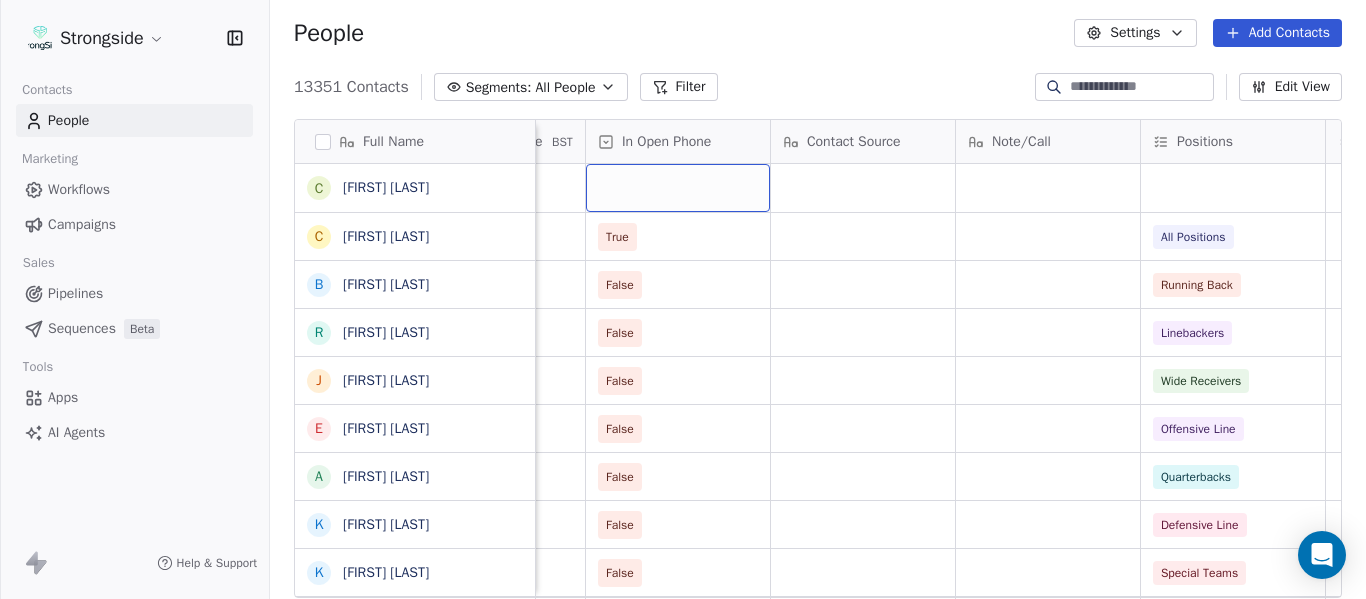 click at bounding box center (678, 188) 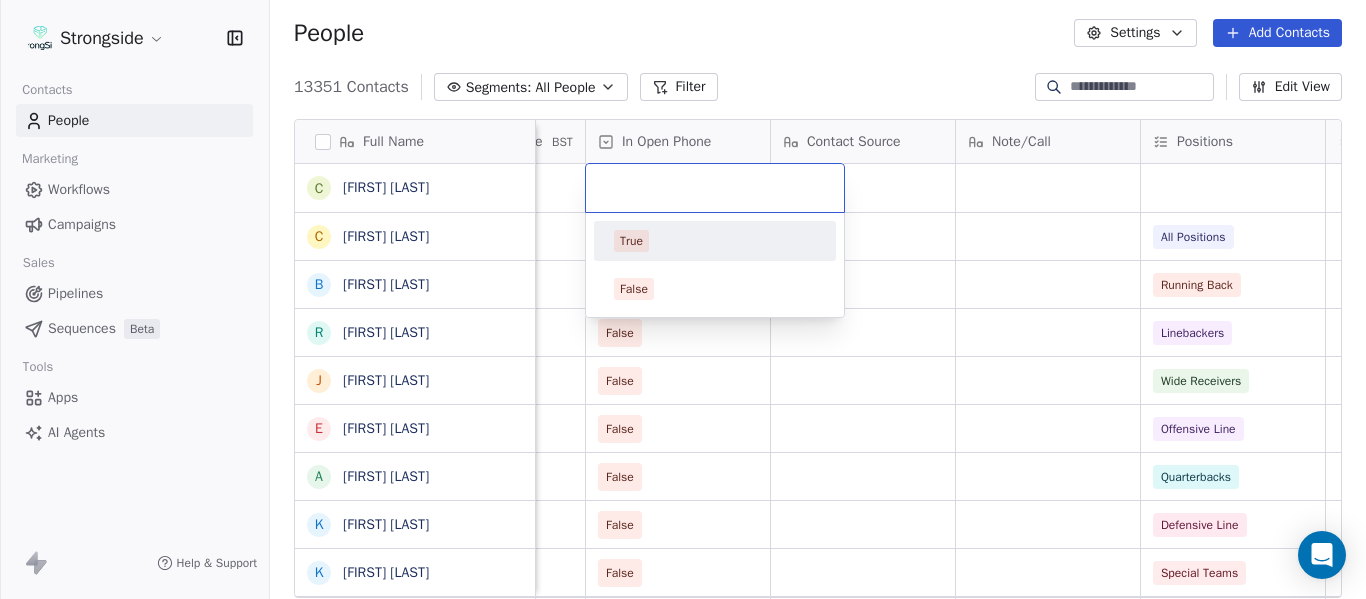 click on "True" at bounding box center (715, 241) 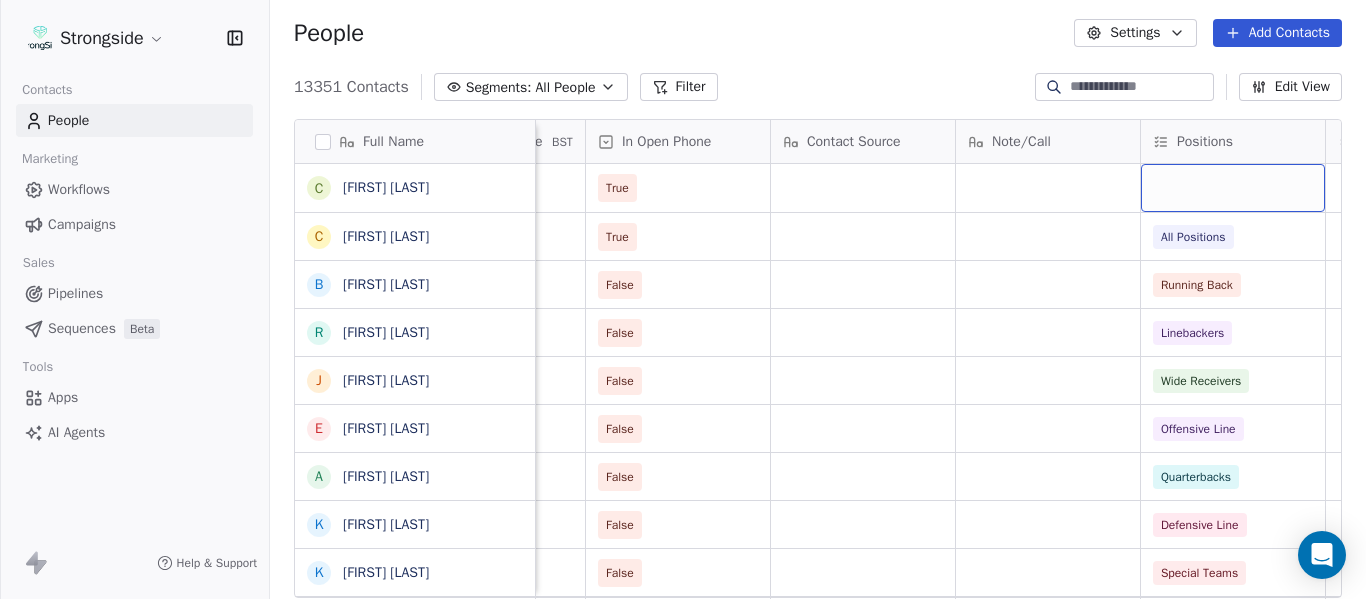 click at bounding box center (1233, 188) 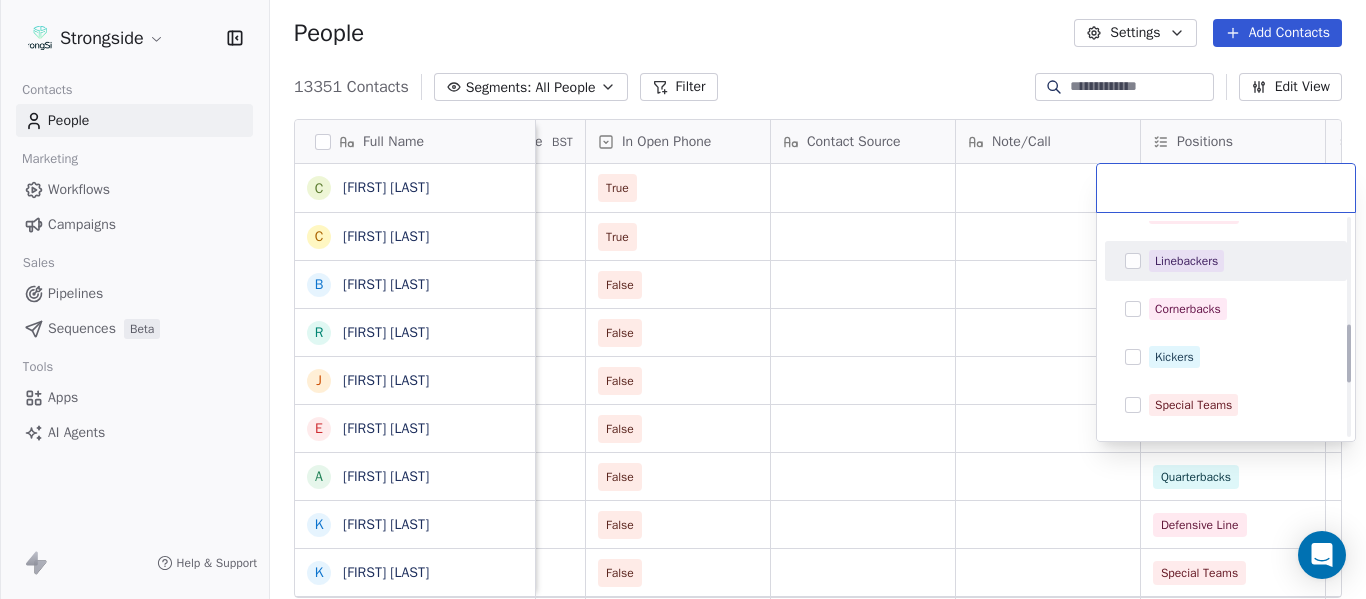 scroll, scrollTop: 500, scrollLeft: 0, axis: vertical 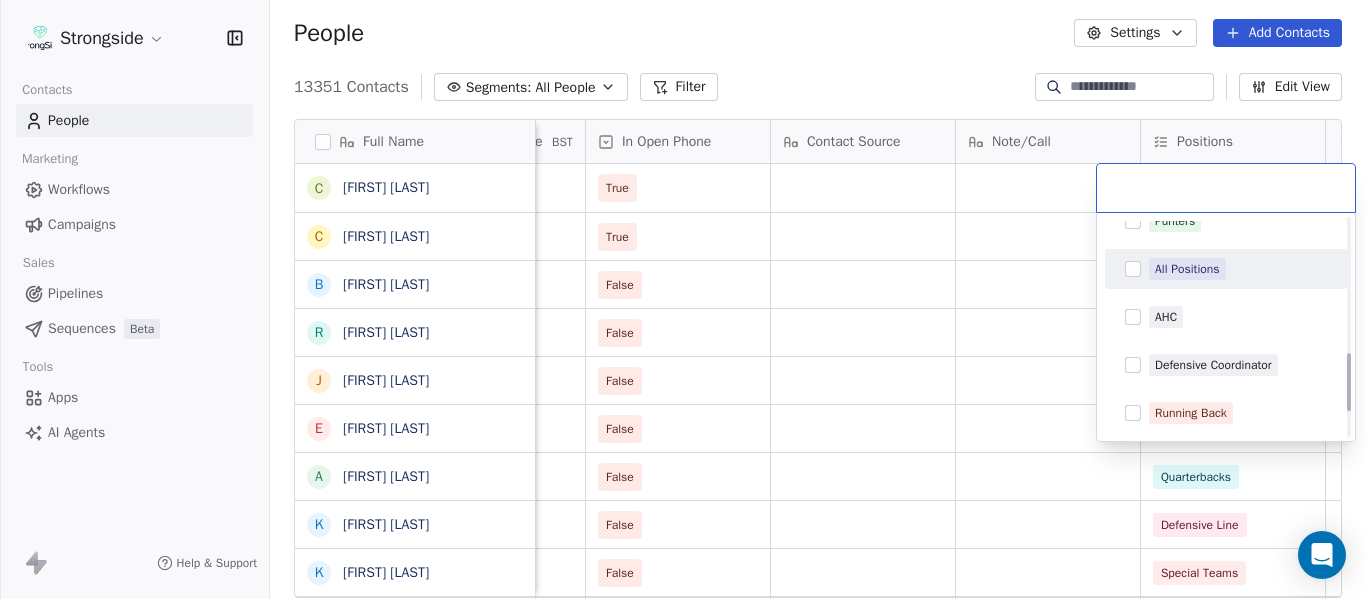 click on "All Positions" at bounding box center (1187, 269) 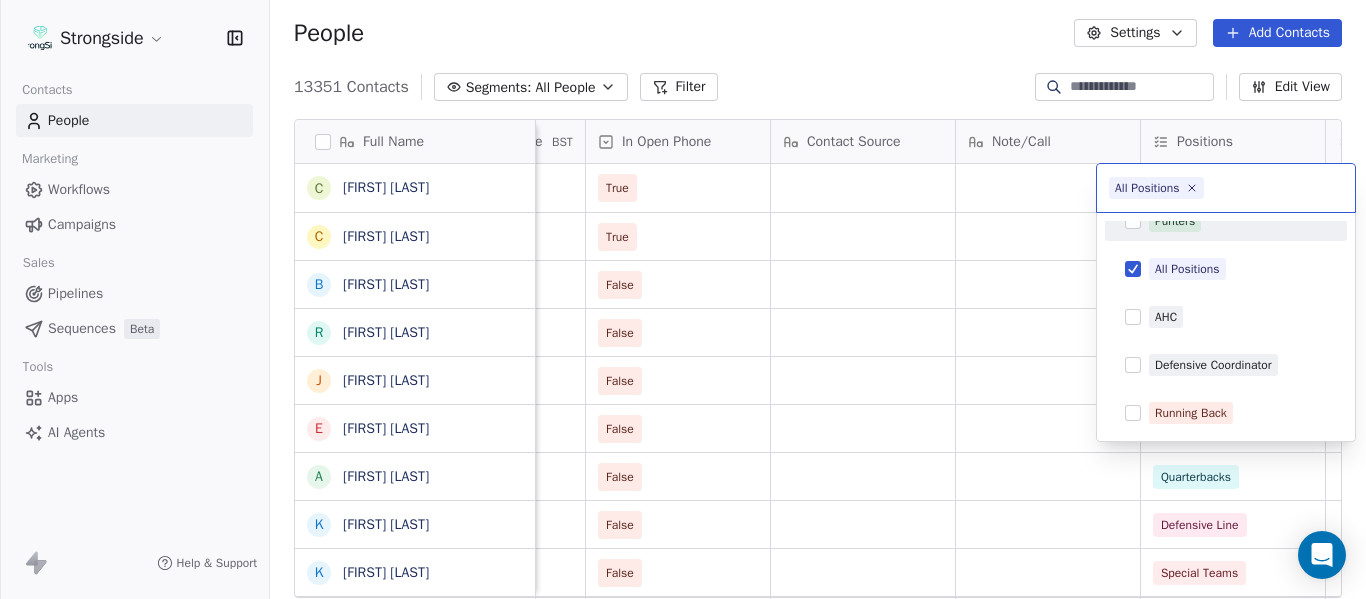 click on "Strongside Contacts People Marketing Workflows Campaigns Sales Pipelines Sequences Beta Tools Apps AI Agents Help & Support People Settings Add Contacts 13351 Contacts Segments: All People Filter Edit View Tag Add to Sequence Export Full Name C [FIRST] [LAST] C [FIRST] [LAST] B [FIRST] [LAST] R [FIRST] [LAST] J [FIRST] [LAST] E [FIRST] [LAST] A [FIRST] [LAST] K [FIRST] [LAST] K [FIRST] [LAST] N [FIRST] [LAST] J [FIRST] [LAST] F [FIRST] [LAST] C [FIRST] [LAST] M [FIRST] [LAST] M [FIRST] [LAST] M [FIRST] [LAST] A [FIRST] [LAST] D [FIRST] [LAST] R [FIRST] [LAST] D [FIRST] [LAST] A [FIRST] [LAST] W [FIRST] [LAST] S [FIRST] [LAST] S [FIRST] [LAST] J [FIRST] [LAST] H [FIRST] [LAST] K [FIRST] [LAST] K [FIRST] [LAST] C [FIRST] [LAST] Job Title Priority Emails Auto Clicked Last Activity Date BST In Open Phone Contact Source Note/Call Positions Student Pop. Lead Account Dir/Player Personnel True Deputy AD/Admin True All Positions Assistant Coach False Running Back Assistant Coach False Linebackers Assistant Coach False False" at bounding box center (683, 299) 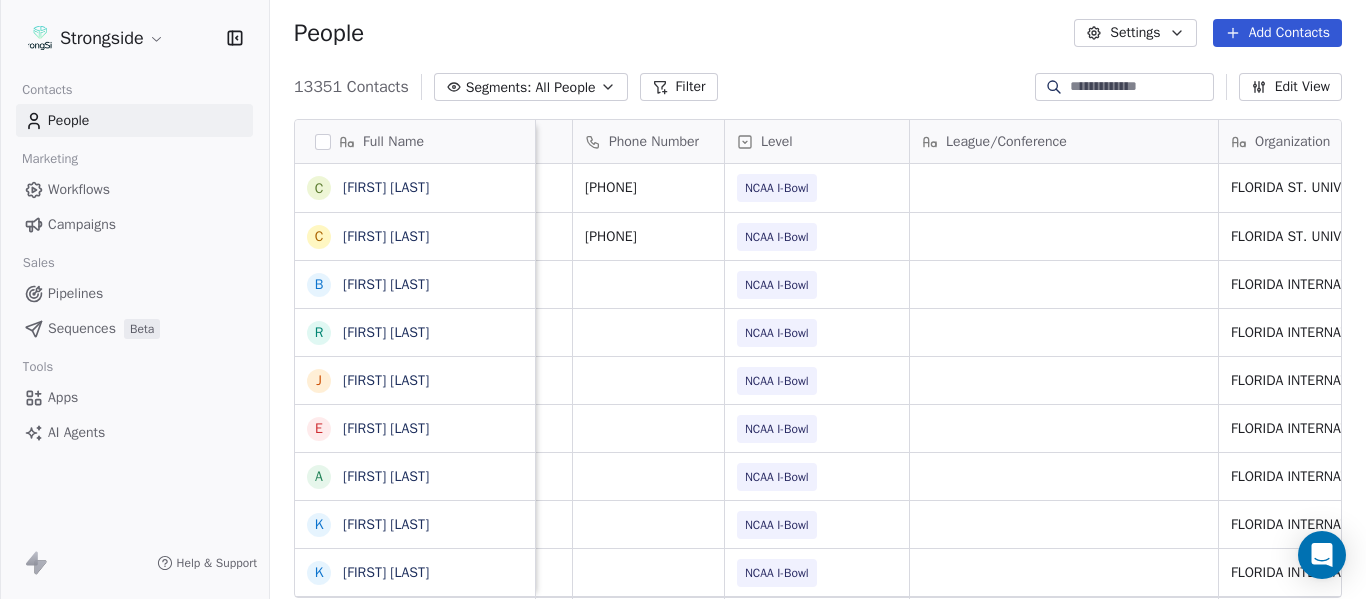 scroll, scrollTop: 0, scrollLeft: 0, axis: both 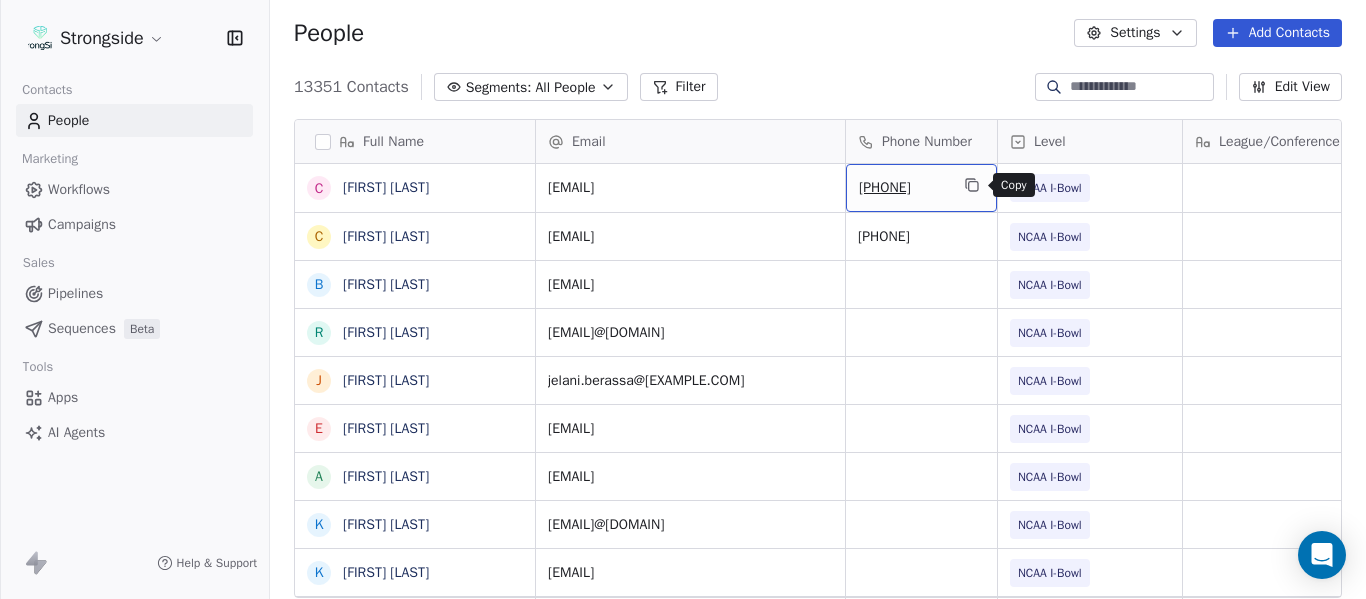click 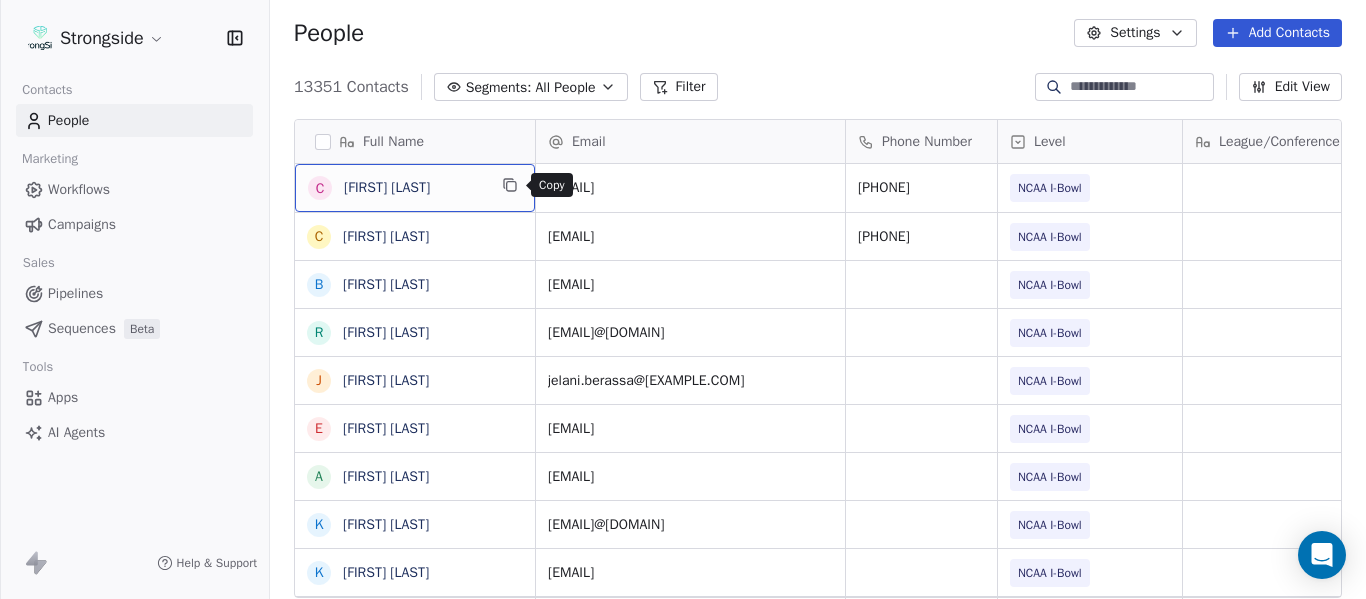 click 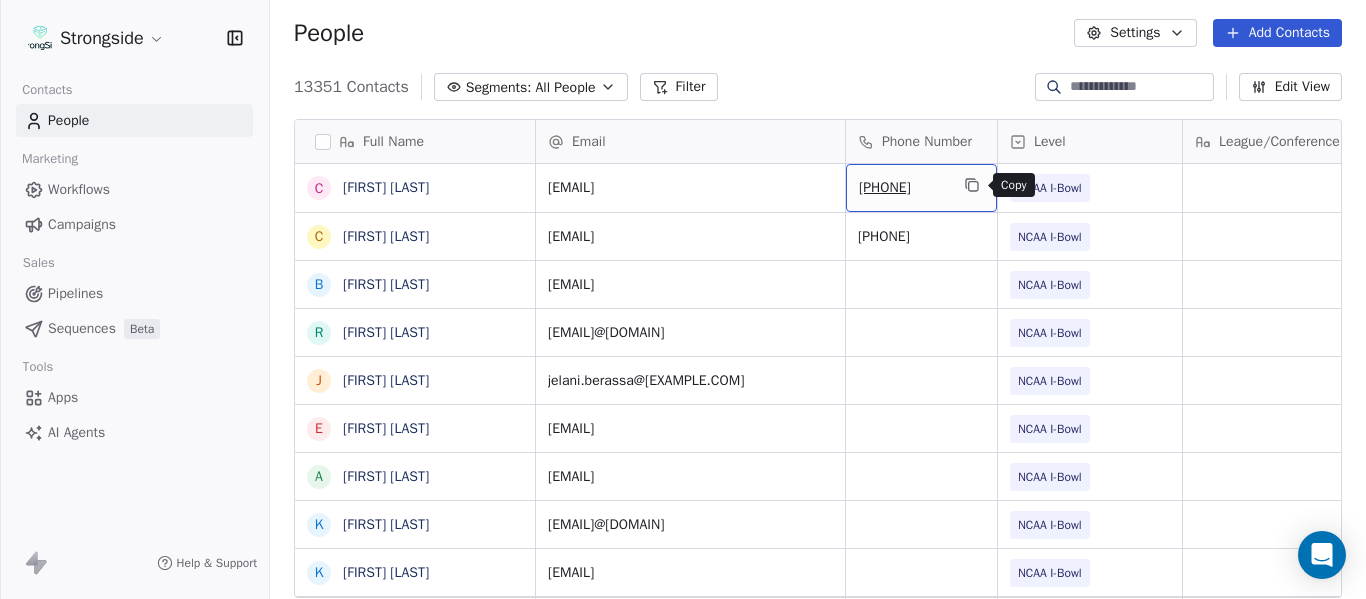 click 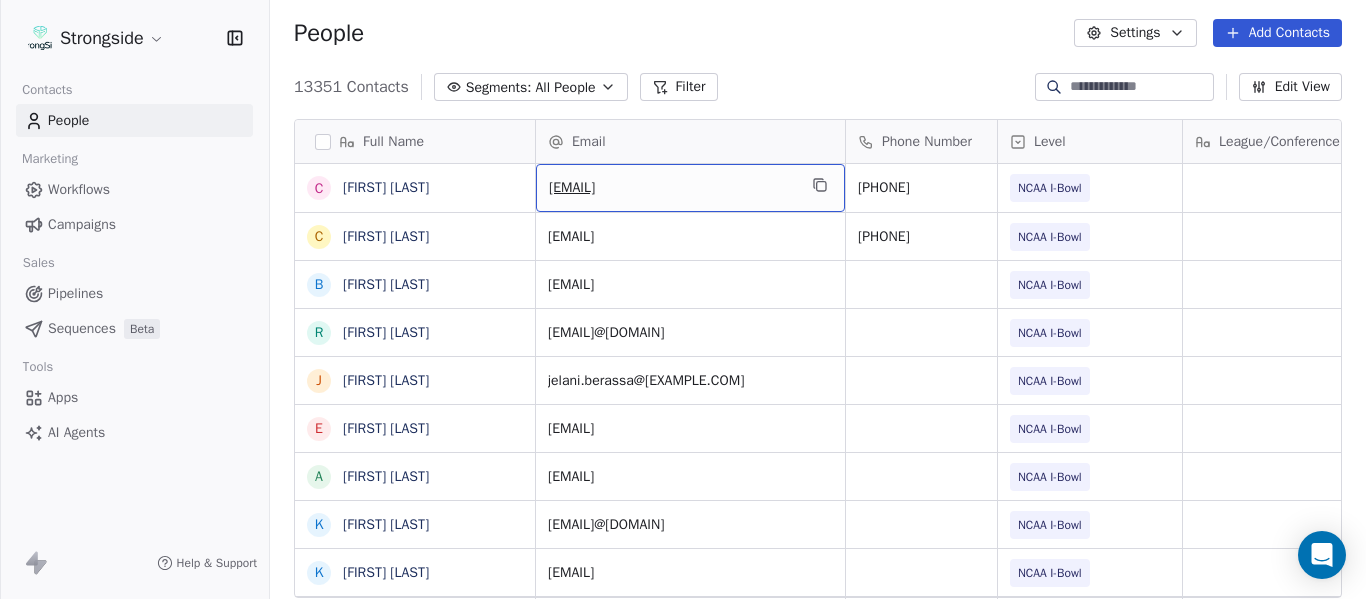 click on "[EMAIL]" at bounding box center (690, 188) 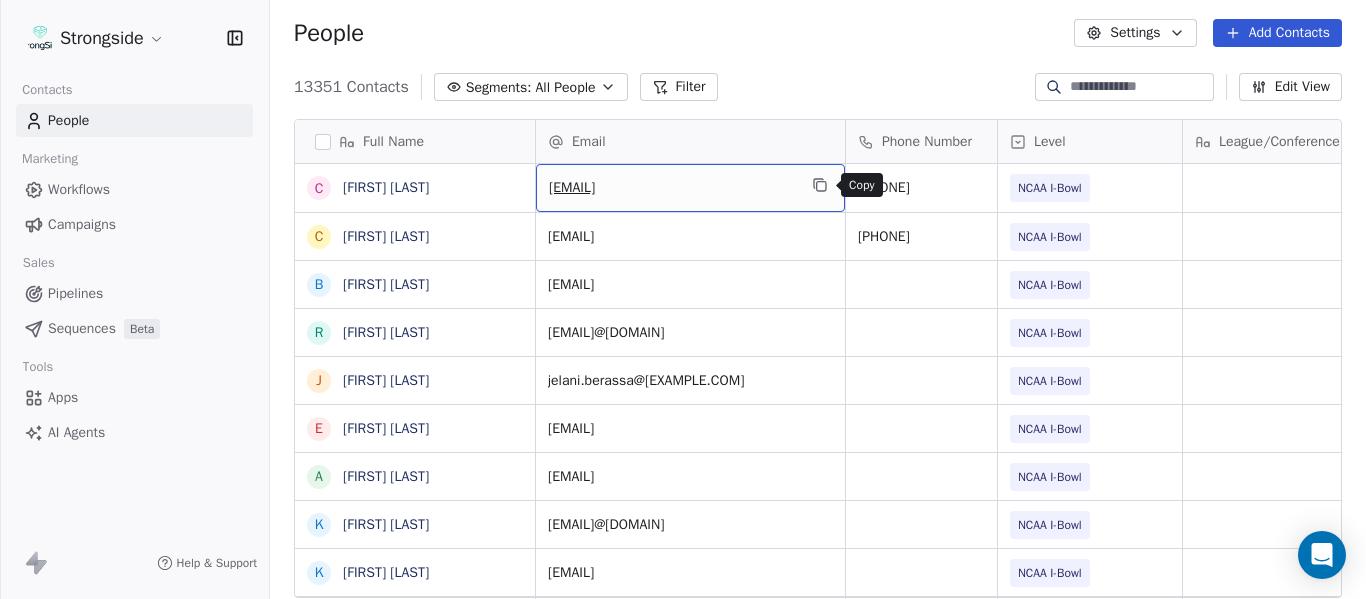 click 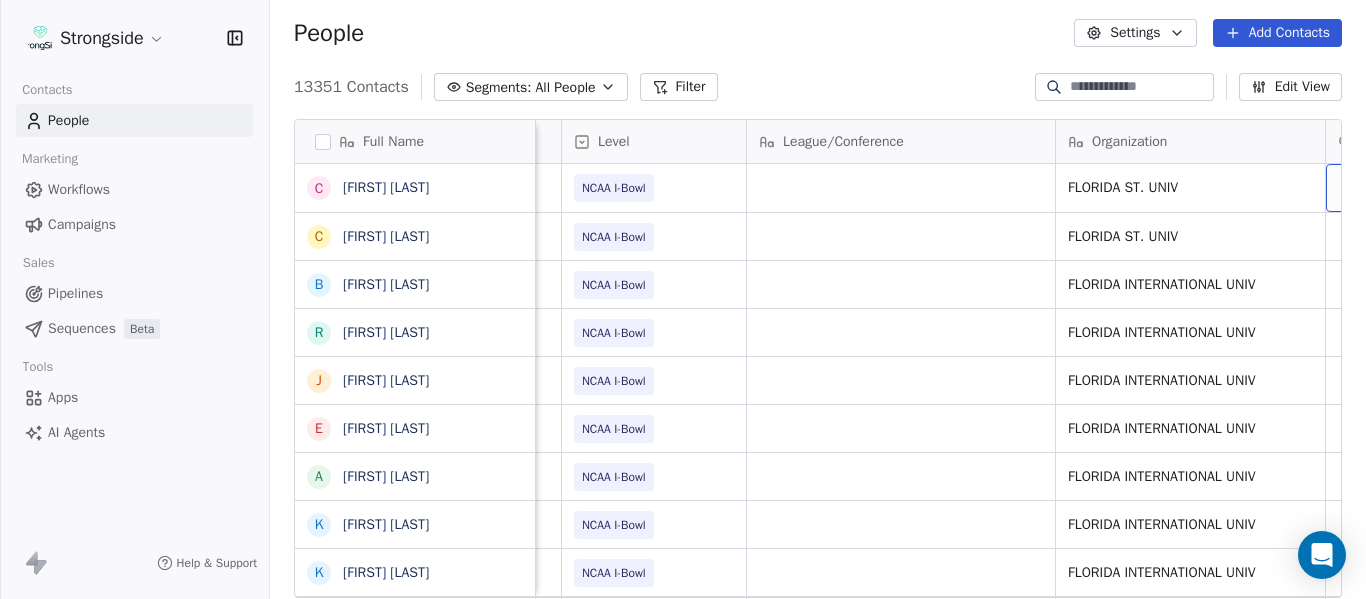scroll, scrollTop: 0, scrollLeft: 536, axis: horizontal 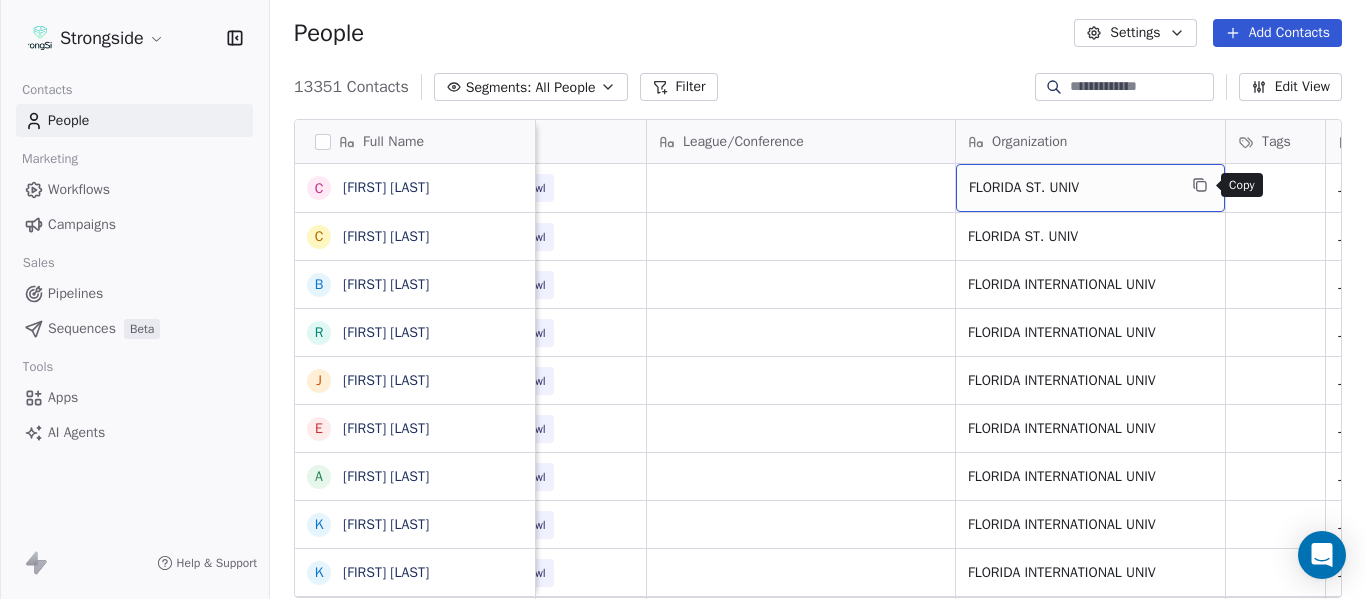 click 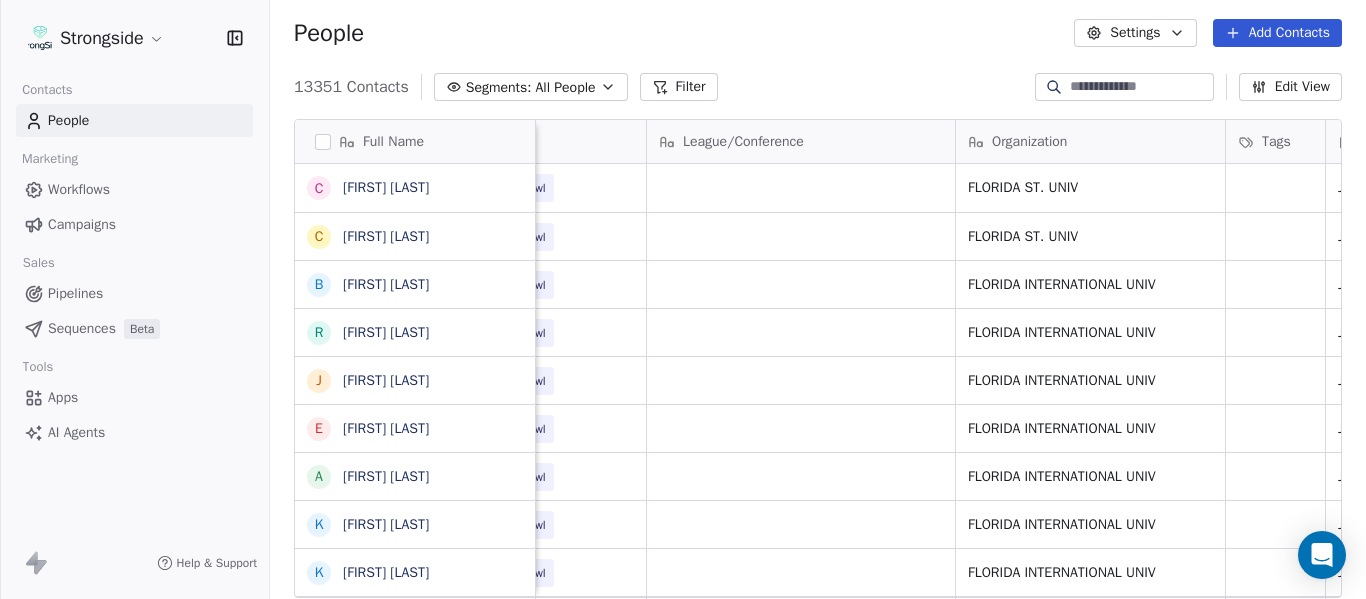 click on "Add Contacts" at bounding box center (1277, 33) 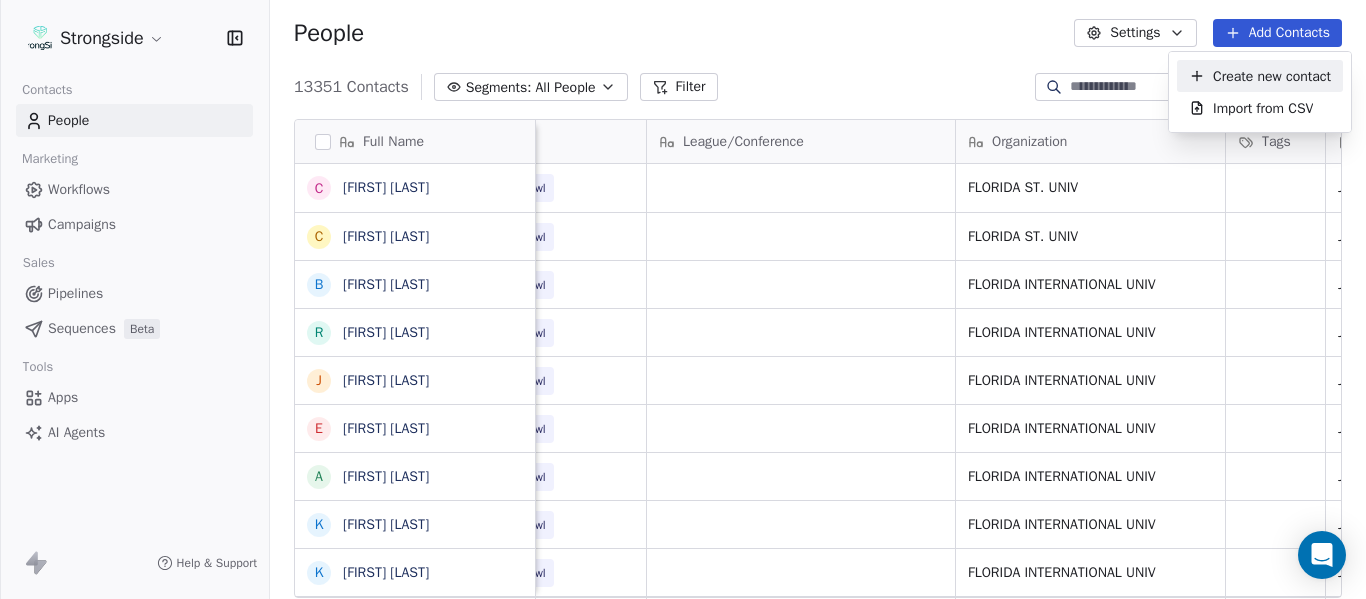 click on "Create new contact" at bounding box center [1272, 76] 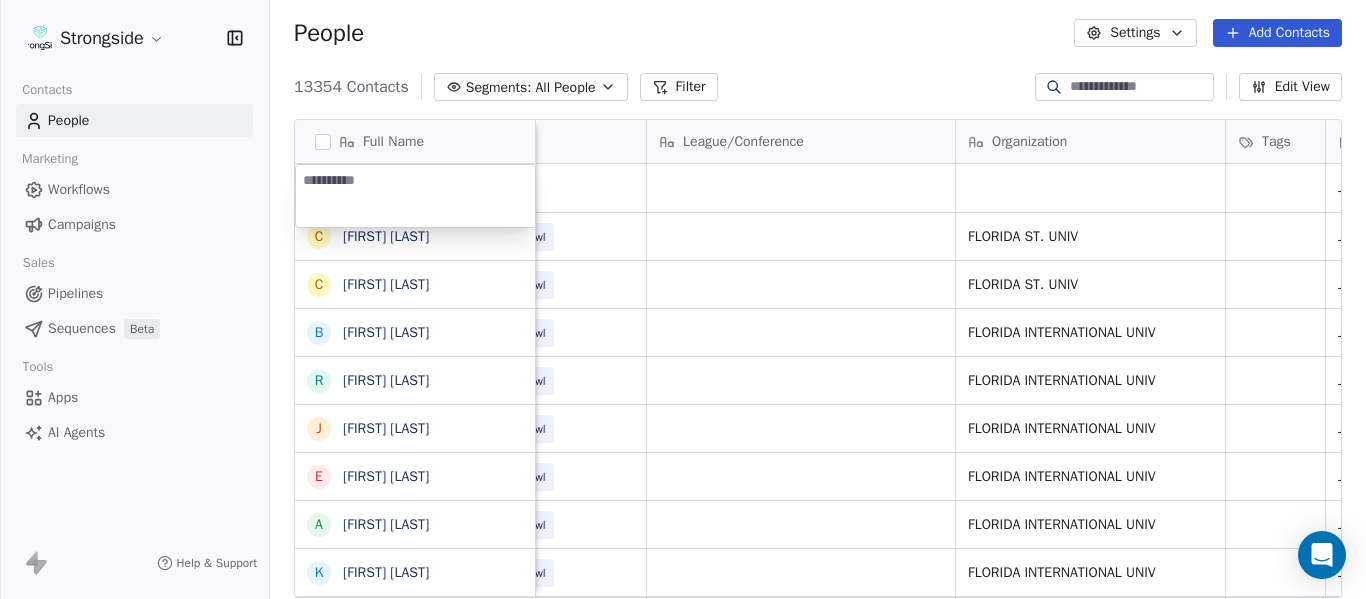 type on "**********" 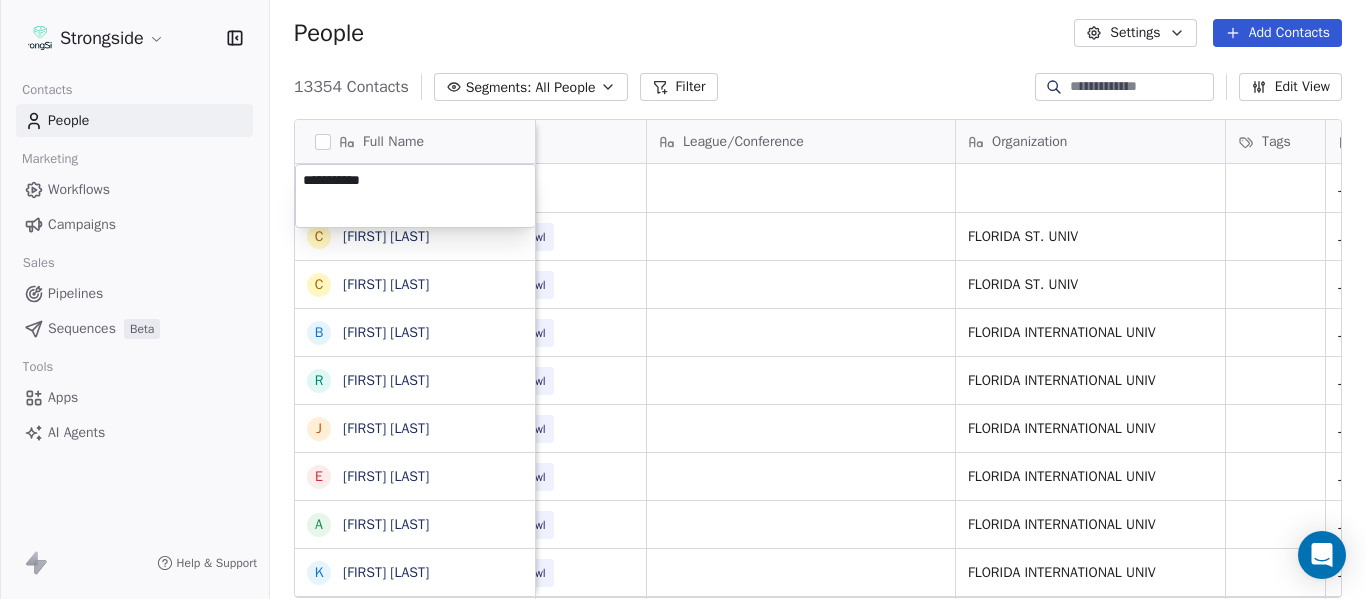 click on "Strongside Contacts People Marketing Workflows Campaigns Sales Pipelines Sequences Beta Tools Apps AI Agents Help & Support People Settings Add Contacts 13354 Contacts Segments: All People Filter Edit View Tag Add to Sequence Export Full Name C [FIRST] [LAST] C [FIRST] [LAST] B [FIRST] [LAST] R [FIRST] [LAST] J [FIRST] [LAST] E [FIRST] [LAST] A [FIRST] [LAST] K [FIRST] [LAST] K [FIRST] [LAST] N [FIRST] [LAST] J [FIRST] [LAST] F [FIRST] [LAST] C [FIRST] [LAST] M [FIRST] [LAST] M [FIRST] [LAST] M [FIRST] [LAST] A [FIRST] [LAST] D [FIRST] [LAST] R [FIRST] [LAST] D [FIRST] [LAST] A [FIRST] [LAST] W [FIRST] [LAST] S [FIRST] [LAST] S [FIRST] [LAST] J [FIRST] [LAST] H [FIRST] [LAST] K [FIRST] [LAST] K [FIRST] [LAST] C [FIRST] [LAST] Email Phone Number Level League/Conference Organization Tags Created Date BST Status Job Title Priority Jul 22, 2025 12:18 PM [EMAIL] [PHONE] NCAA I-Bowl [CITY] ST. UNIV Jul 22, 2025 12:15 PM Dir/Player Personnel [EMAIL] [PHONE] NCAA I-Bowl [CITY] ST. UNIV Jul 22, 2025 12:13 PM Deputy AD/Admin" at bounding box center (683, 299) 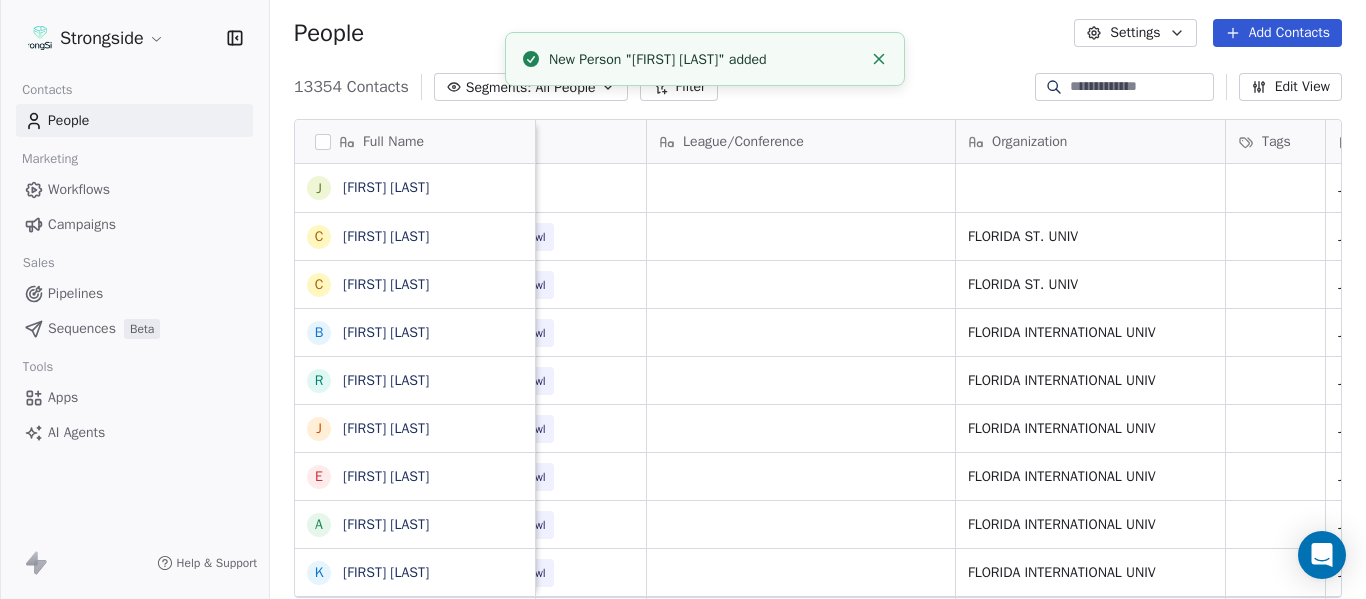 scroll, scrollTop: 0, scrollLeft: 0, axis: both 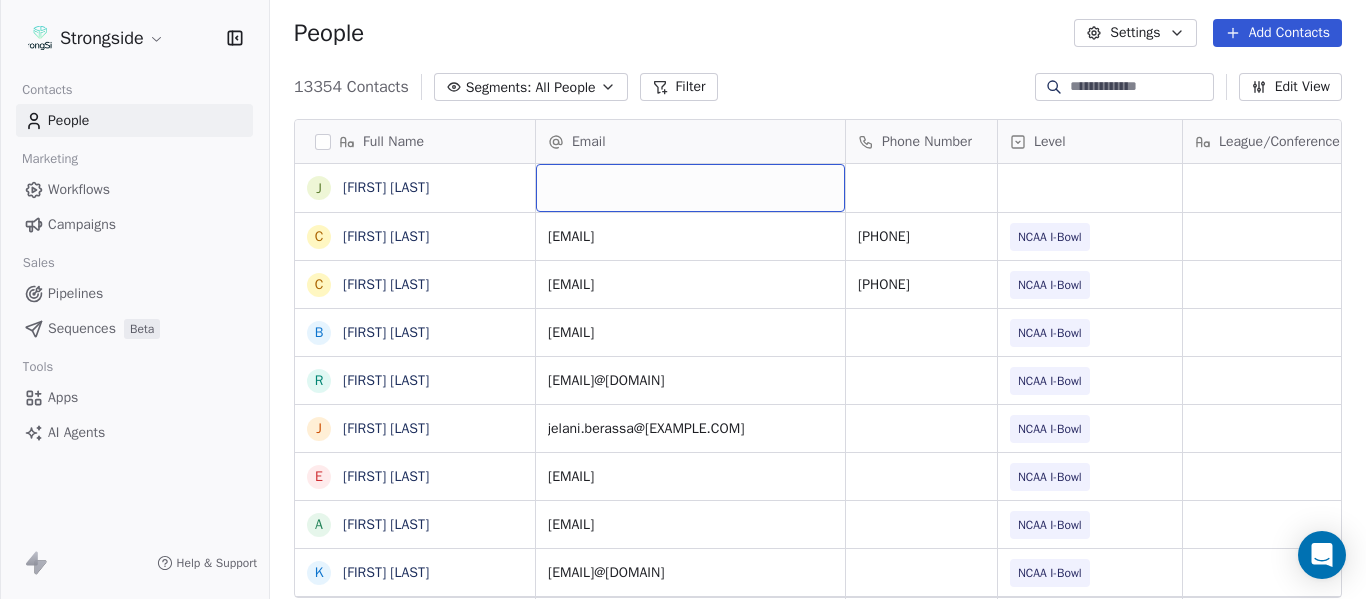 click at bounding box center [690, 188] 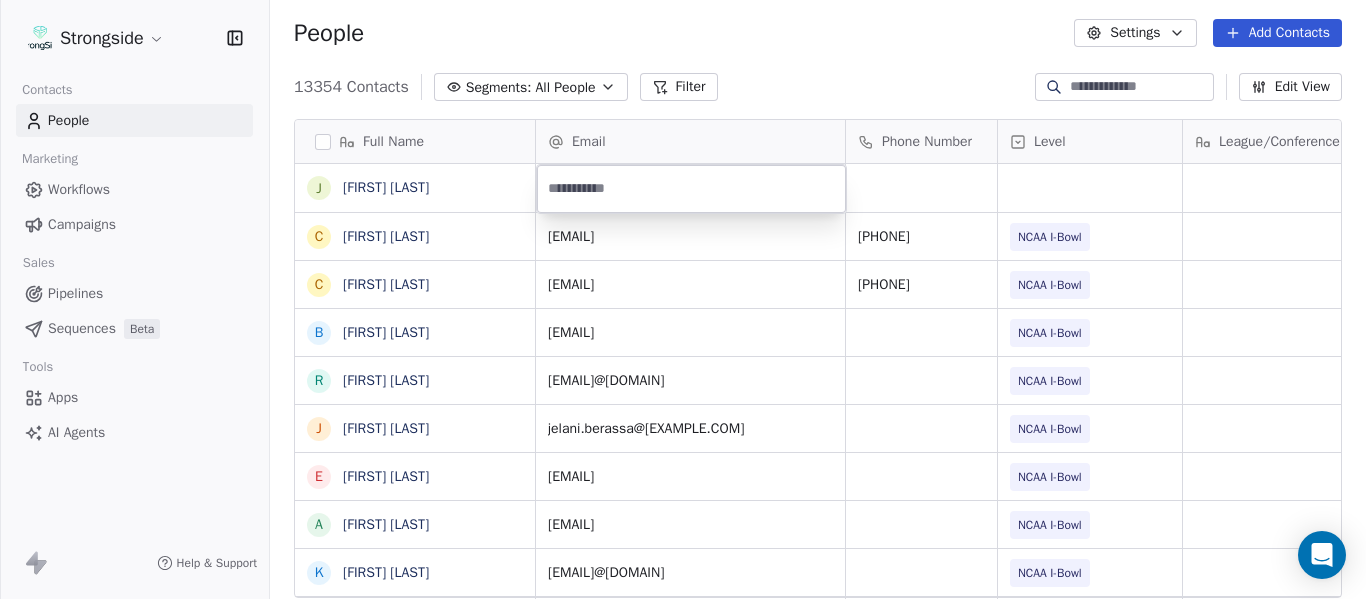 type on "**********" 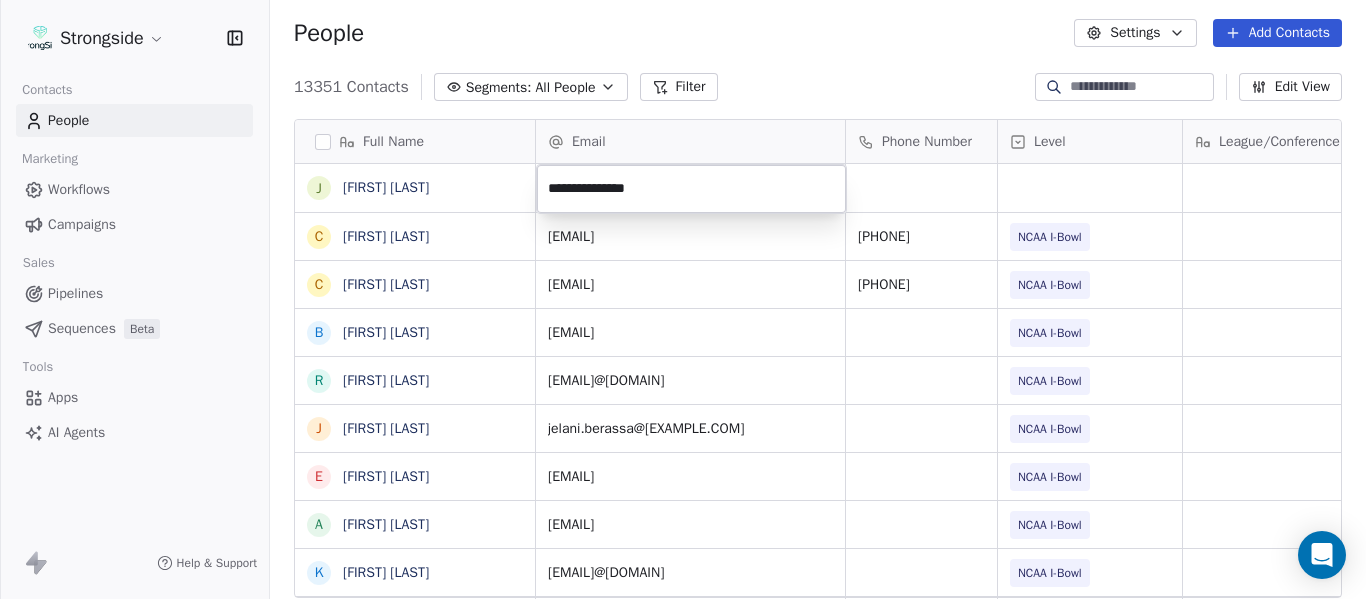 click on "Full Name J [FIRST] [LAST] C [FIRST] [LAST] C [FIRST] [LAST] B [FIRST] [LAST] R [FIRST] [LAST] J [FIRST] [LAST] E [FIRST] [LAST] A [FIRST] [LAST] K [FIRST] [LAST] K [FIRST] [LAST] N [FIRST] [LAST] J [FIRST] [LAST] F [FIRST] [LAST] C [FIRST] [LAST] M [FIRST] [LAST] M [FIRST] [LAST] M [FIRST] [LAST] A [FIRST] [LAST] D [FIRST] [LAST] R [FIRST] [LAST] D [FIRST] [LAST] A [FIRST] [LAST] W [FIRST] [LAST] S [FIRST] [LAST] S [FIRST] [LAST] J [FIRST] [LAST] H [FIRST] [LAST] K [FIRST] [LAST] K [FIRST] [LAST] C [FIRST] [LAST] Email Phone Number Level League/Conference Organization Tags Created Date BST Jul 22, 2025 12:18 PM [EMAIL] [PHONE] NCAA I-Bowl [STATE] [ORGANIZATION] Jul 22, 2025 12:15 PM [EMAIL] [PHONE] NCAA I-Bowl [STATE] [ORGANIZATION] Jul 22, 2025 12:13 PM [EMAIL] NCAA I-Bowl NCAA I-Bowl" at bounding box center (683, 299) 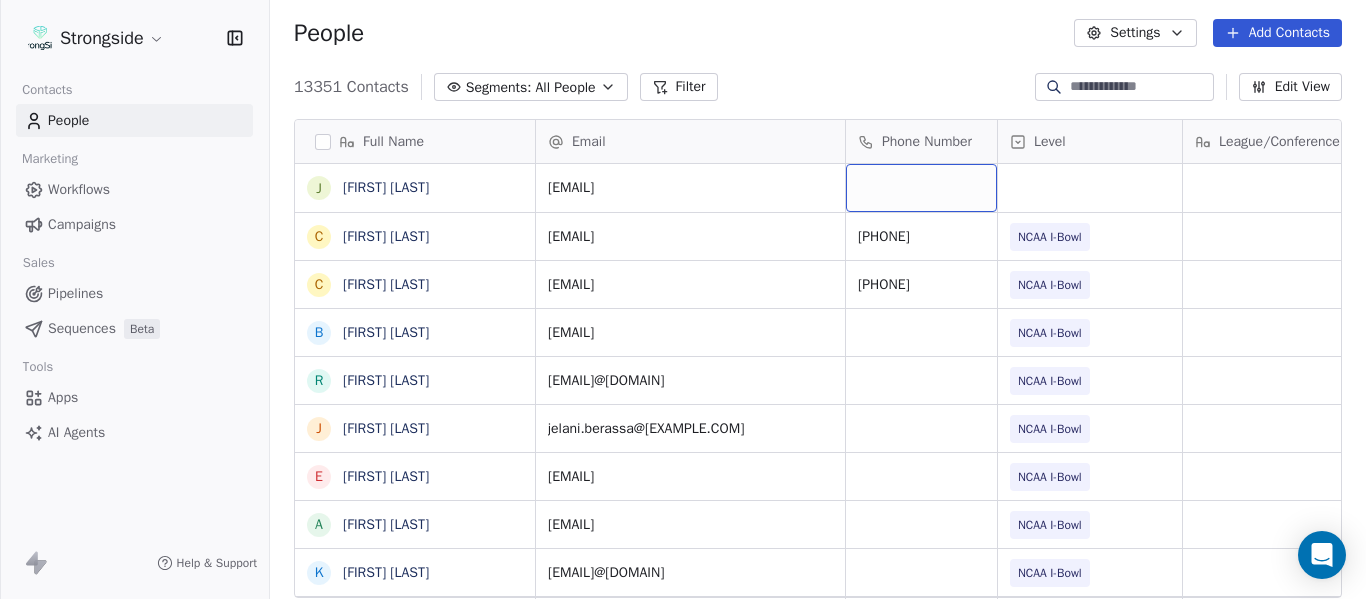 click at bounding box center (921, 188) 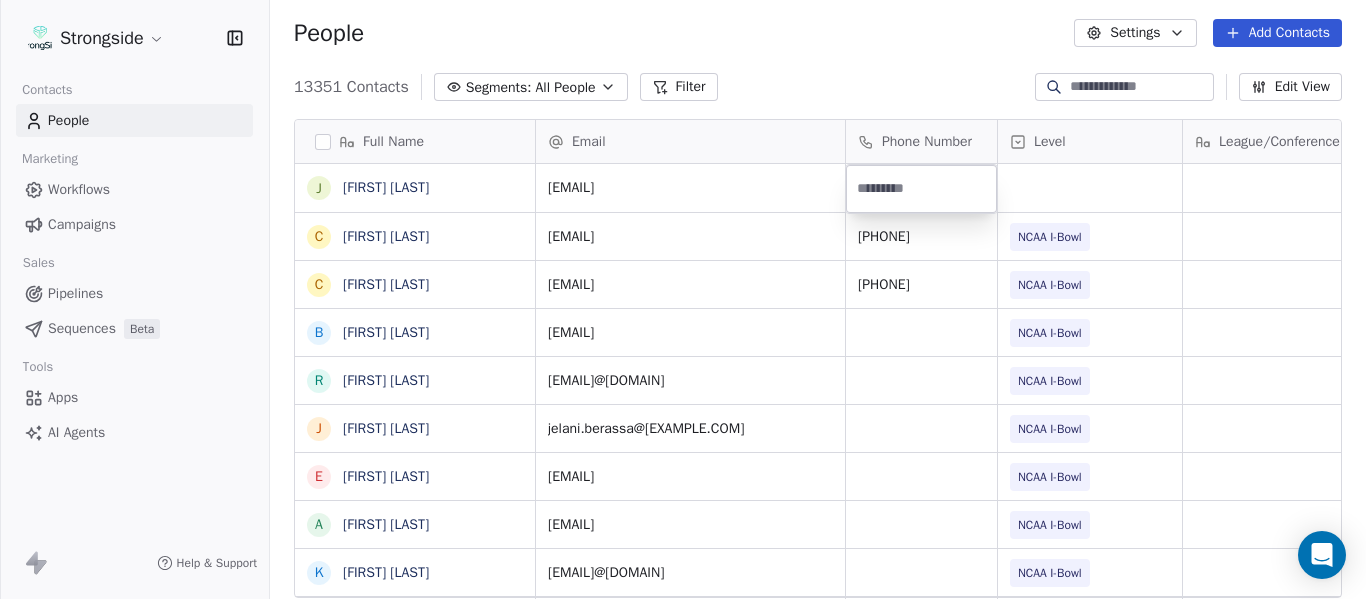 type on "**********" 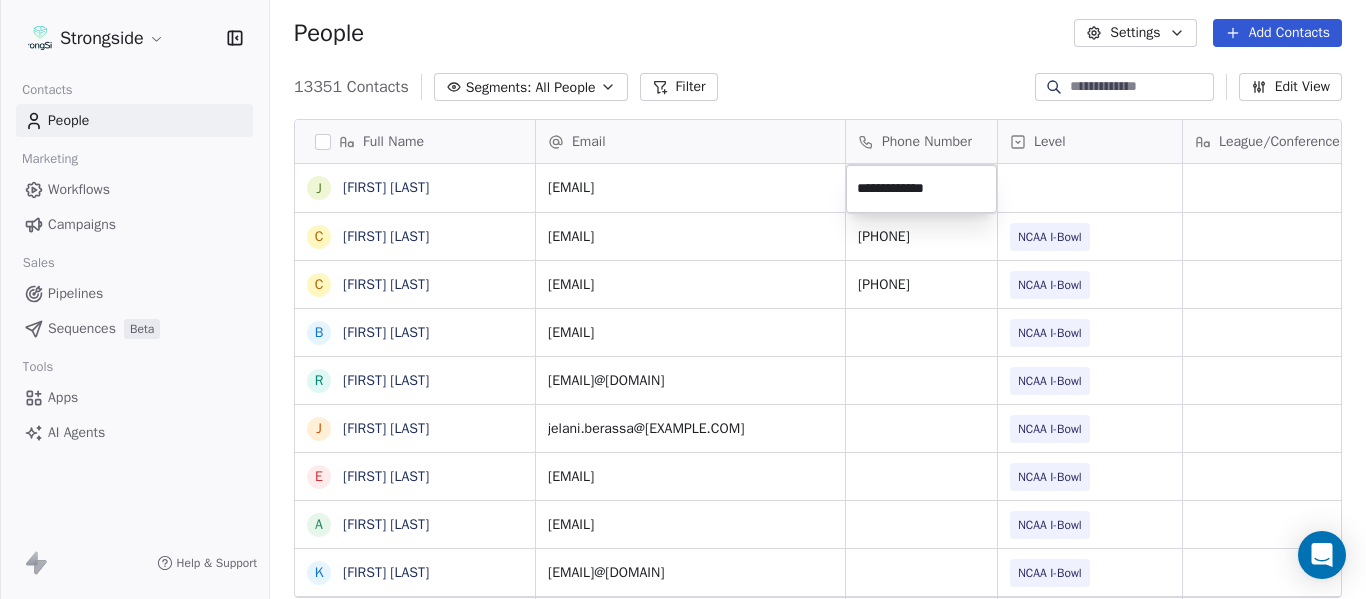 click on "Strongside Contacts People Marketing Workflows Campaigns Sales Pipelines Sequences Beta Tools Apps AI Agents Help & Support People Settings  Add Contacts 13353 Contacts Segments: All People Filter  Edit View Tag Add to Sequence Export Full Name J [FIRST] [LAST] C [FIRST] [LAST] C [FIRST] [LAST] C [FIRST] [LAST] B [FIRST] [LAST] R [FIRST] [LAST] J [FIRST] [LAST] E [FIRST] [LAST] A [FIRST] [LAST] K [FIRST] [LAST] K [FIRST] [LAST] N [FIRST] [LAST] J [FIRST] [LAST] F [FIRST] [LAST] C [FIRST] [LAST] M [FIRST] [LAST] M [FIRST] [LAST] M [FIRST] [LAST] A [FIRST] [LAST] A [FIRST] [LAST] D [FIRST] [LAST] R [FIRST] [LAST] D [FIRST] [LAST] A [FIRST] [LAST] W [FIRST] [LAST] S [FIRST] [LAST] S [FIRST] [LAST] J [FIRST] [LAST] H [FIRST] [LAST] K [FIRST] [LAST] K [FIRST] [LAST] C [FIRST] [LAST] Email Phone Number Level League/Conference Organization Tags Created Date BST [EMAIL] [DATE] [TIME] [EMAIL] [PHONE] NCAA I-Bowl [STATE] [UNIVERSITY] [DATE] [TIME] [EMAIL] [PHONE] NCAA I-Bowl [STATE] [UNIVERSITY] [DATE] [TIME] [EMAIL] [PHONE] NCAA I-Bowl [STATE] [UNIVERSITY] [DATE] [TIME] [EMAIL] JUCO" at bounding box center (683, 299) 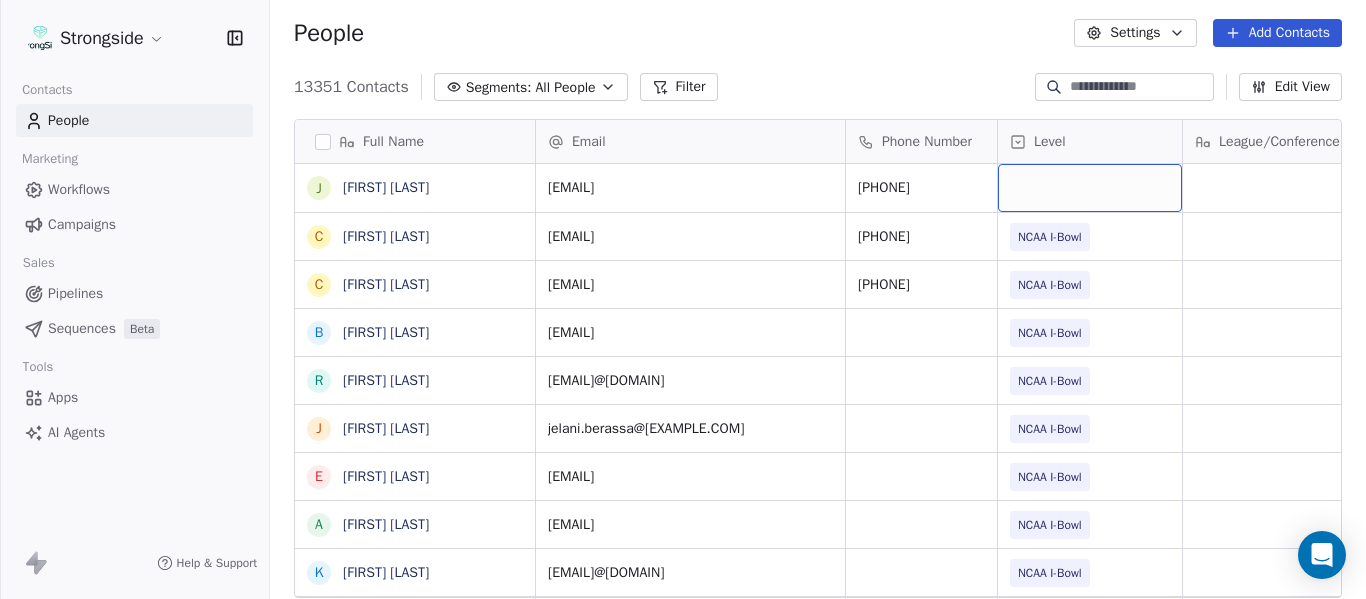 click at bounding box center (1090, 188) 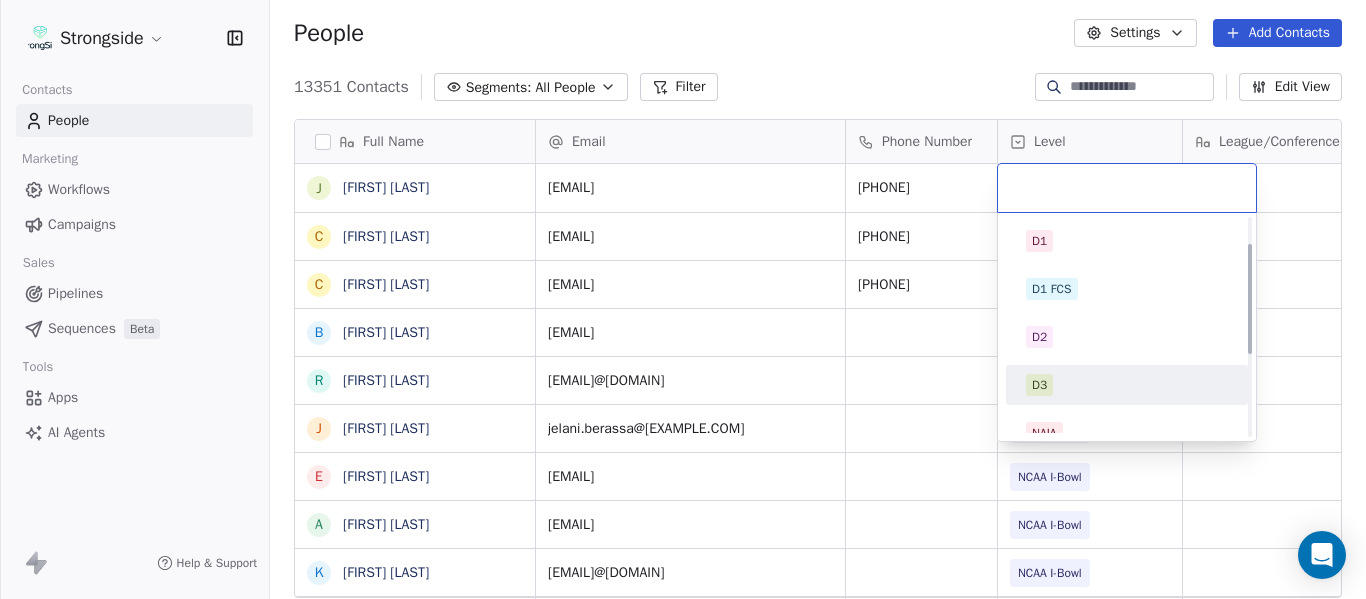 scroll, scrollTop: 212, scrollLeft: 0, axis: vertical 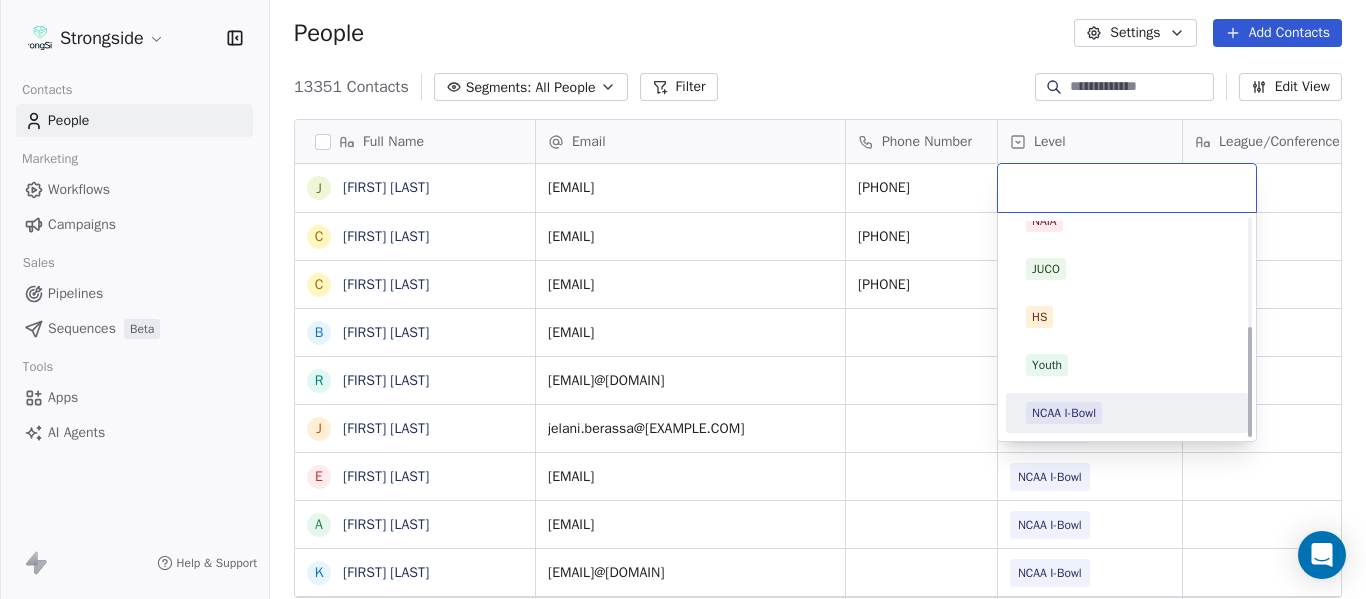 click on "NCAA I-Bowl" at bounding box center [1127, 413] 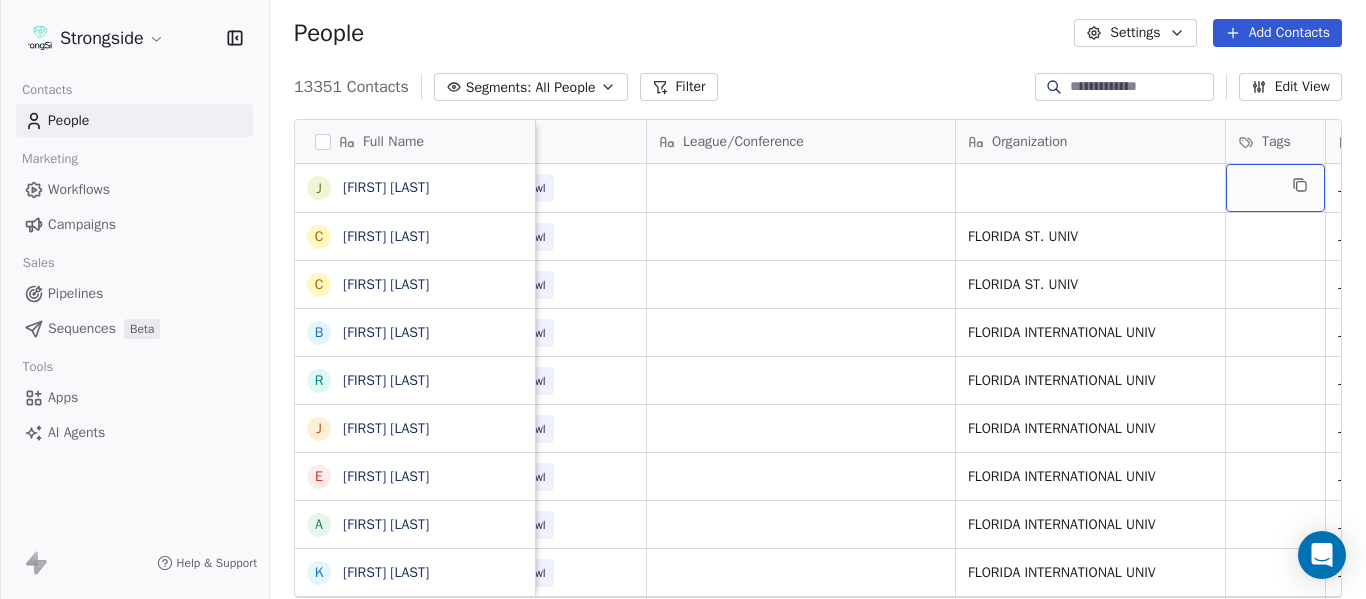 scroll, scrollTop: 0, scrollLeft: 721, axis: horizontal 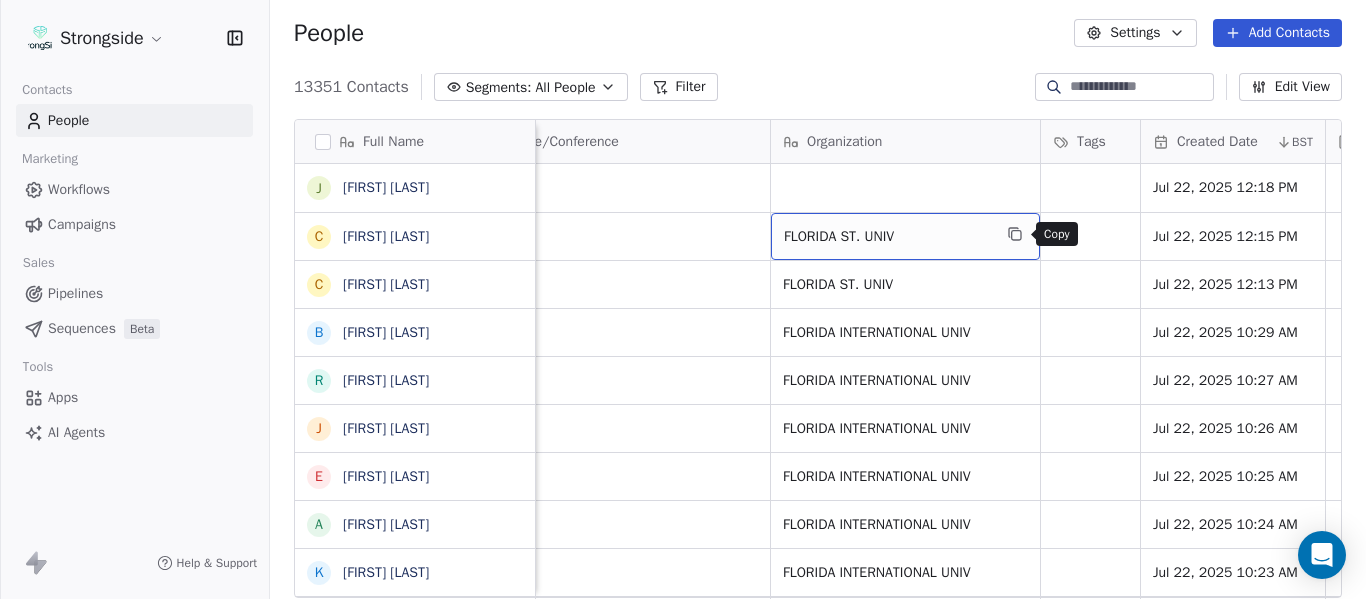 click 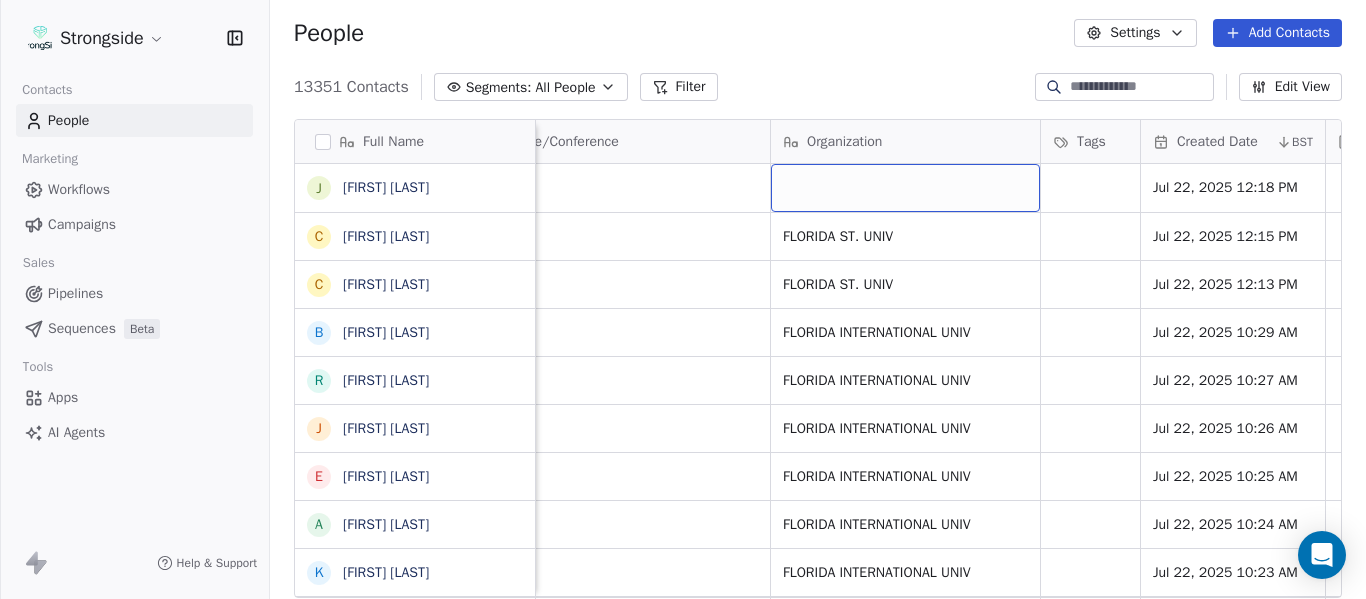 click at bounding box center (905, 188) 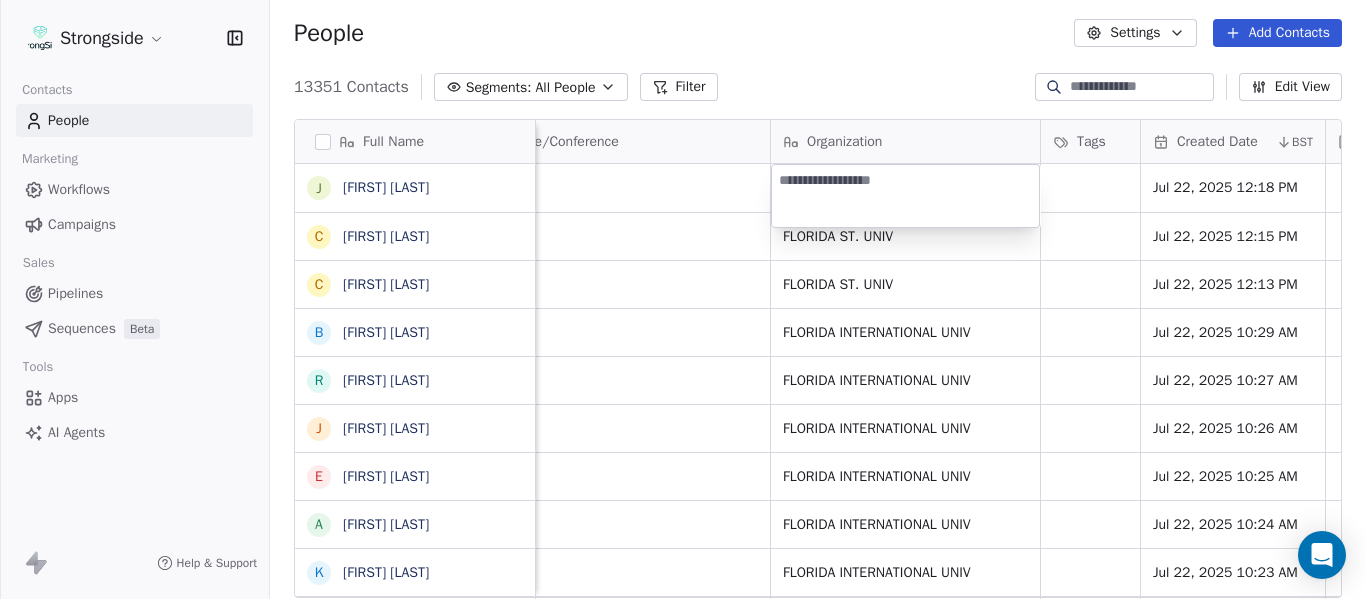 type on "**********" 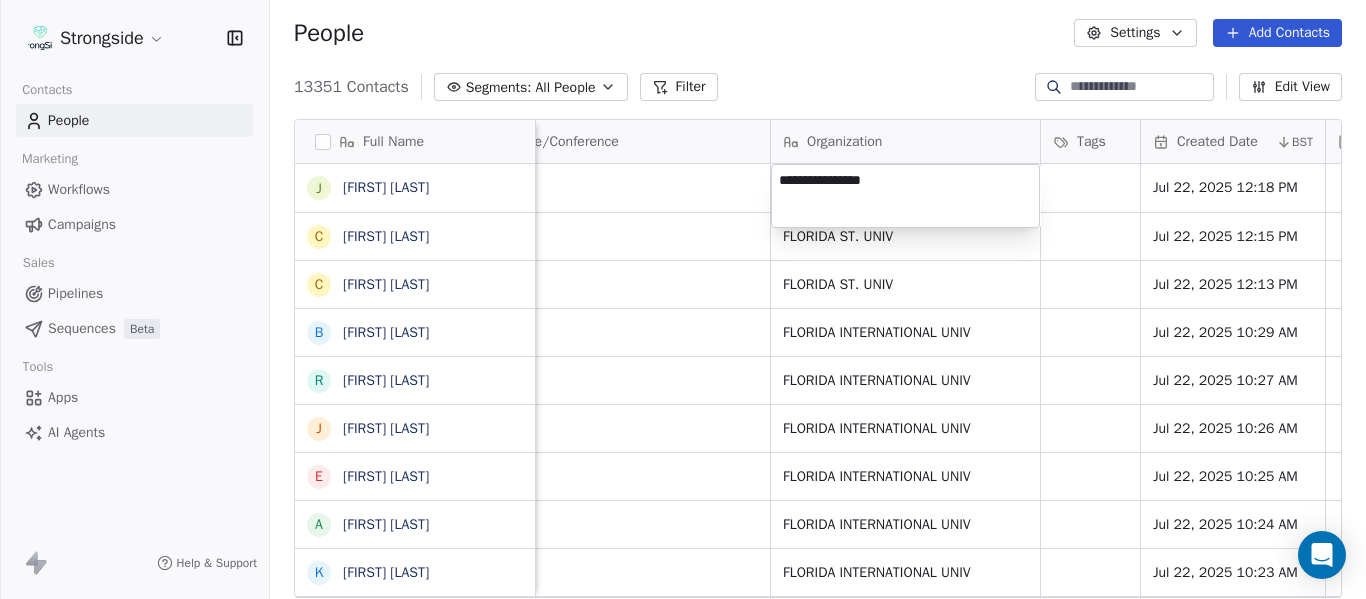 click on "Full Name J [FIRST] [LAST] C [FIRST] [LAST] C [FIRST] [LAST] B [FIRST] [LAST] R [FIRST] [LAST] J [FIRST] [LAST] E [FIRST] [LAST] A [FIRST] [LAST] K [FIRST] [LAST] K [FIRST] [LAST] N [FIRST] [LAST] J [FIRST] [LAST] F [FIRST] [LAST] C [FIRST] [LAST] M [FIRST] [LAST] M [FIRST] [LAST] A [FIRST] [LAST] D [FIRST] [LAST] R [FIRST] [LAST] D [FIRST] [LAST] A [FIRST] [LAST] W [FIRST] [LAST] S [FIRST] [LAST] S [FIRST] [LAST] J [FIRST] [LAST] H [FIRST] [LAST] K [FIRST] [LAST] K [FIRST] [LAST] C [FIRST] [LAST] Email Phone Number Level League/Conference Organization Tags Created Date BST Status Job Title Priority Emails Auto Clicked jkupper@[EMAIL] [PHONE]	 NCAA I-Bowl Jul 22, 2025 12:18 PM ccantor@[EMAIL] [PHONE] NCAA I-Bowl FLORIDA ST. UNIV Jul 22, 2025 12:15 PM Dir/Player Personnel cmhartmann@[EMAIL] JUCO" at bounding box center [683, 299] 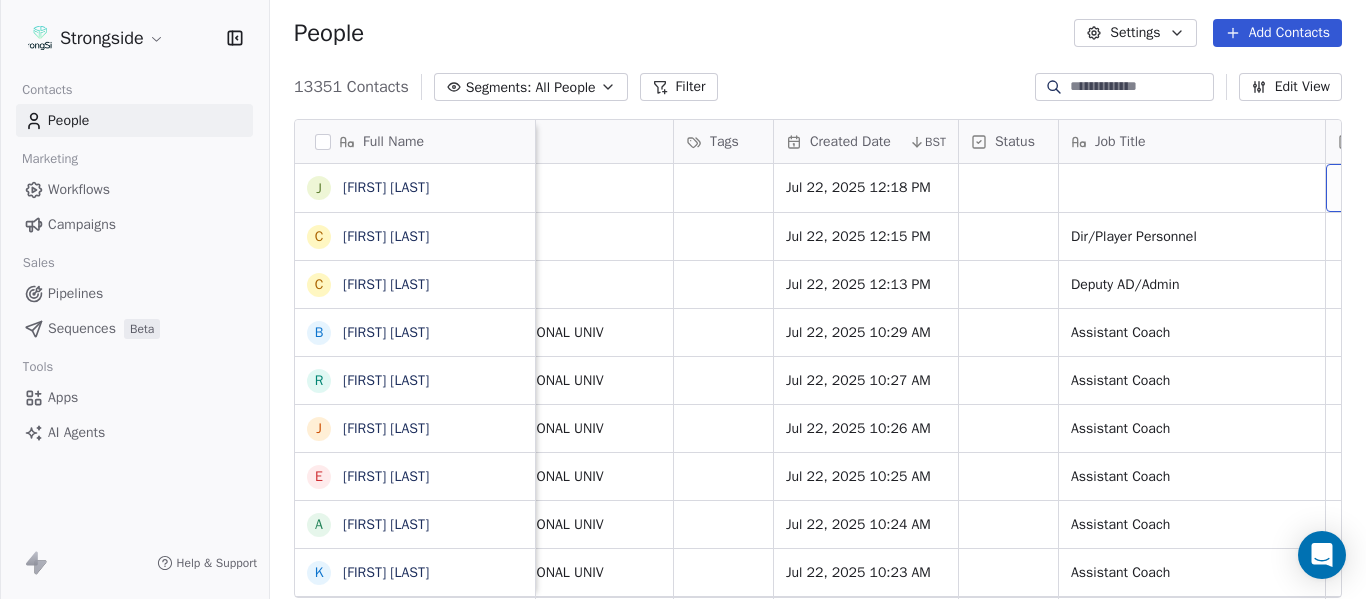 scroll, scrollTop: 0, scrollLeft: 1273, axis: horizontal 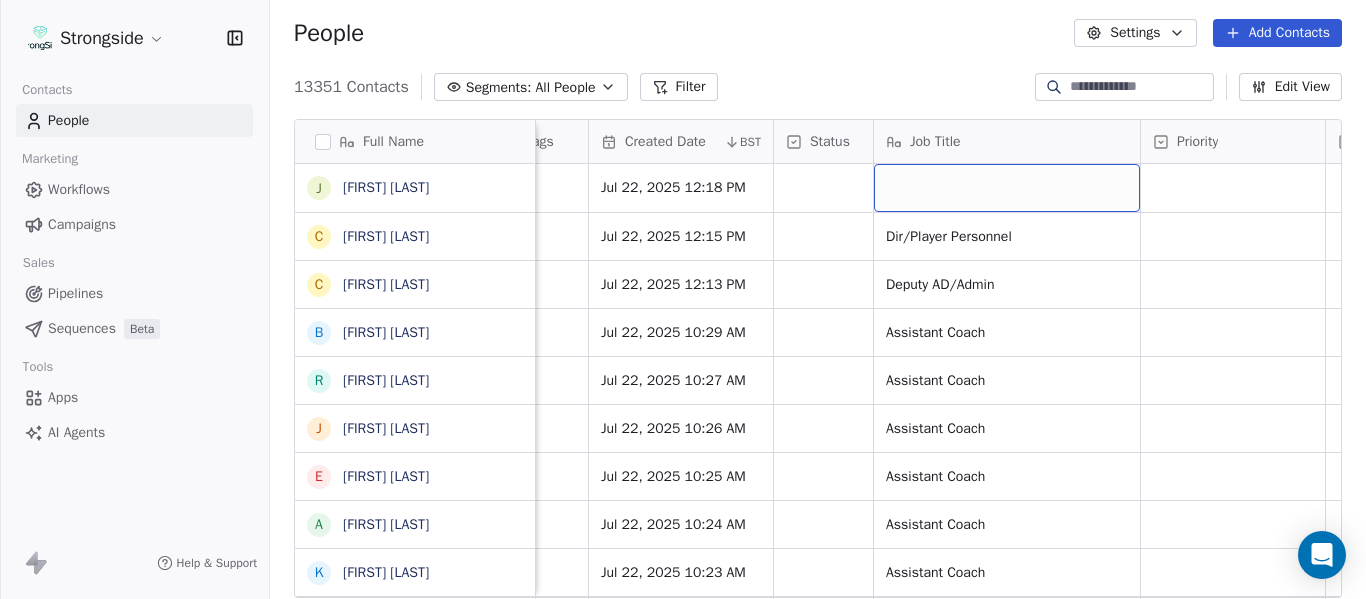 click at bounding box center [1007, 188] 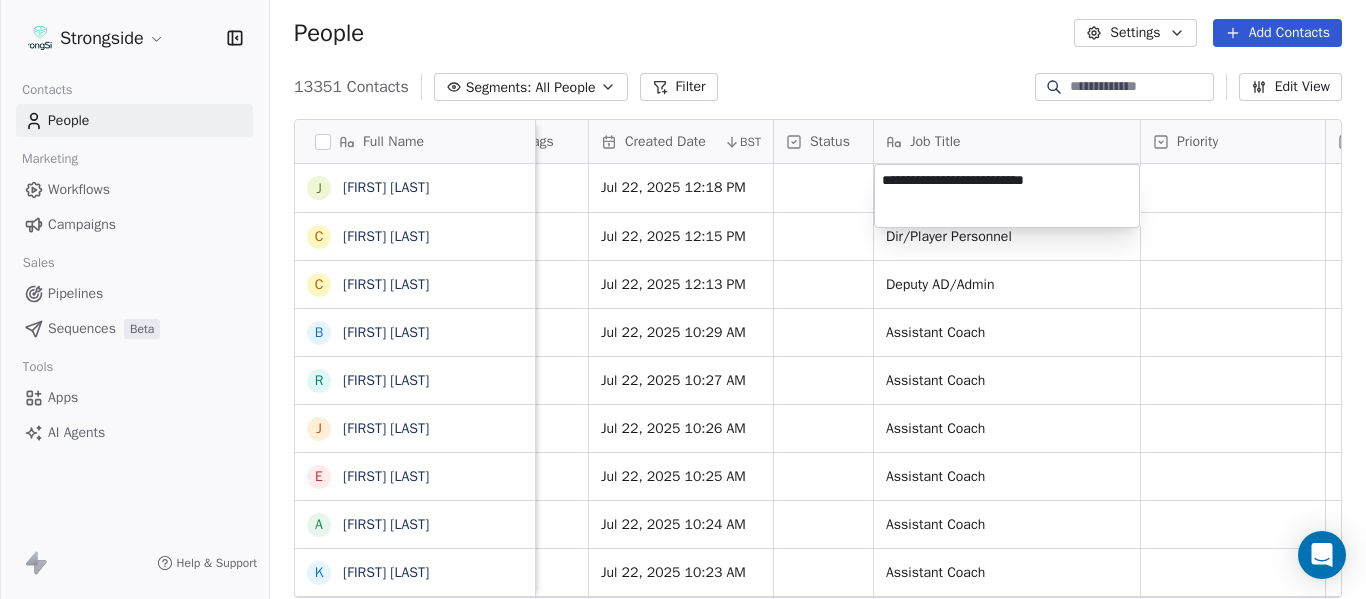 click on "Full Name J [FIRST] [LAST] C [FIRST] [LAST] C [FIRST] [LAST] C [FIRST] [LAST] B [FIRST] [LAST] R [FIRST] [LAST] J [FIRST] [LAST] E [FIRST] [LAST] A [FIRST] [LAST] K [FIRST] [LAST] K [FIRST] [LAST] N [FIRST] [LAST] J [FIRST] [LAST] F [FIRST] [LAST] C [FIRST] [LAST] M [FIRST] [LAST] M [FIRST] [LAST] M [FIRST] [LAST] A [FIRST] [LAST] D [FIRST] [LAST] R [FIRST] [LAST] D [FIRST] [LAST] A [FIRST] [LAST] W [FIRST] [LAST] S [FIRST] [LAST] S [FIRST] [LAST] J [FIRST] [LAST] H [FIRST] [LAST] K [FIRST] [LAST] K [FIRST] [LAST] C [FIRST] [LAST] Level League/Conference Organization Tags Created Date BST Status Job Title Priority Emails Auto Clicked Last Activity Date BST In Open Phone Contact Source   NCAA I-Bowl [STATE] [ORGANIZATION] Jul 22, 2025 12:18 PM   NCAA I-Bowl [STATE] [ORGANIZATION] Jul 22, 2025 12:15 PM Dir/Player Personnel True   NCAA I-Bowl True" at bounding box center (683, 299) 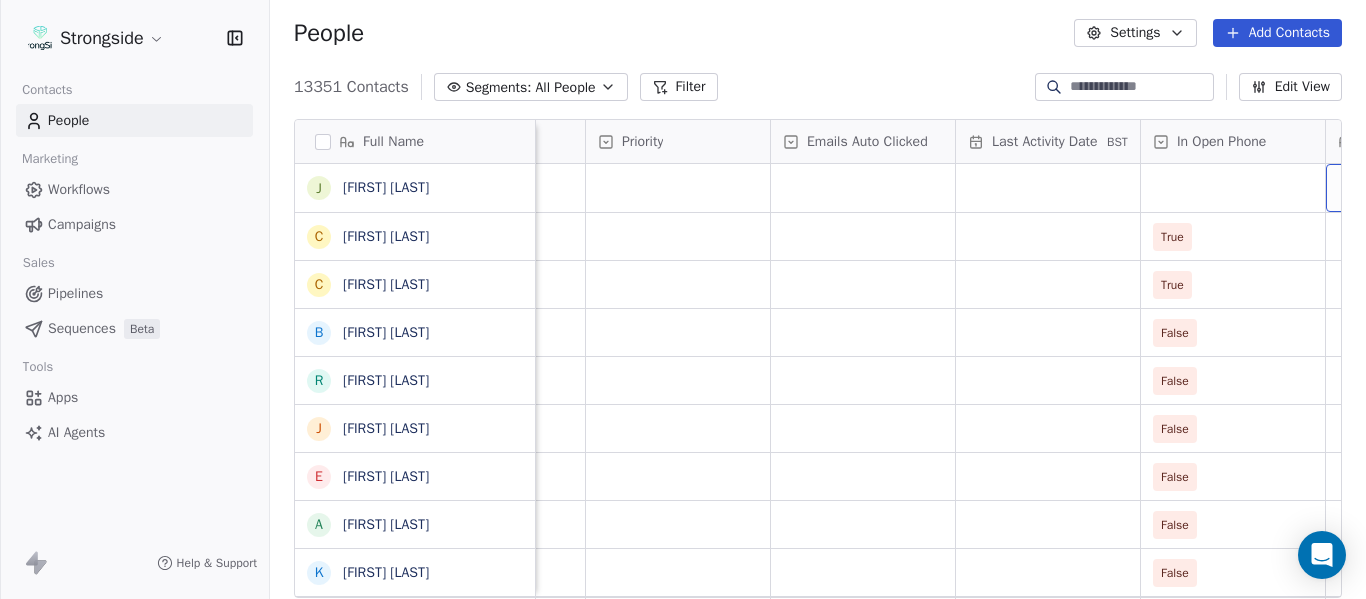 scroll, scrollTop: 0, scrollLeft: 2013, axis: horizontal 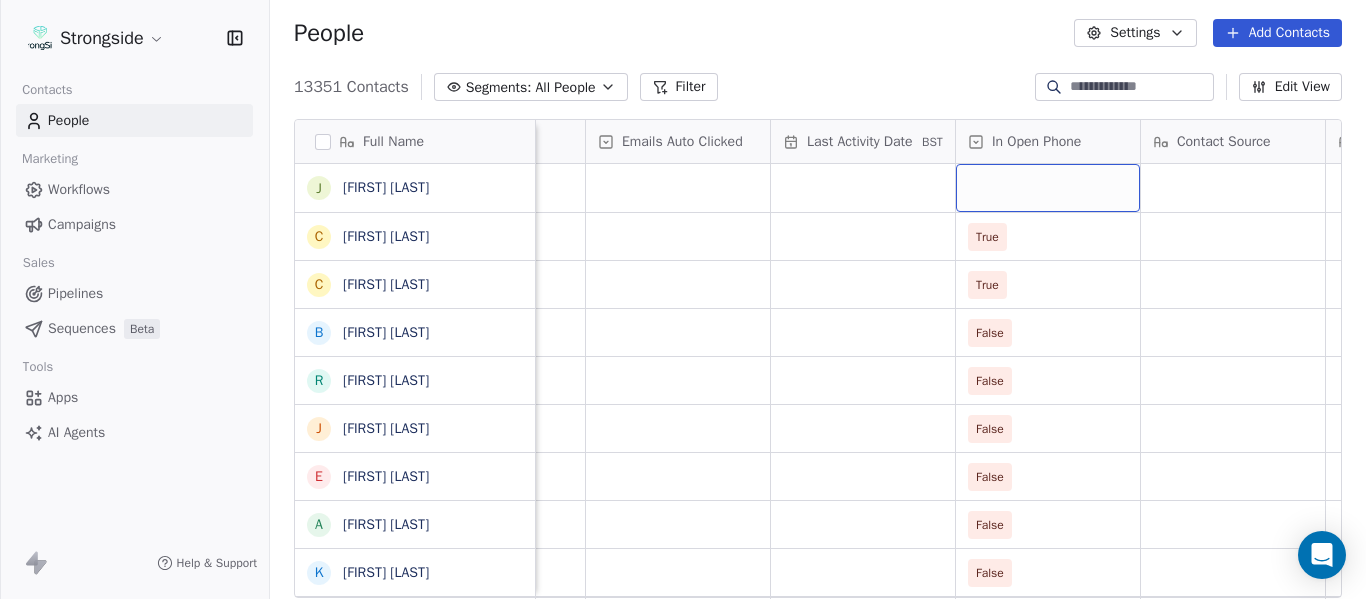 click at bounding box center (1048, 188) 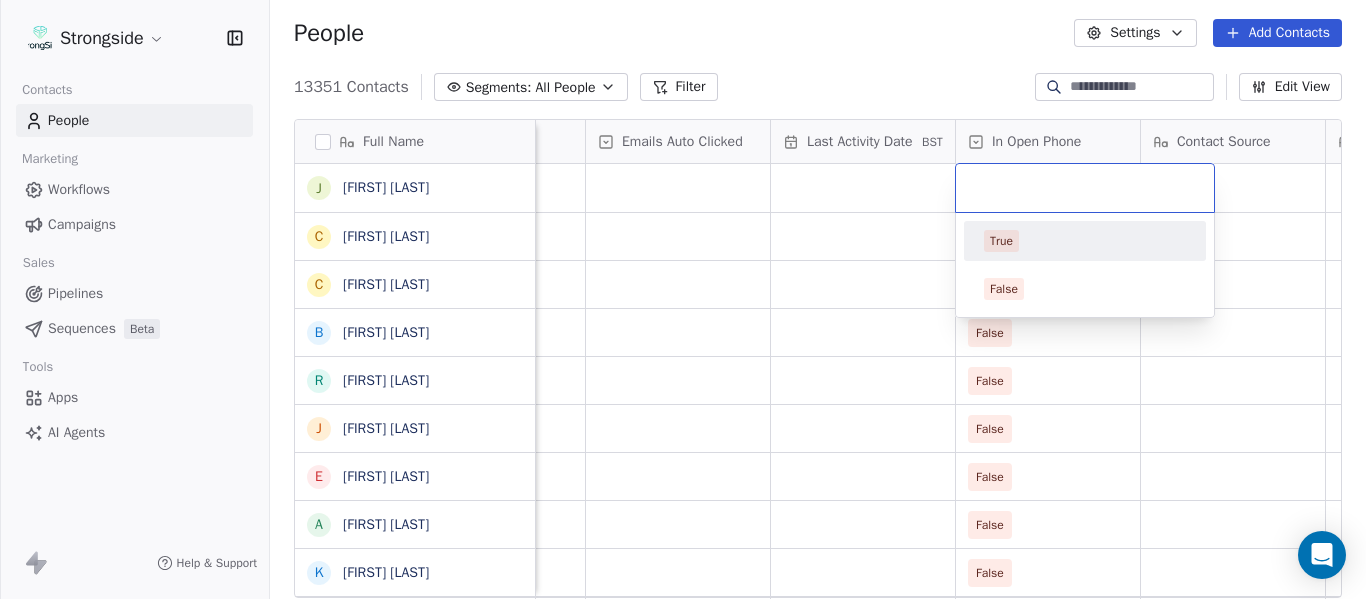 click on "True" at bounding box center [1085, 241] 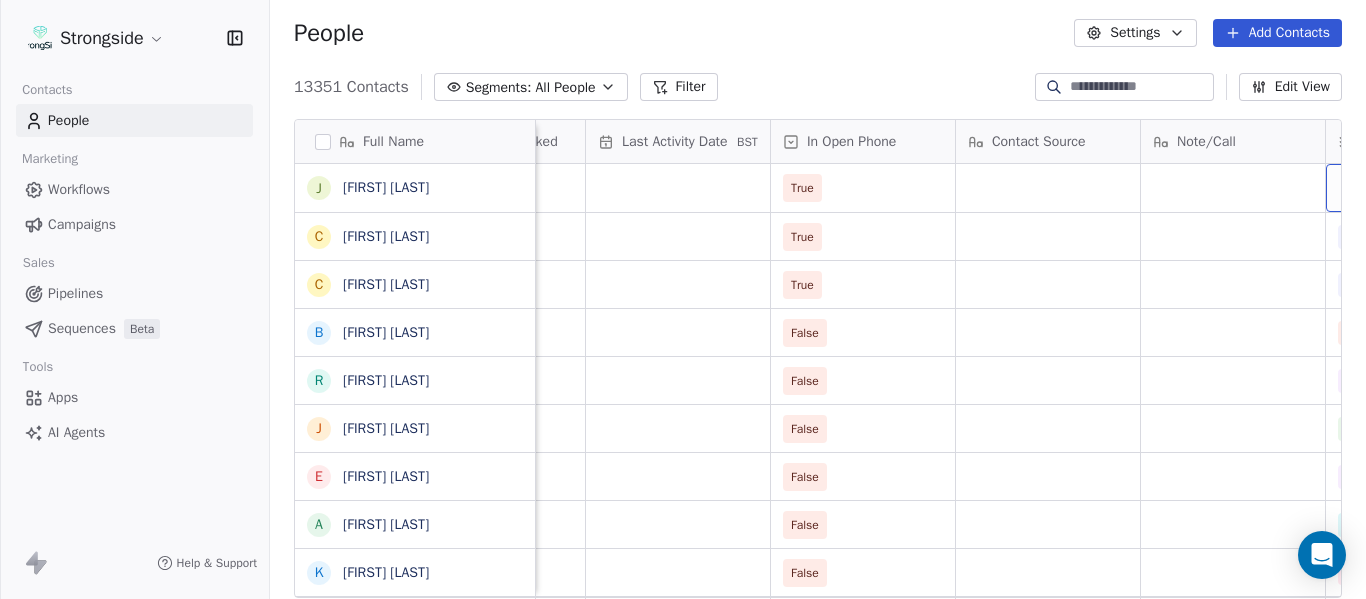 scroll, scrollTop: 0, scrollLeft: 2568, axis: horizontal 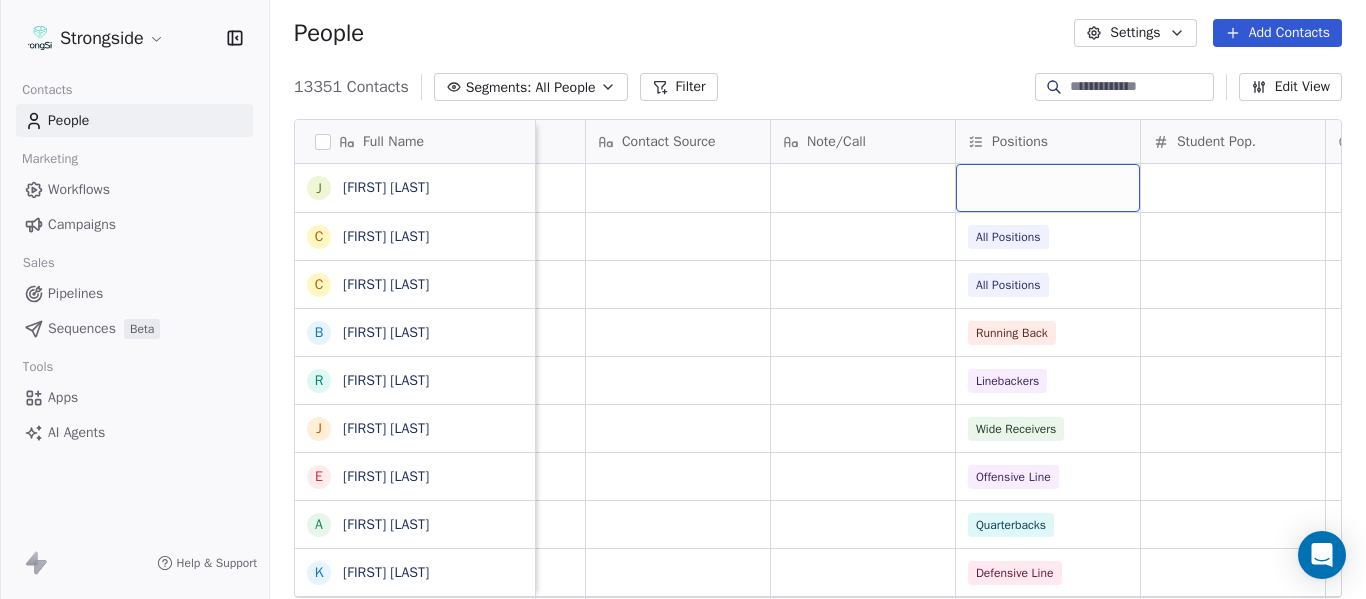 click at bounding box center (1048, 188) 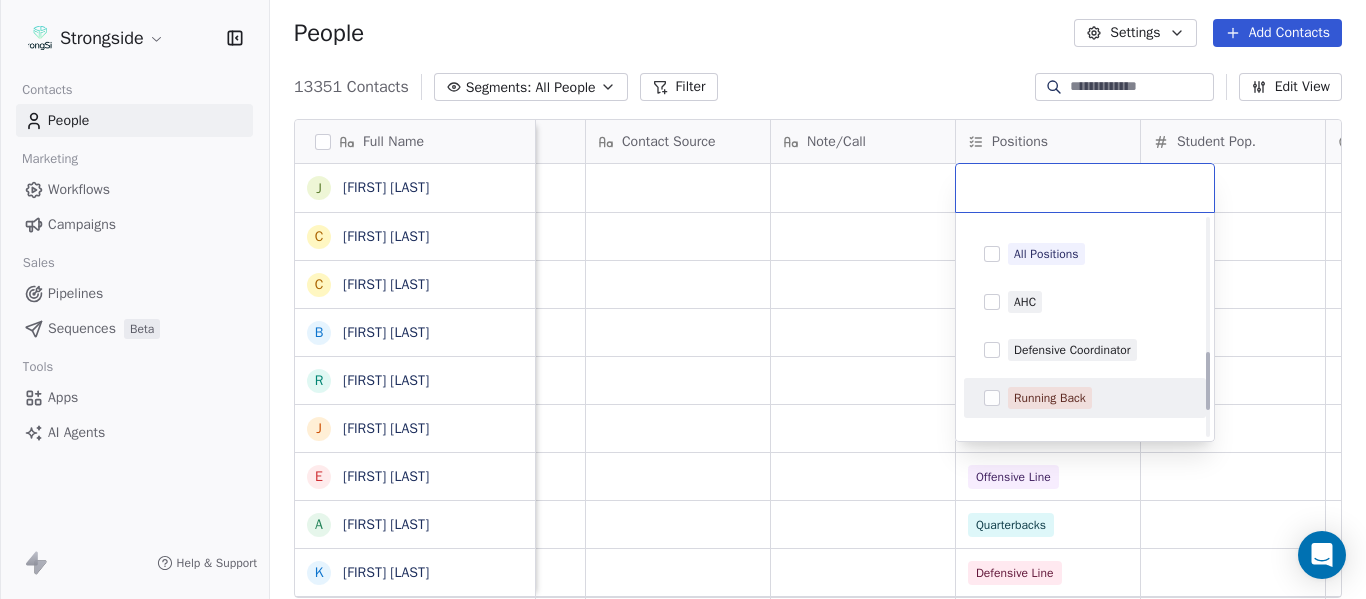 scroll, scrollTop: 496, scrollLeft: 0, axis: vertical 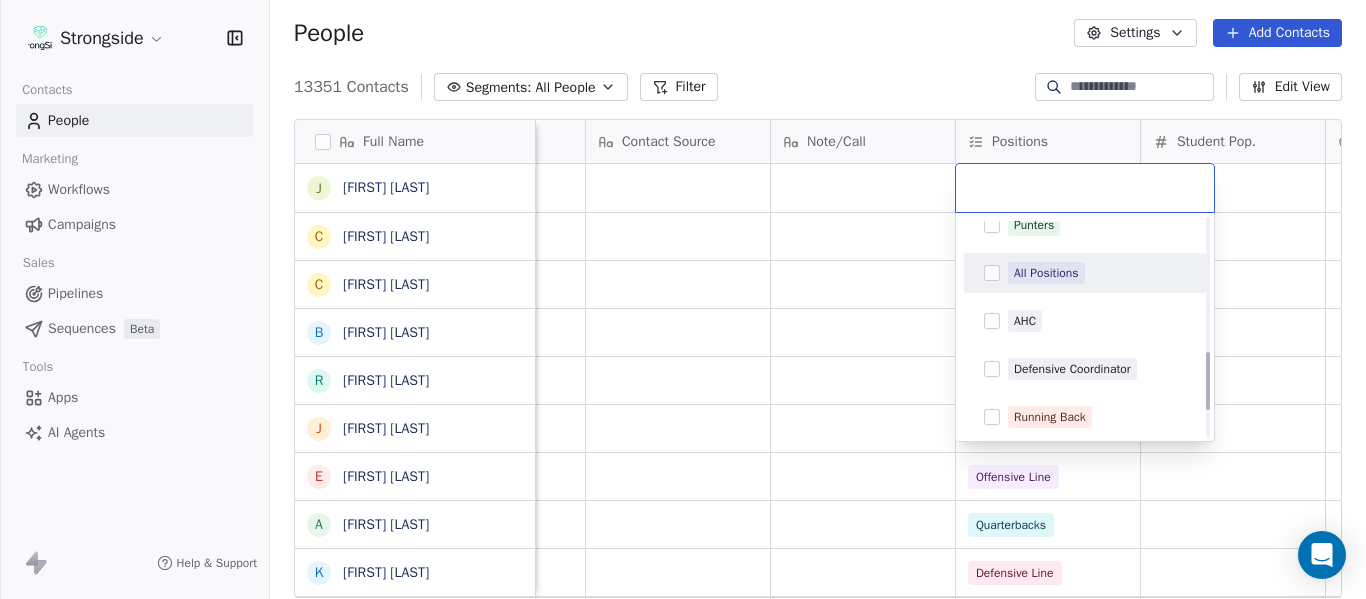 click on "All Positions" at bounding box center (1046, 273) 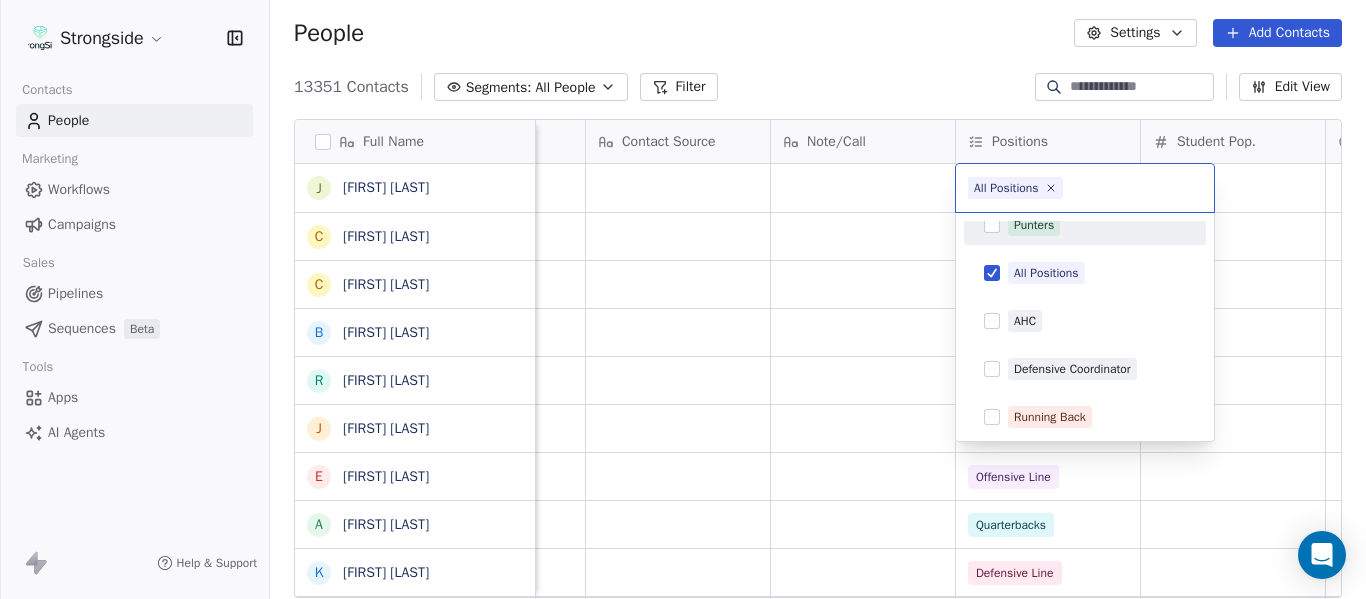click at bounding box center (1134, 188) 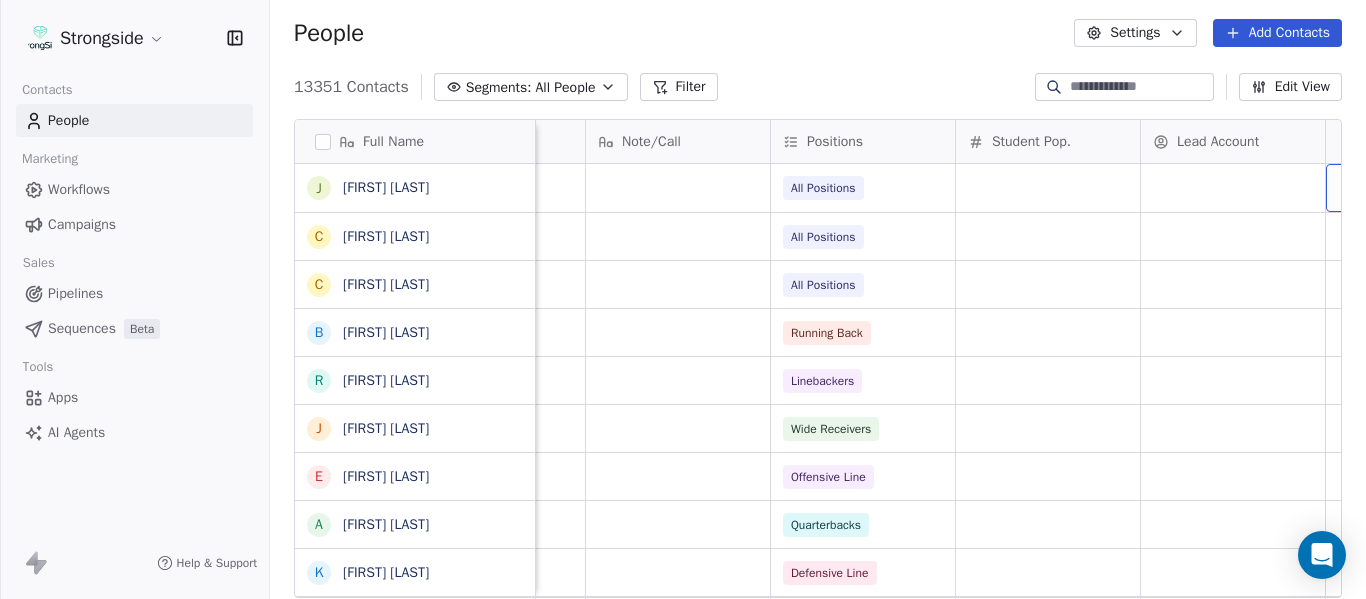 scroll, scrollTop: 0, scrollLeft: 2801, axis: horizontal 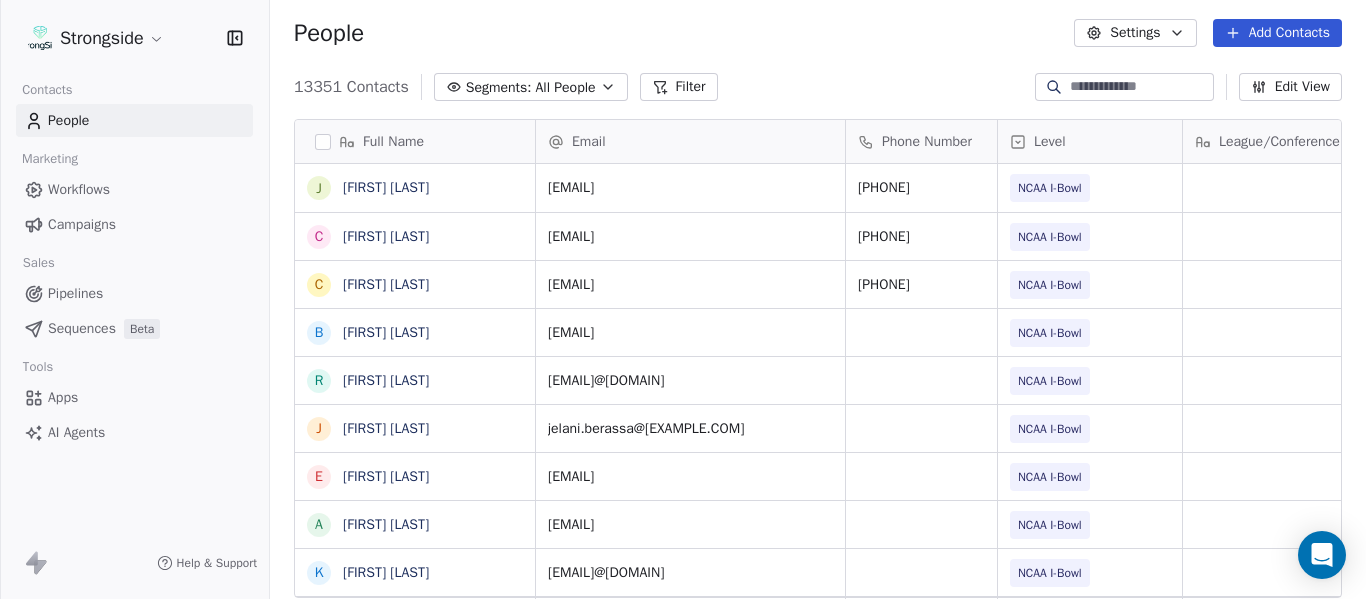 click on "Add Contacts" at bounding box center (1277, 33) 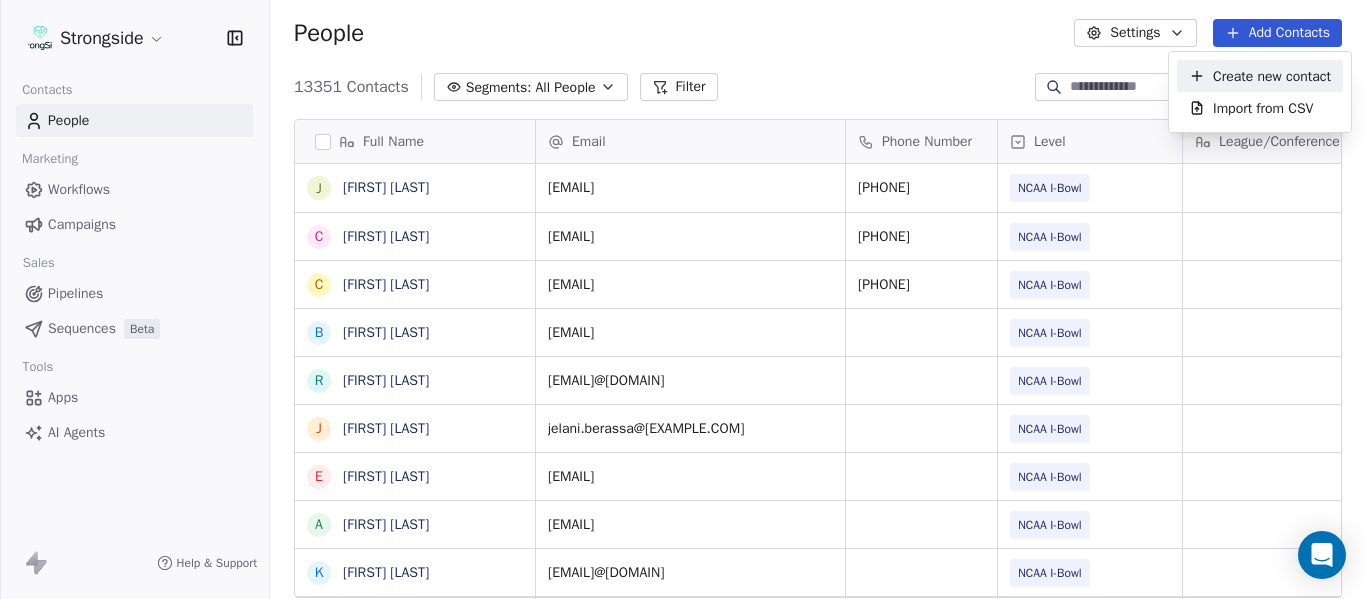 click on "Create new contact" at bounding box center (1272, 76) 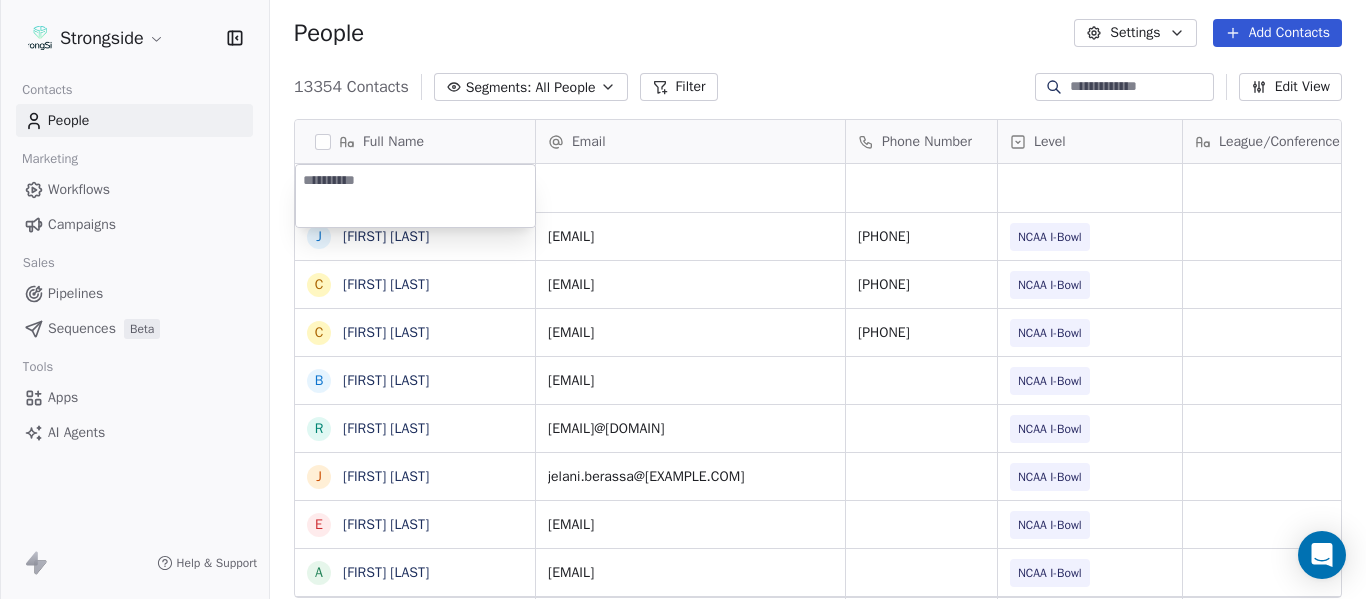 type on "**********" 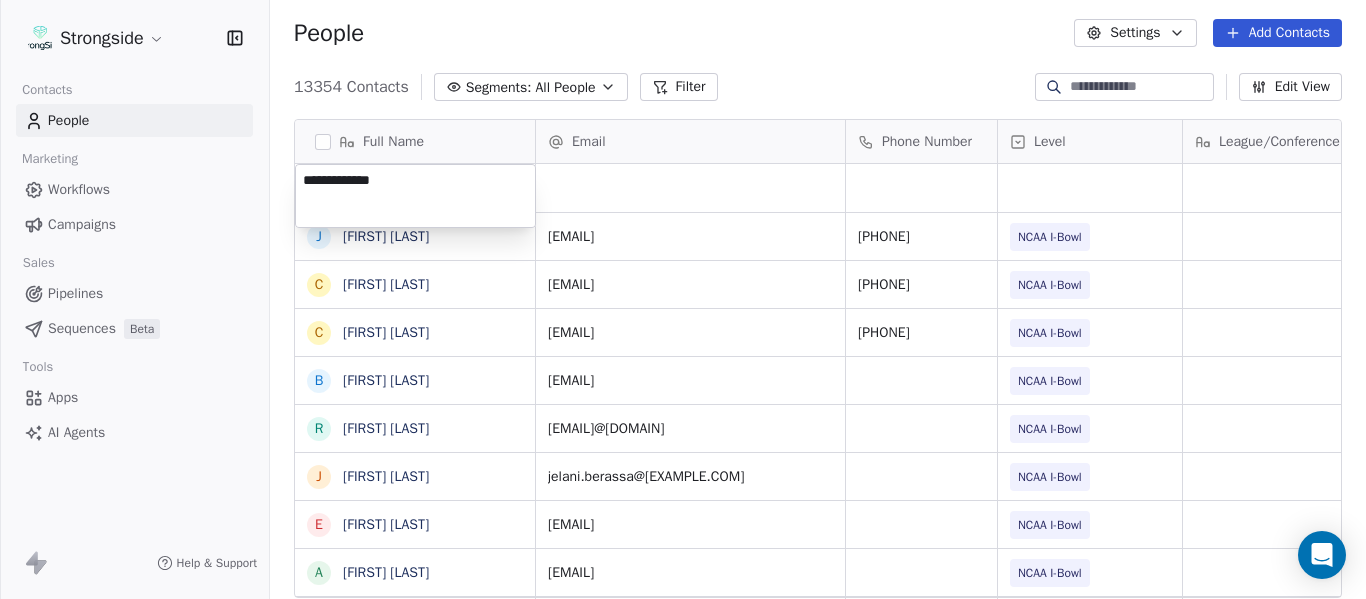 click on "Strongside Contacts People Marketing Workflows Campaigns Sales Pipelines Sequences Beta Tools Apps AI Agents Help & Support People Settings  Add Contacts 13354 Contacts Segments: All People Filter  Edit View Tag Add to Sequence Export Full Name J [FIRST] [LAST] C [FIRST] [LAST] C [FIRST] [LAST] B [FIRST] [LAST] R [FIRST] [LAST] J [FIRST] [LAST] E [FIRST] [LAST] A [FIRST] [LAST] K [FIRST] [LAST] K [FIRST] [LAST] N [FIRST] [LAST] J [FIRST] [LAST] F [FIRST] [LAST] C [FIRST] [LAST] M [FIRST] [LAST] M [FIRST] [LAST] M [FIRST] [LAST] A [FIRST] [LAST] D [FIRST] [LAST] R [FIRST] [LAST] D [FIRST] [LAST] A [FIRST] [LAST] W [FIRST] [LAST] S [FIRST] [LAST] S [FIRST] [LAST] J [FIRST] [LAST] H [FIRST] [LAST] K [FIRST] [LAST] K [FIRST] [LAST] Email Phone Number Level League/Conference Organization Tags Created Date BST Jul 22, 2025 12:20 PM [EMAIL] [PHONE]	 NCAA I-Bowl FLORIDA ST. UNIV Jul 22, 2025 12:18 PM [EMAIL] NCAA I-Bowl FLORIDA ST. UNIV Jul 22, 2025 12:15 PM [EMAIL] [PHONE] NCAA I-Bowl FLORIDA ST. UNIV JUCO" at bounding box center [683, 299] 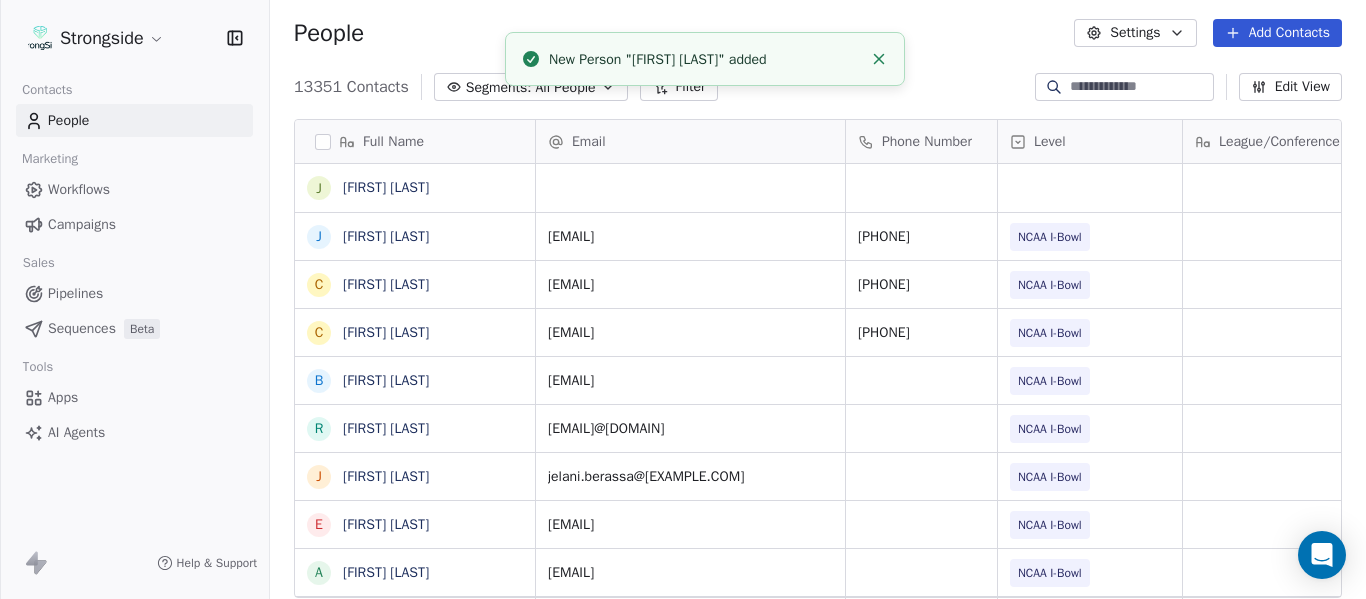 click 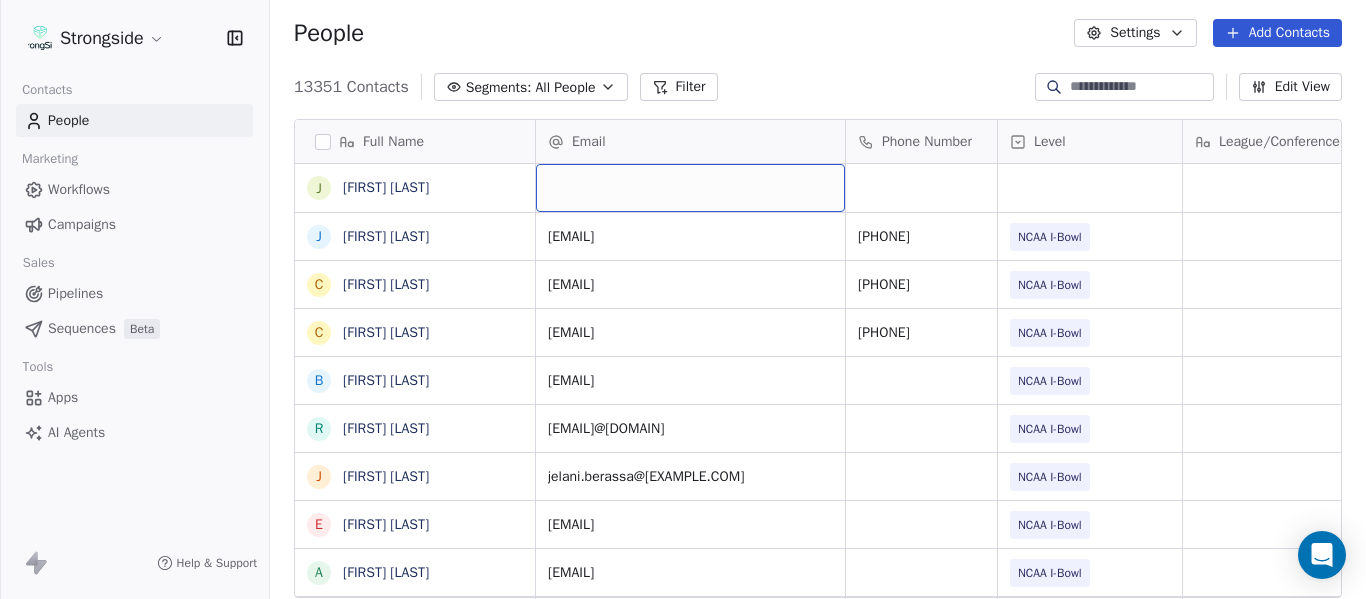 click at bounding box center (690, 188) 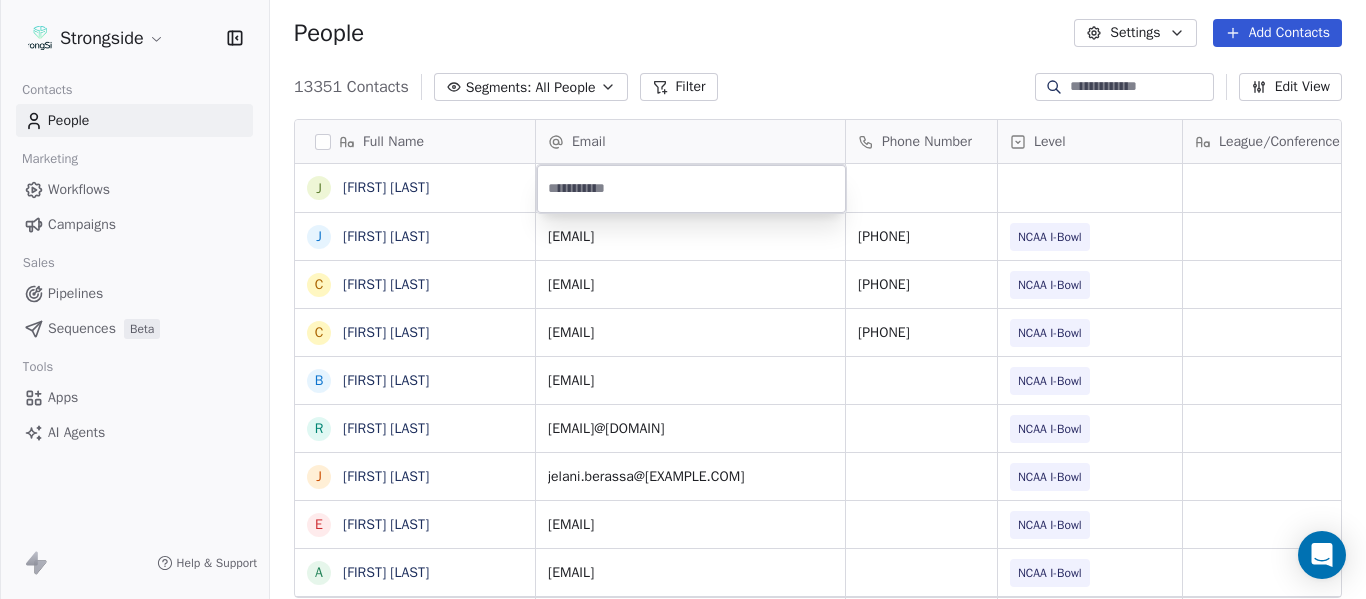 type on "**********" 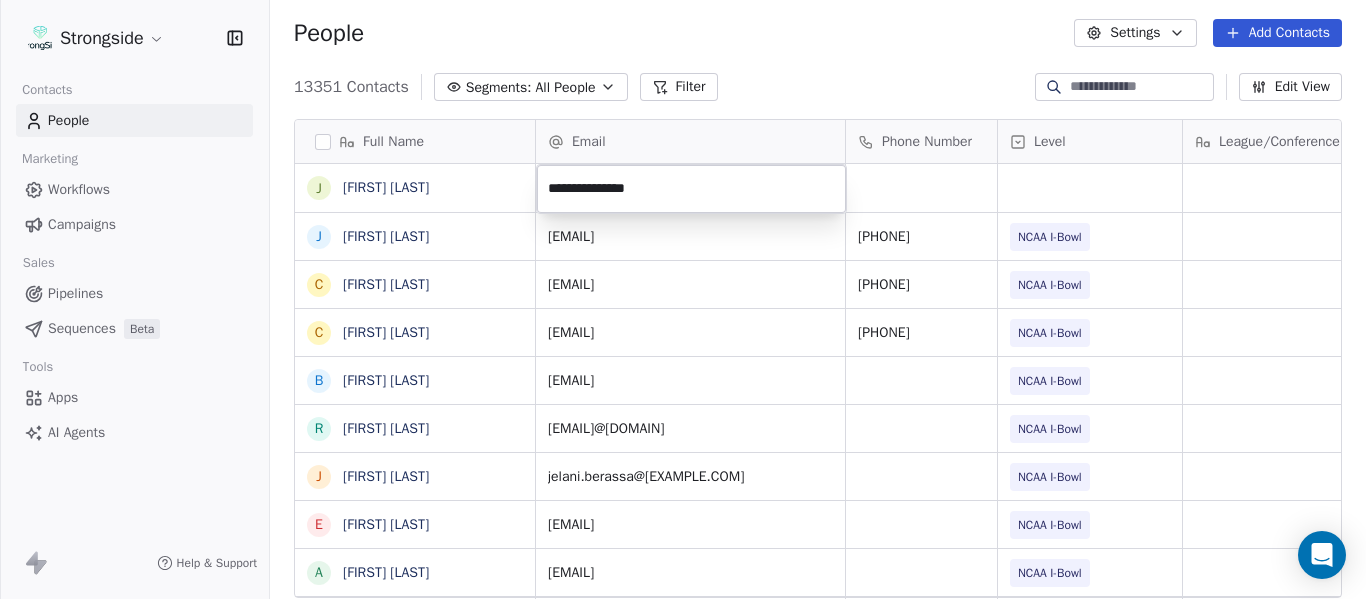 click on "Full Name J [FIRST] [LAST] J [FIRST] [LAST] C [FIRST] [LAST] C [FIRST] [LAST] B [FIRST] [LAST] R [FIRST] [LAST] J [FIRST] [LAST] E [FIRST] [LAST] A [FIRST] [LAST] K [FIRST] [LAST] K [FIRST] [LAST] N [FIRST] [LAST] J [FIRST] [LAST] F [FIRST] [LAST] C [FIRST] [LAST] M [FIRST] [LAST] M [FIRST] [LAST] A [FIRST] [LAST] D [FIRST] [LAST] R [FIRST] [LAST] D [FIRST] [LAST] A [FIRST] [LAST] W [FIRST] [LAST] S [FIRST] [LAST] S [FIRST] [LAST] J [FIRST] [LAST] H [FIRST] [LAST] K [FIRST] [LAST] K [FIRST] [LAST] C [FIRST] [LAST] Email Phone Number Level League/Conference Organization Tags Created Date BST Jul 22, 2025 12:20 PM jkupper@[EMAIL] [PHONE]	 NCAA I-Bowl FLORIDA ST. UNIV Jul 22, 2025 12:18 PM ccantor@[EMAIL] [PHONE] NCAA I-Bowl FLORIDA ST. UNIV Jul 22, 2025 12:15 PM cmhartmann@[EMAIL] [PHONE] JUCO" at bounding box center [683, 299] 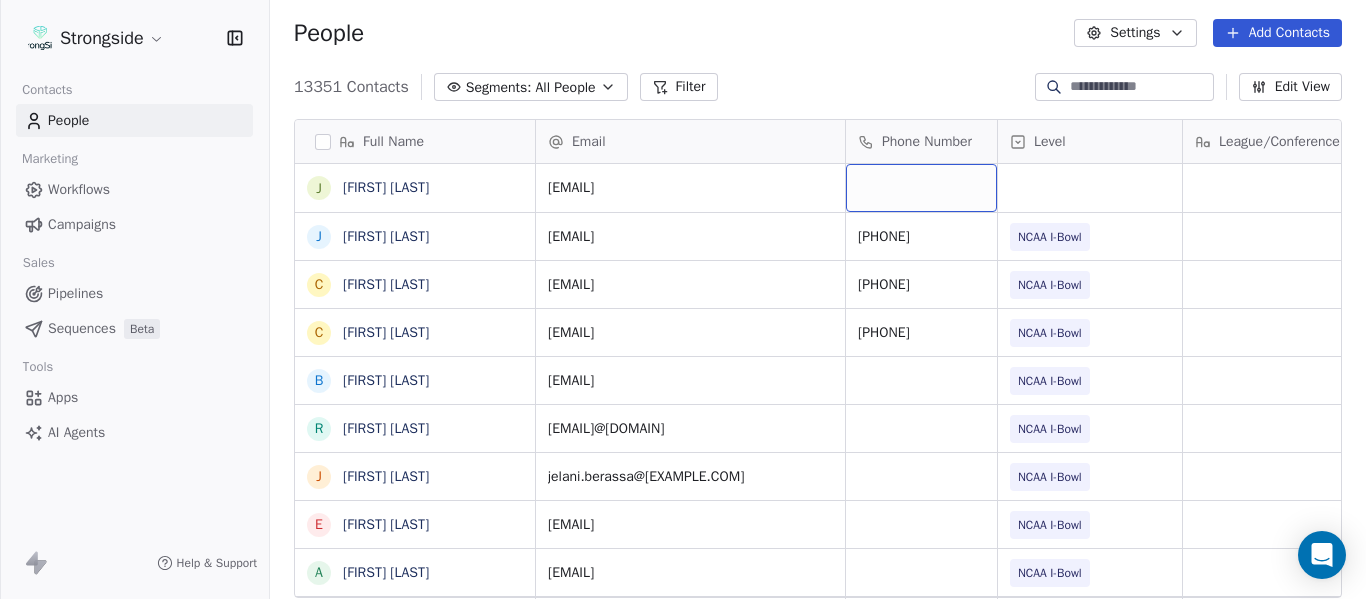 click at bounding box center [921, 188] 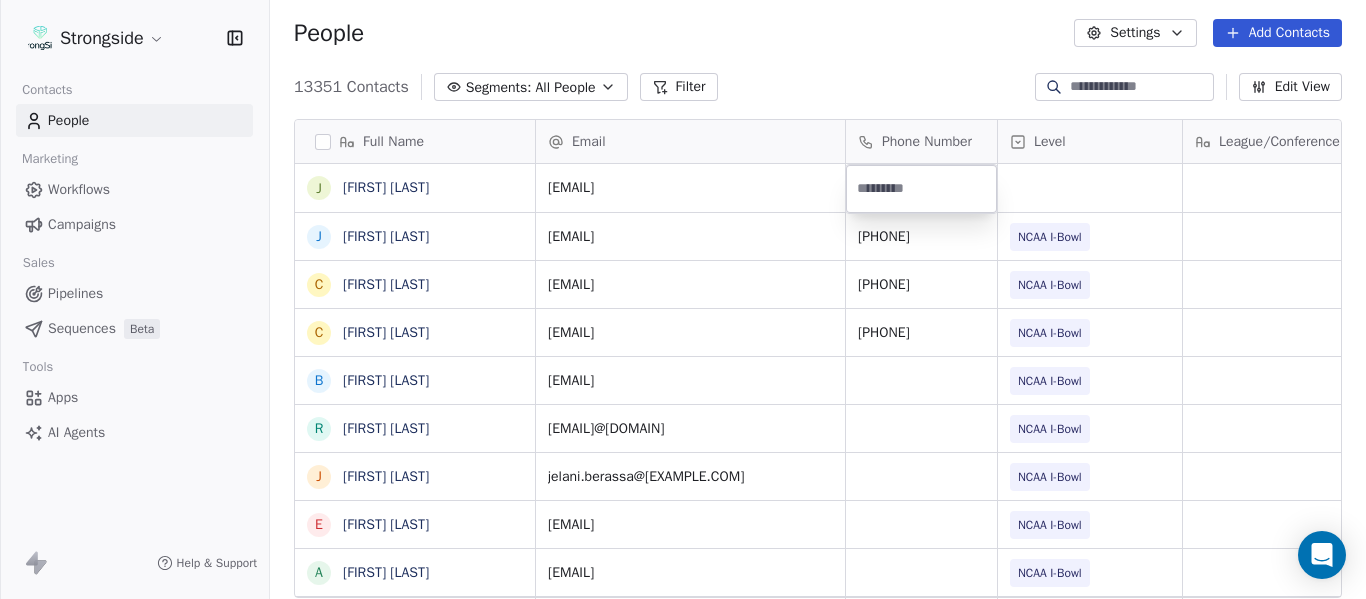 type on "**********" 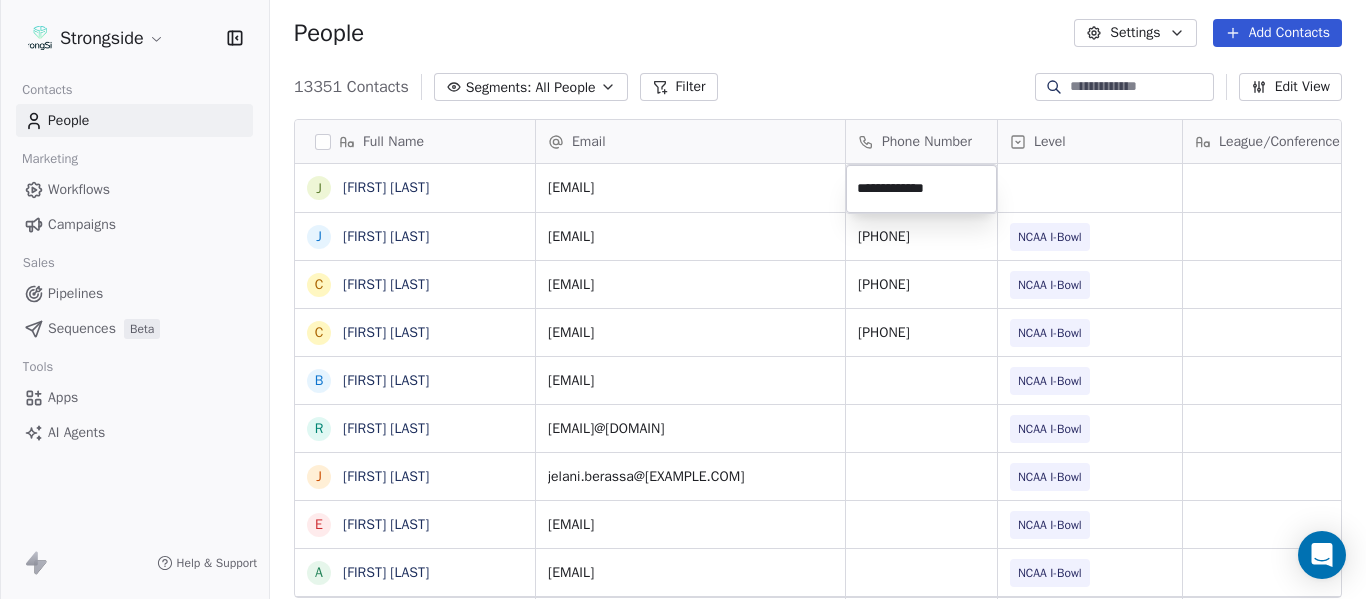 click on "Full Name J [FIRST] [LAST] J [FIRST] [LAST] C [FIRST] [LAST] C [FIRST] [LAST] B [FIRST] [LAST] R [FIRST] [LAST] J [FIRST] [LAST] E [FIRST] [LAST] A [FIRST] [LAST] K [FIRST] [LAST] K [FIRST] [LAST] N [FIRST] [LAST] J [FIRST] [LAST] F [FIRST] [LAST] C [FIRST] [LAST] M [FIRST] [LAST] M [FIRST] [LAST] A [FIRST] [LAST] D [FIRST] [LAST] R [FIRST] [LAST] D [FIRST] [LAST] A [FIRST] [LAST] W [FIRST] [LAST] S [FIRST] [LAST] S [FIRST] [LAST] J [FIRST] [LAST] H [FIRST] [LAST] K [FIRST] [LAST] K [FIRST] [LAST] Email Phone Number Level League/Conference Organization Tags Created Date BST jcrouse@[EMAIL] Jul 22, 2025 12:20 PM jkupper@[EMAIL] [PHONE]	 NCAA I-Bowl FLORIDA ST. UNIV Jul 22, 2025 12:18 PM ccantor@[EMAIL] [PHONE] NCAA I-Bowl FLORIDA ST. UNIV Jul 22, 2025 12:15 PM cmhartmann@[EMAIL] [PHONE]" at bounding box center (683, 299) 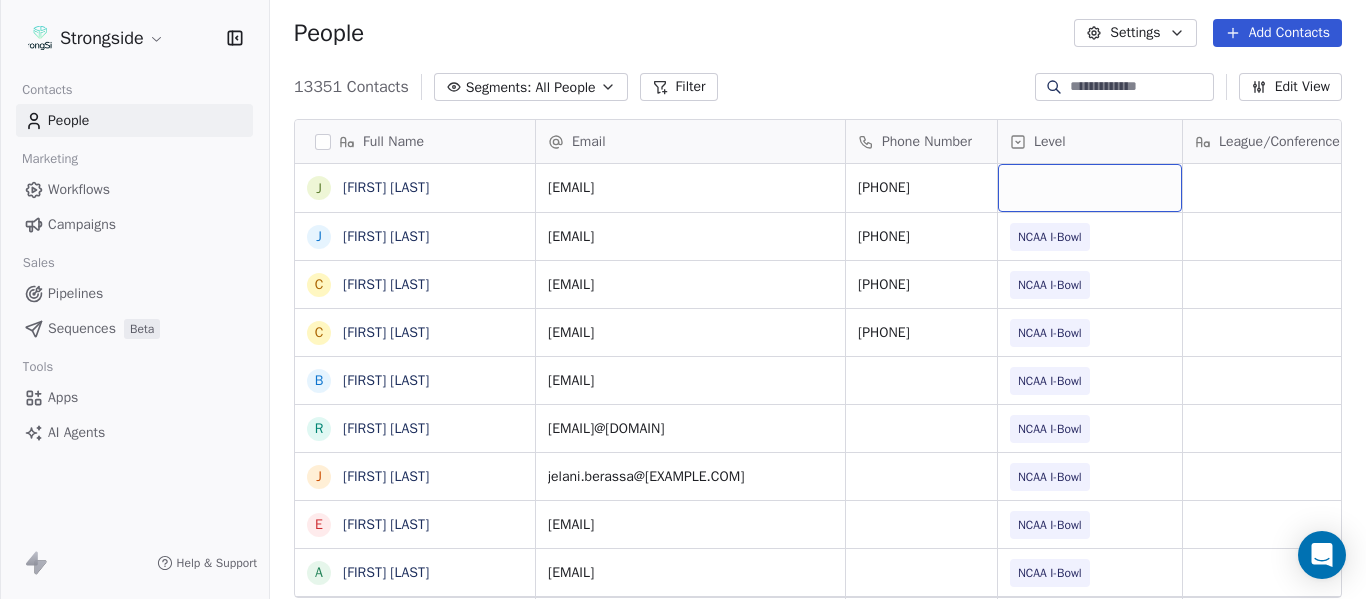click at bounding box center [1090, 188] 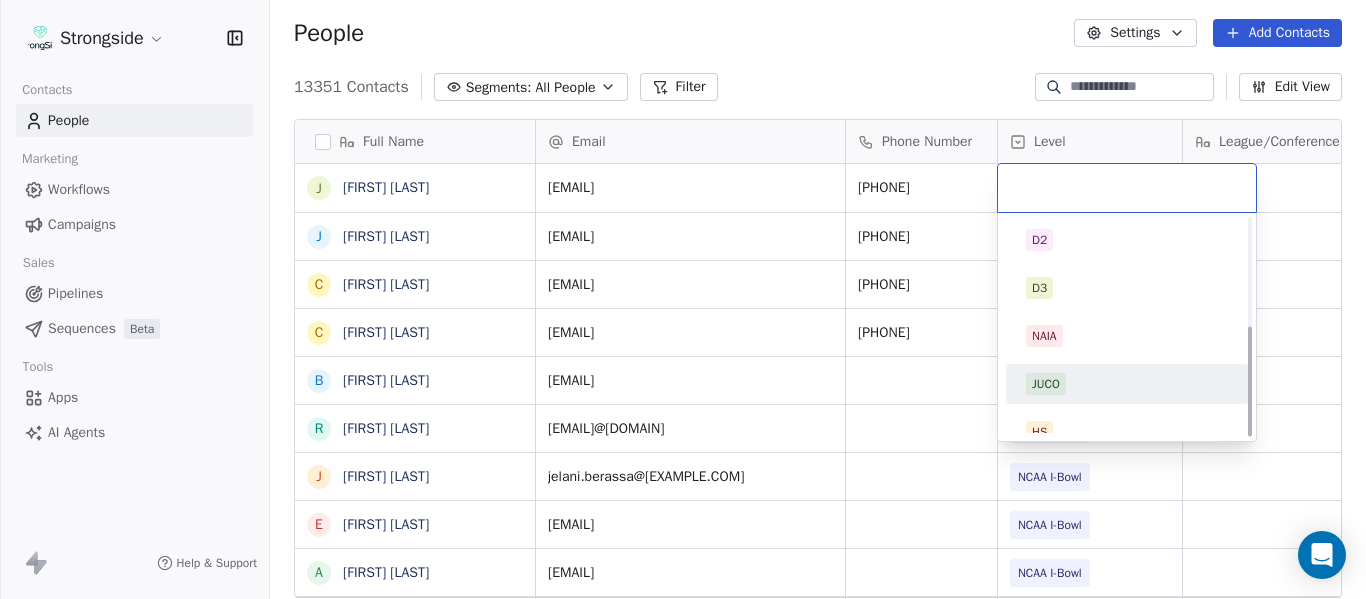 scroll, scrollTop: 212, scrollLeft: 0, axis: vertical 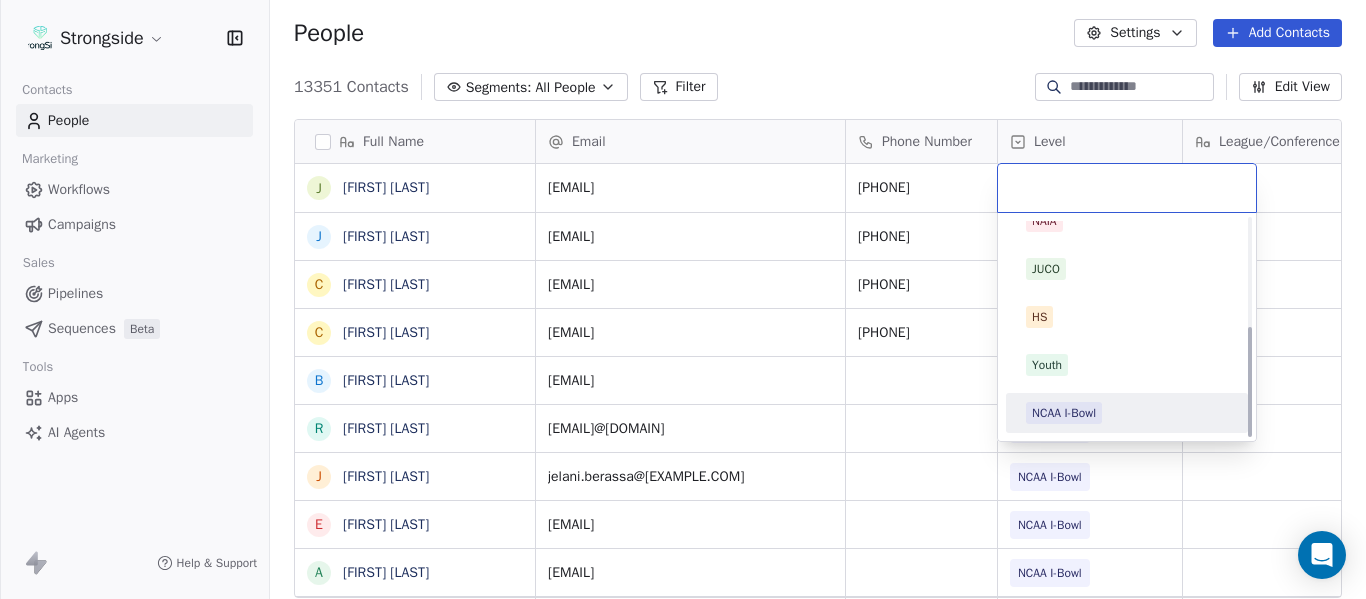 click on "NCAA I-Bowl" at bounding box center [1064, 413] 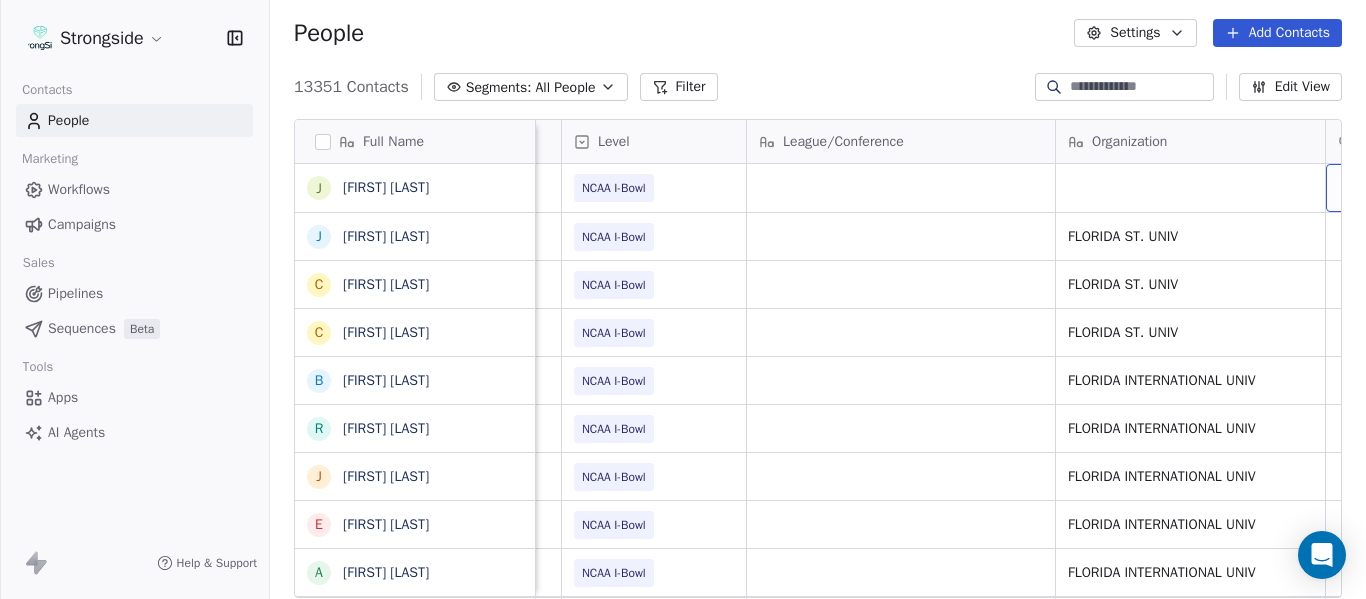 scroll, scrollTop: 0, scrollLeft: 536, axis: horizontal 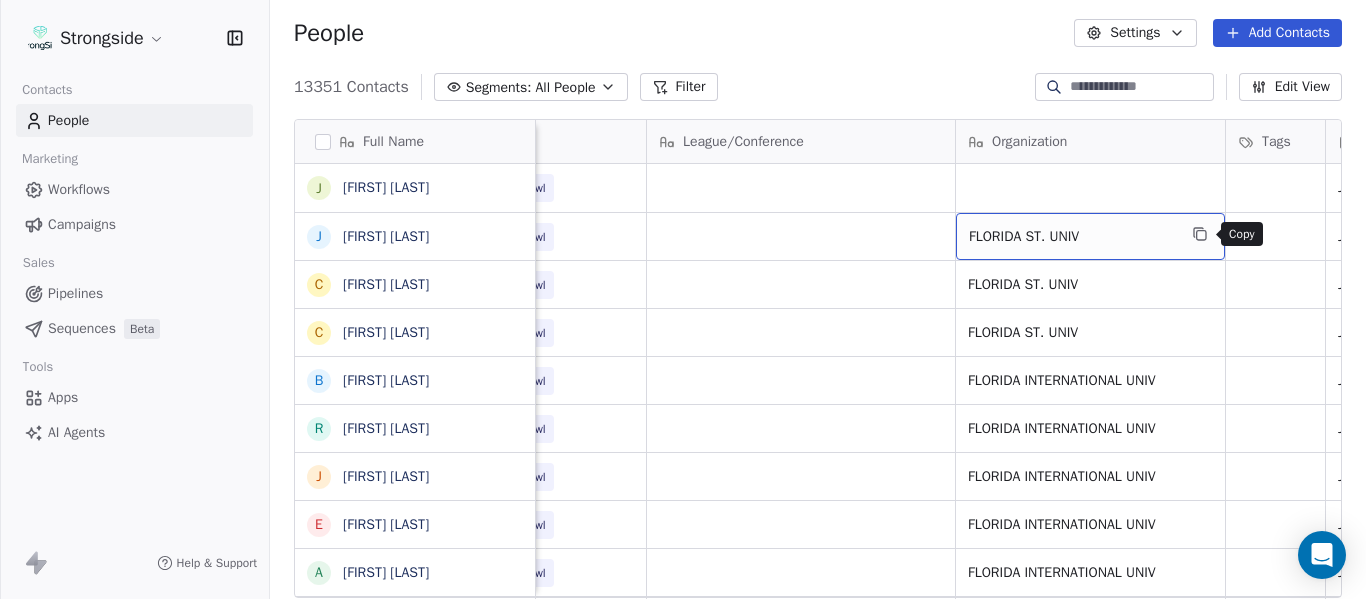 click at bounding box center [1200, 234] 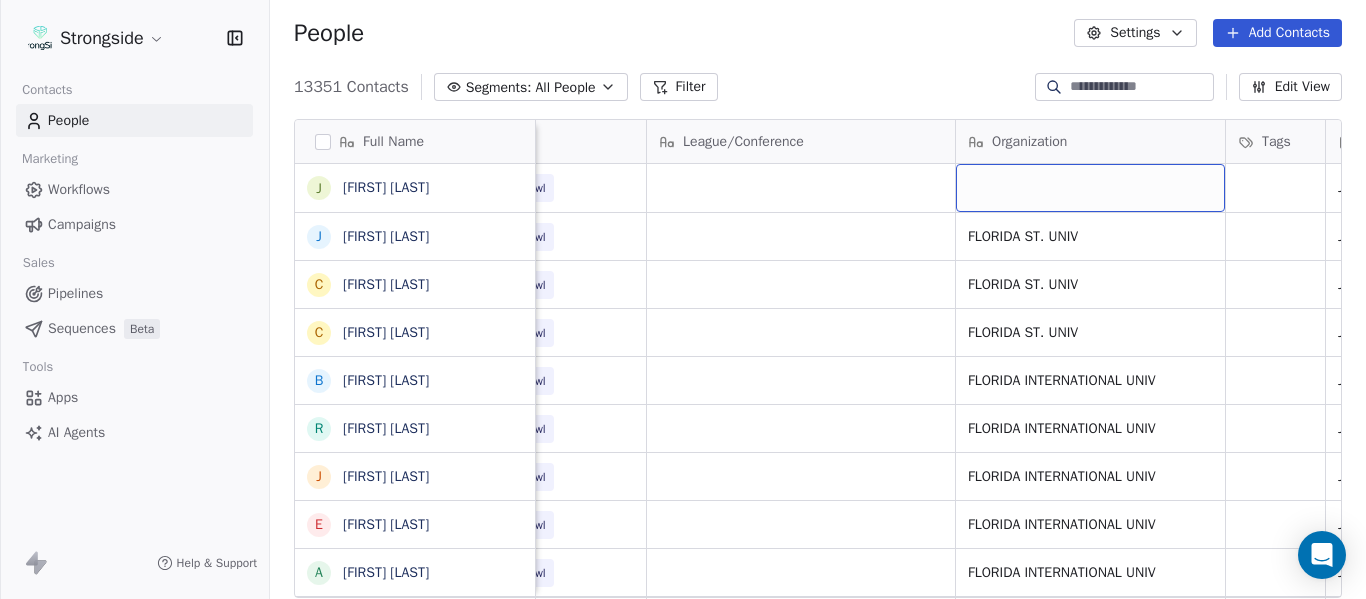 click at bounding box center (1090, 188) 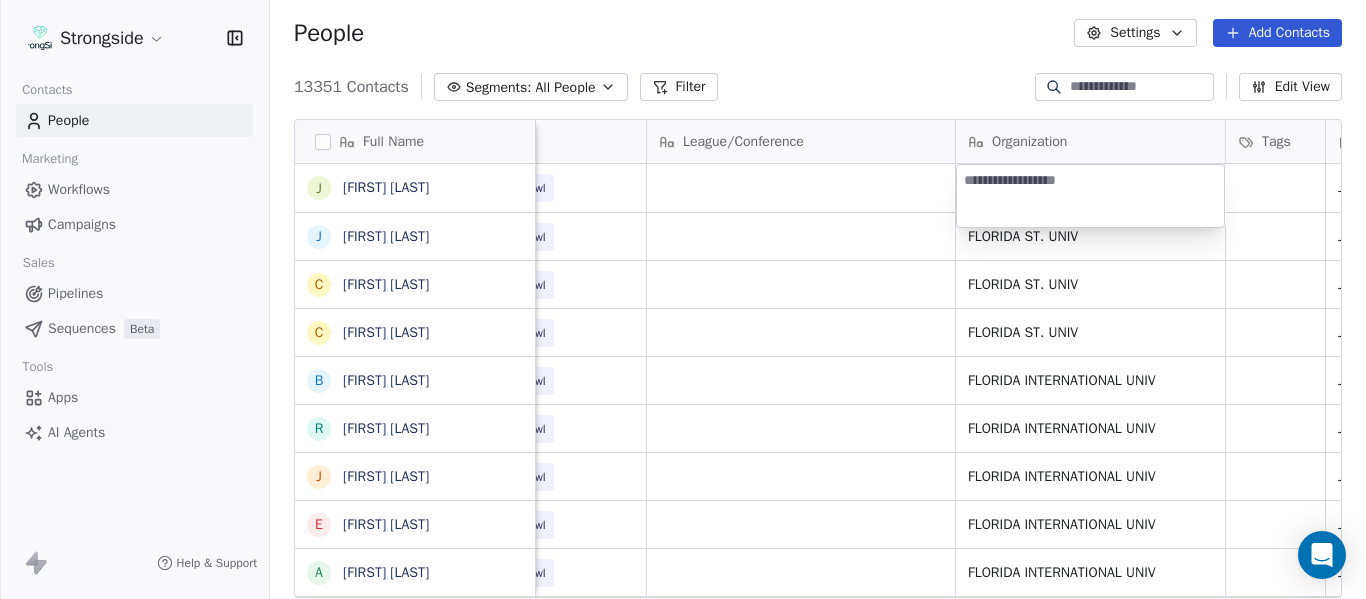 type on "**********" 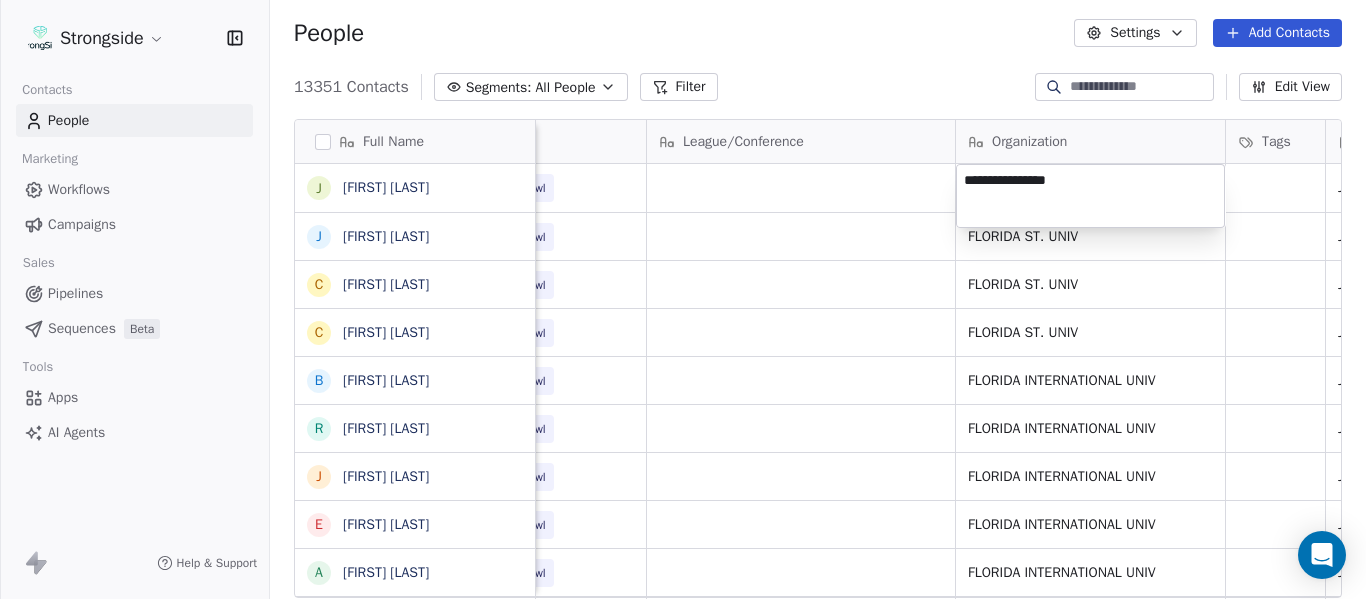 click on "Full Name J [FIRST] [LAST] J [FIRST] [LAST] C [FIRST] [LAST] C [FIRST] [LAST] B [FIRST] [LAST] R [FIRST] [LAST] J [FIRST] [LAST] E [FIRST] [LAST] A [FIRST] [LAST] K [FIRST] [LAST] K [FIRST] [LAST] N [FIRST] [LAST] J [FIRST] [LAST] F [FIRST] [LAST] C [FIRST] [LAST] M [FIRST] [LAST] M [FIRST] [LAST] M [FIRST] [LAST] A [FIRST] [LAST] D [FIRST] [LAST] R [FIRST] [LAST] D [FIRST] [LAST] A [FIRST] [LAST] W [FIRST] [LAST] S [FIRST] [LAST] S [FIRST] [LAST] J [FIRST] [LAST] H [FIRST] [LAST] K [FIRST] [LAST] K [FIRST] [LAST] C [FIRST] [LAST] Email Phone Number Level League/Conference Organization Tags Created Date BST Status Job Title Priority Emails Auto Clicked Last Activity Date BST In Open Phone Contact Source   NCAA I-Bowl Jul 22, 2025 12:20 PM [EMAIL] [PHONE]	 NCAA I-Bowl [STATE] [ORGANIZATION] Jul 22, 2025 12:18 PM Dir/Player Development & Ops [EMAIL] [PHONE]	 NCAA I-Bowl [STATE] [ORGANIZATION] Jul 22, 2025 12:15 PM Dir/Player Personnel True [EMAIL] SID" at bounding box center (683, 299) 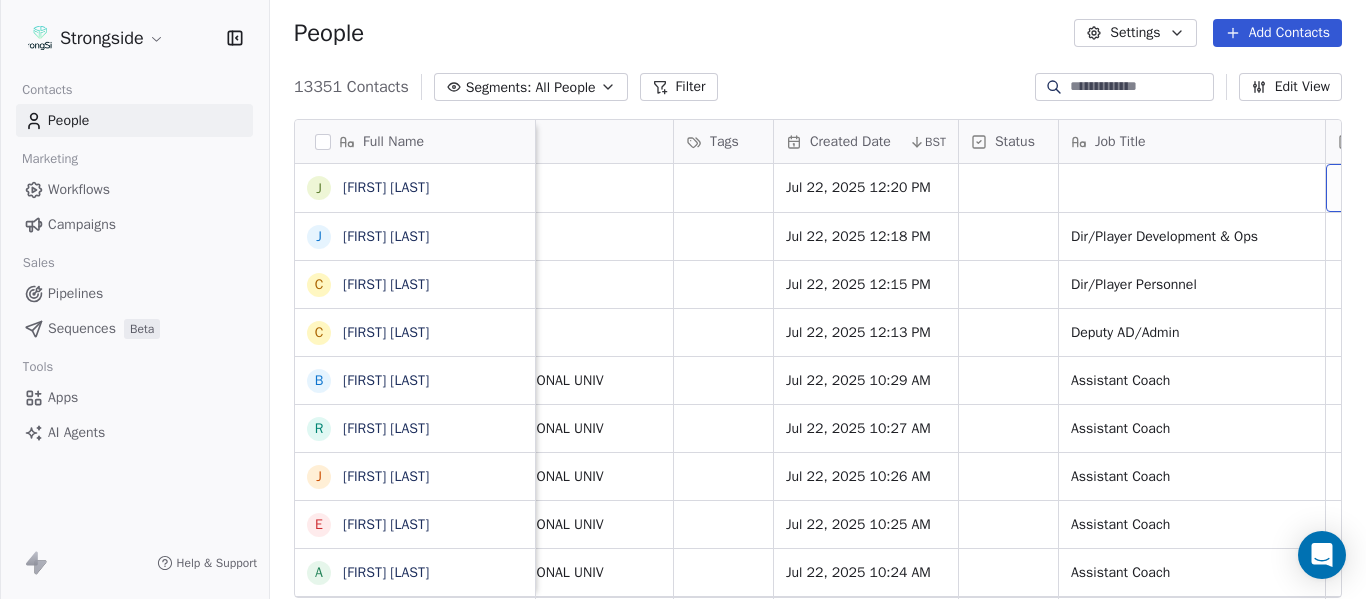scroll, scrollTop: 0, scrollLeft: 1273, axis: horizontal 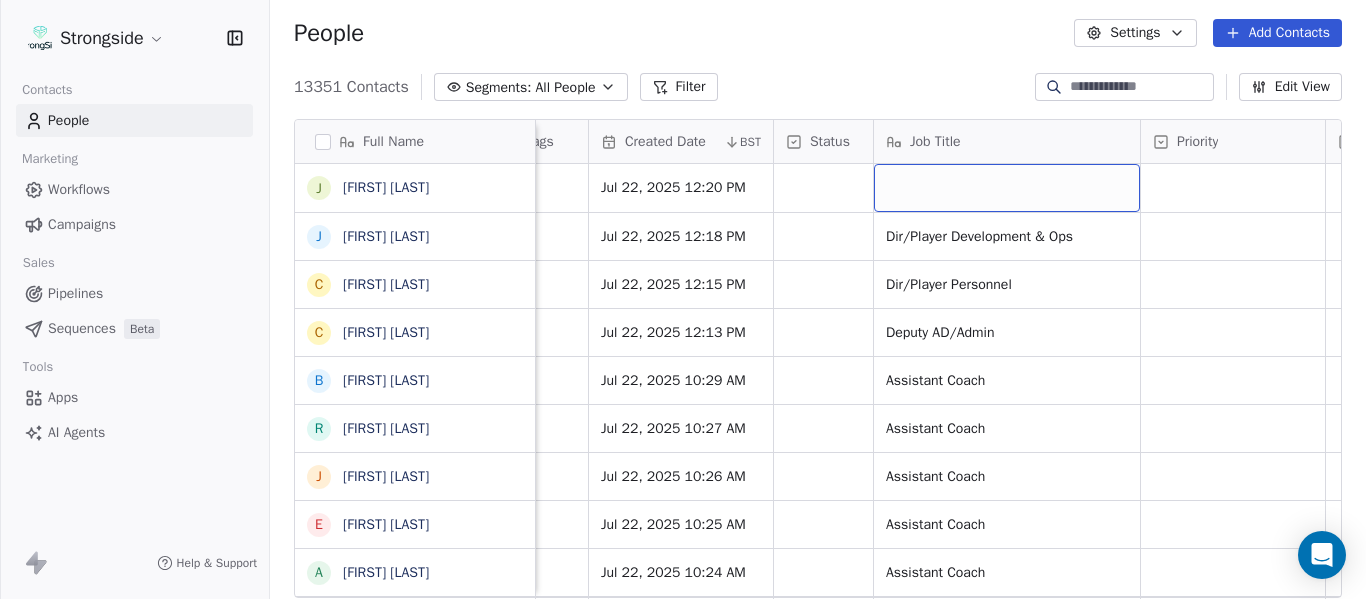 click at bounding box center (1007, 188) 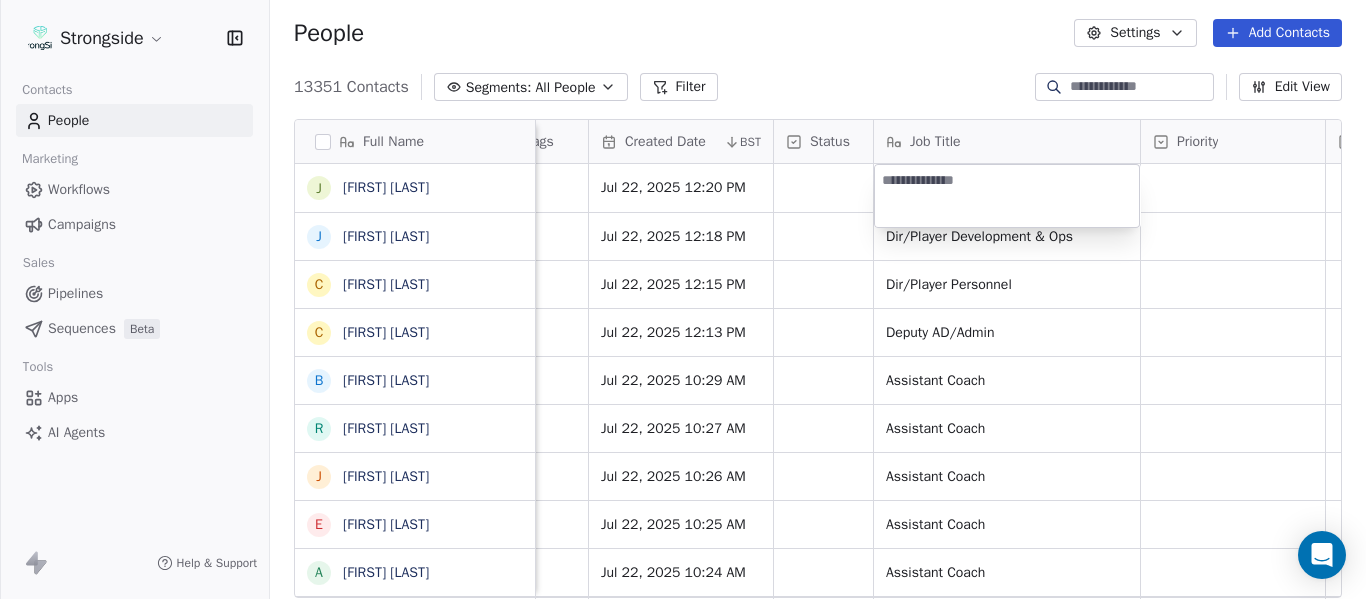 type on "**********" 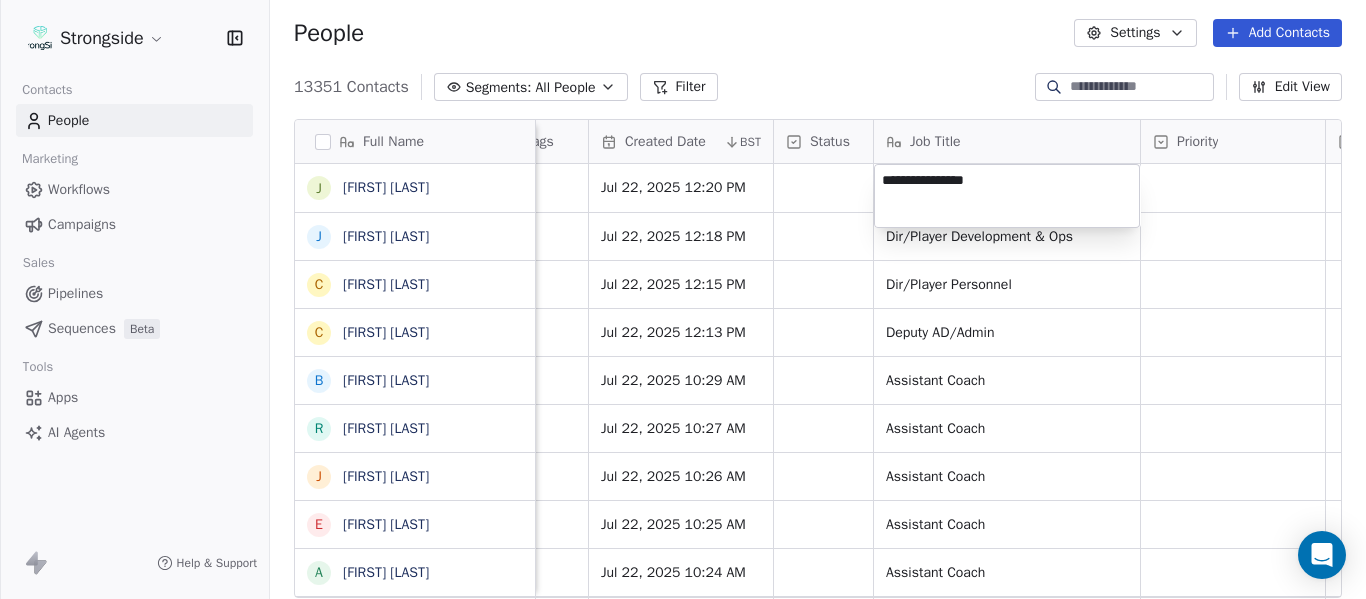 click on "Strongside Contacts People Marketing Workflows Campaigns Sales Pipelines Sequences Beta Tools Apps AI Agents Help & Support People Settings  Add Contacts 13353 Contacts Segments: All People Filter  Edit View Tag Add to Sequence Export Full Name J [FIRST] [LAST] J [FIRST] [LAST] C [FIRST] [LAST] C [FIRST] [LAST] B [FIRST] [LAST] R [FIRST] [LAST] J [FIRST] [LAST] E [FIRST] [LAST] A [FIRST] [LAST] K [FIRST] [LAST] K [FIRST] [LAST] N [FIRST] [LAST] J [FIRST] [LAST] F [FIRST] [LAST] C [FIRST] [LAST] M [FIRST] [LAST] M [FIRST] [LAST] M [FIRST] [LAST] A [FIRST] [LAST] D [FIRST] [LAST] R [FIRST] [LAST] D [FIRST] [LAST] A [FIRST] [LAST] W [FIRST] [LAST] S [FIRST] [LAST] S [FIRST] [LAST] J [FIRST] [LAST] H [FIRST] [LAST] K [FIRST] [LAST] K [FIRST] [LAST] C [FIRST] [LAST] Level League/Conference Organization Tags Created Date BST Status Job Title Priority Emails Auto Clicked Last Activity Date BST In Open Phone Contact Source   NCAA I-Bowl FLORIDA ST. UNIV Jul 22, 2025 12:20 PM   NCAA I-Bowl FLORIDA ST. UNIV Jul 22, 2025 12:18 PM Dir/Player Development & Ops True   NCAA I-Bowl" at bounding box center (683, 299) 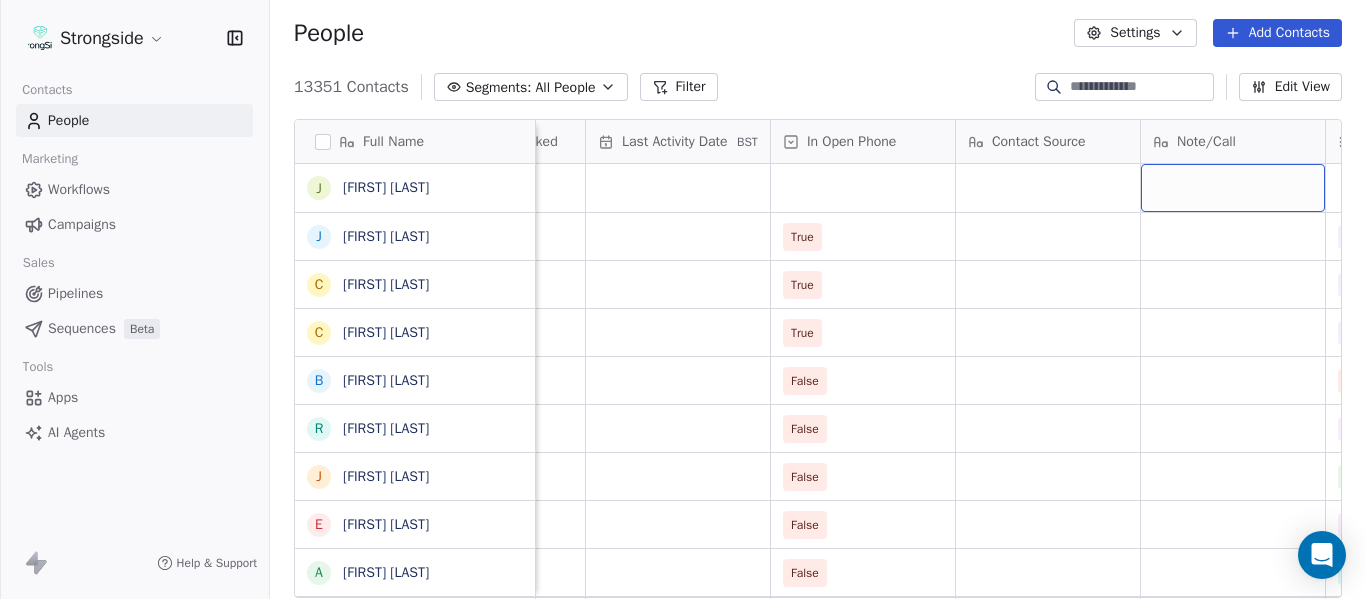 scroll, scrollTop: 0, scrollLeft: 2383, axis: horizontal 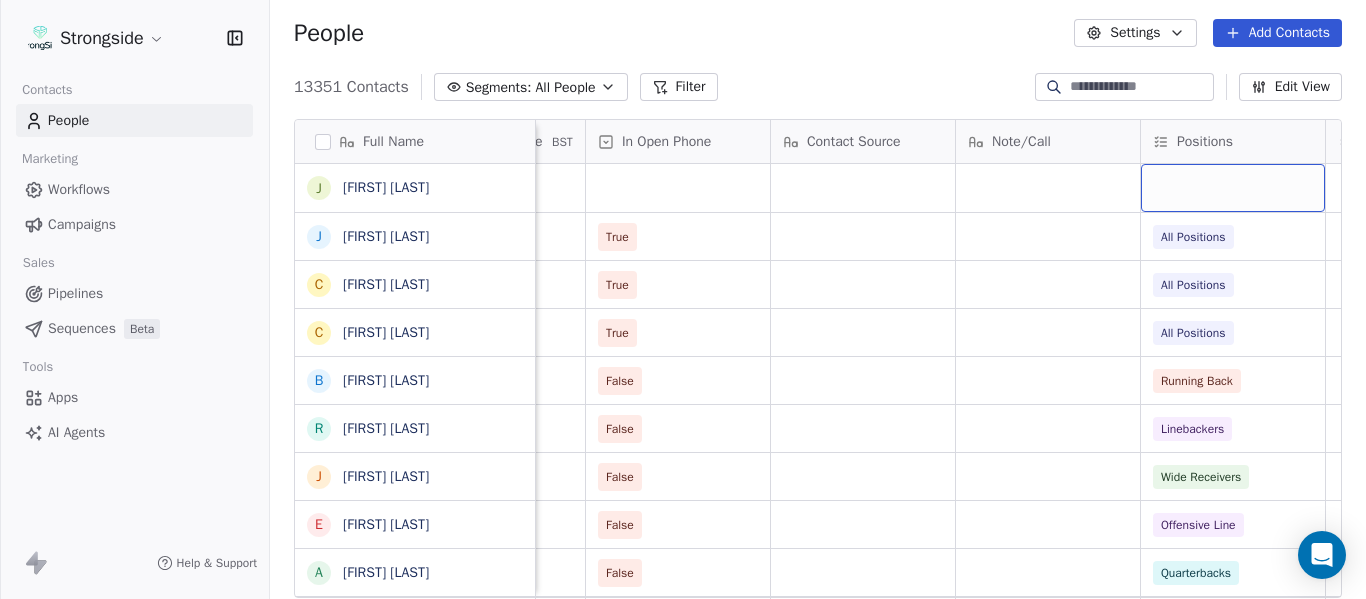 click at bounding box center (1233, 188) 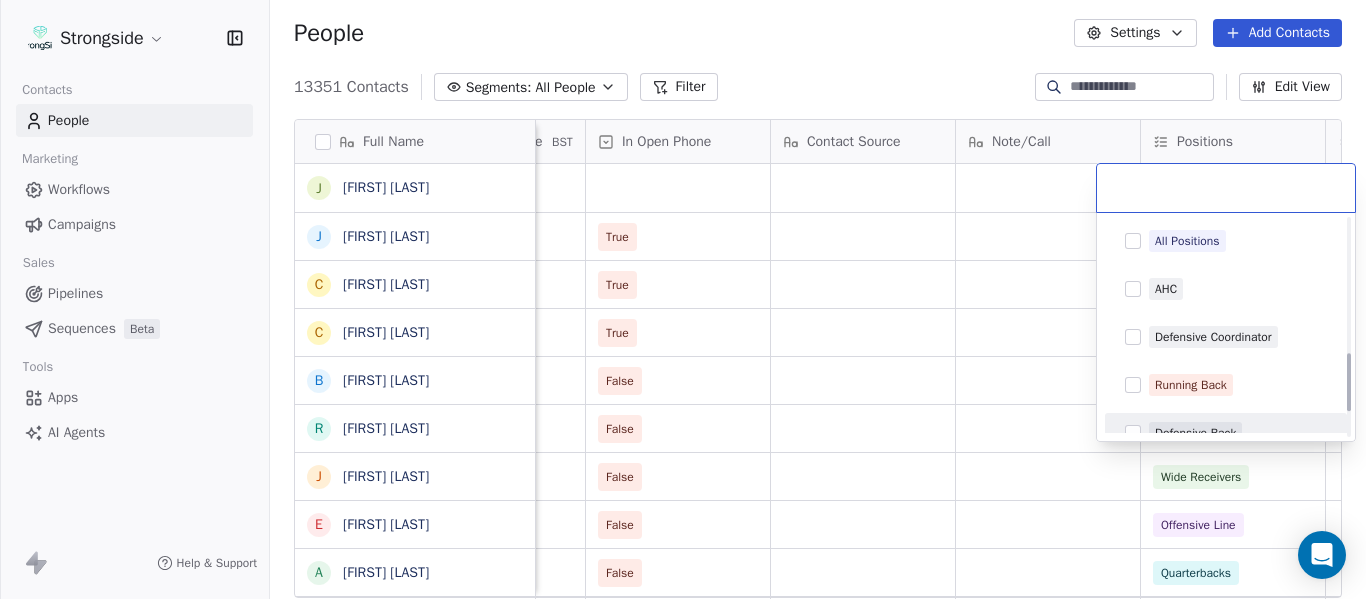 scroll, scrollTop: 496, scrollLeft: 0, axis: vertical 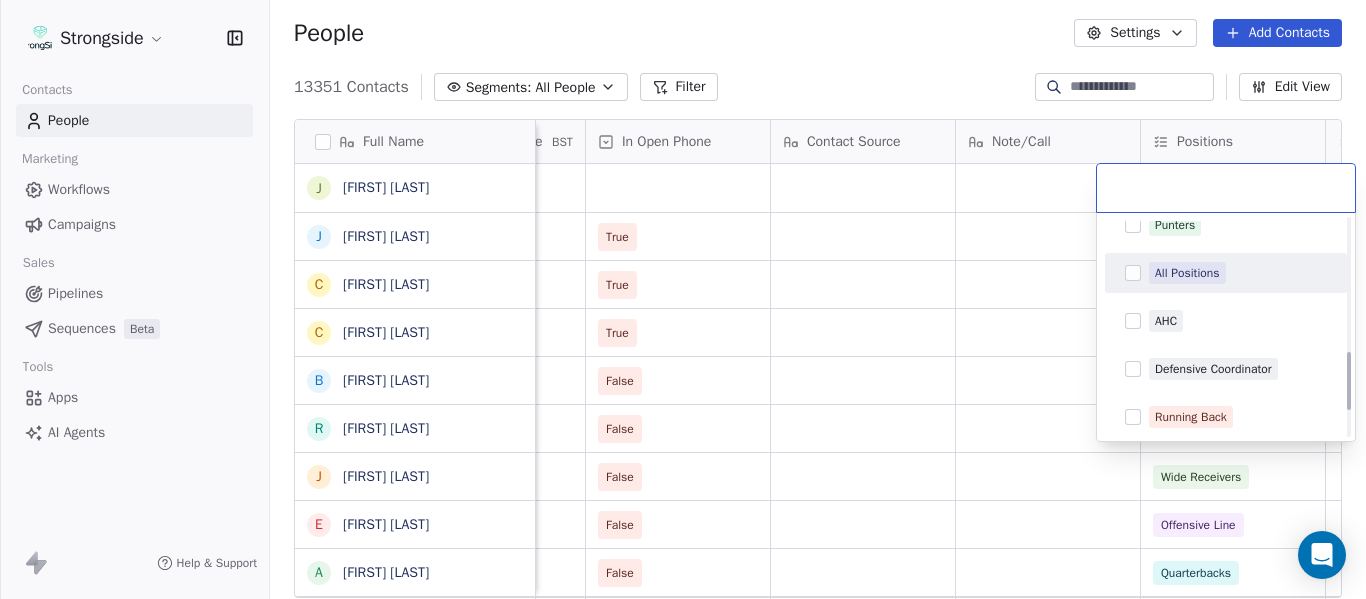 click on "All Positions" at bounding box center [1187, 273] 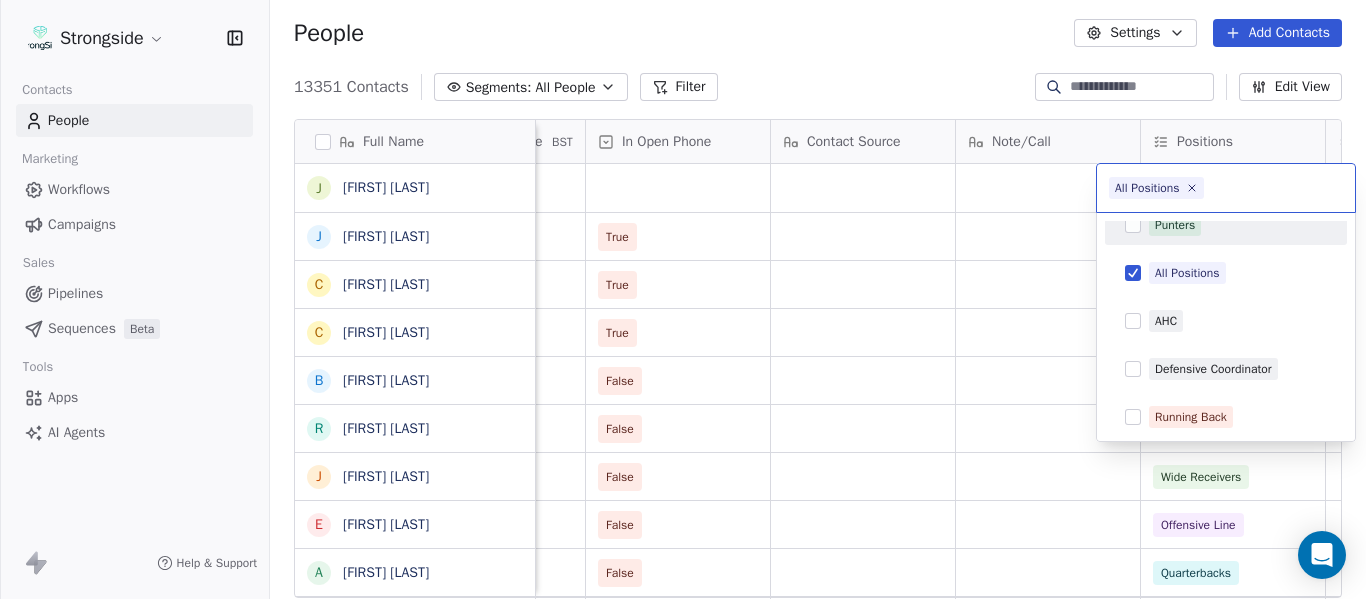 click on "Full Name J [FIRST] [LAST] J [FIRST] [LAST] C [FIRST] [LAST] C [FIRST] [LAST] B [FIRST] [LAST] R [FIRST] [LAST] J [FIRST] [LAST] E [FIRST] [LAST] A [FIRST] [LAST] K [FIRST] [LAST] K [FIRST] [LAST] N [FIRST] [LAST] J [FIRST] [LAST] F [FIRST] [LAST] C [FIRST] [LAST] M [FIRST] [LAST] M [FIRST] [LAST] A [FIRST] [LAST] D [FIRST] [LAST] R [FIRST] [LAST] D [FIRST] [LAST] A [FIRST] [LAST] W [FIRST] [LAST] S [FIRST] [LAST] S [FIRST] [LAST] J [FIRST] [LAST] H [FIRST] [LAST] K [FIRST] [LAST] K [FIRST] [LAST] C [FIRST] [LAST] Job Title Priority Emails Auto Clicked Last Activity Date BST In Open Phone Contact Source Note/Call Positions Student Pop. Lead Account   Dir/Scouting (D)   Dir/Player Development & Ops True All Positions   Dir/Player Personnel True All Positions   Deputy AD/Admin True All Positions   Assistant Coach False" at bounding box center [683, 299] 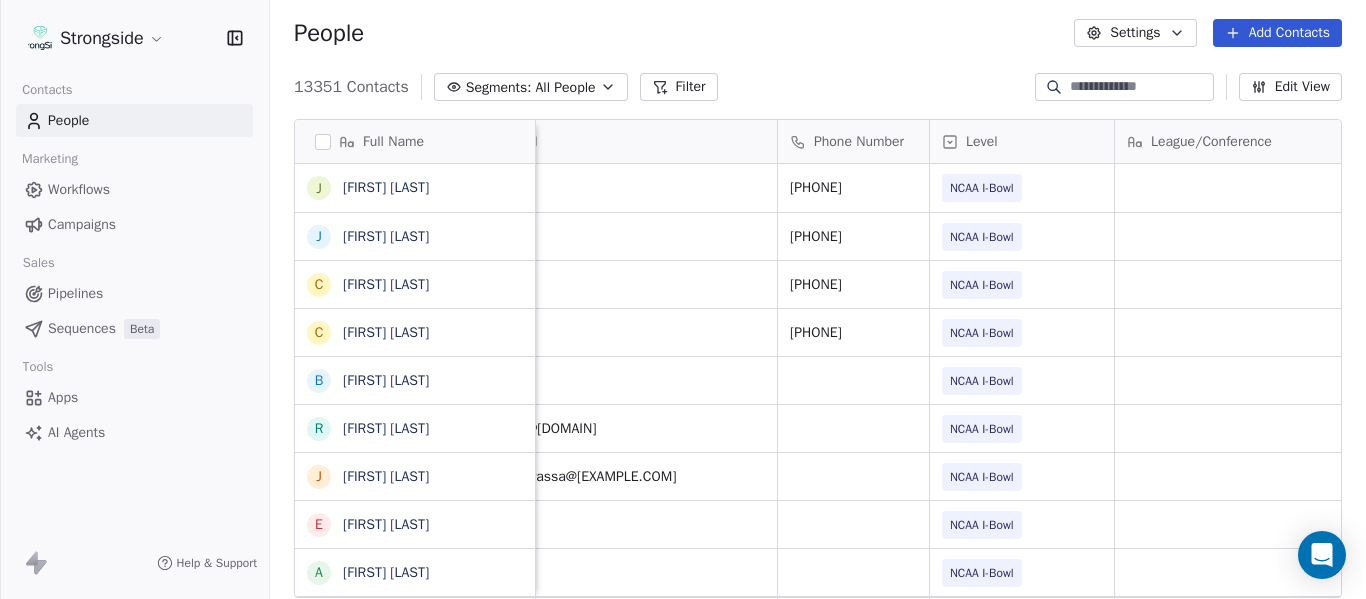 scroll, scrollTop: 0, scrollLeft: 0, axis: both 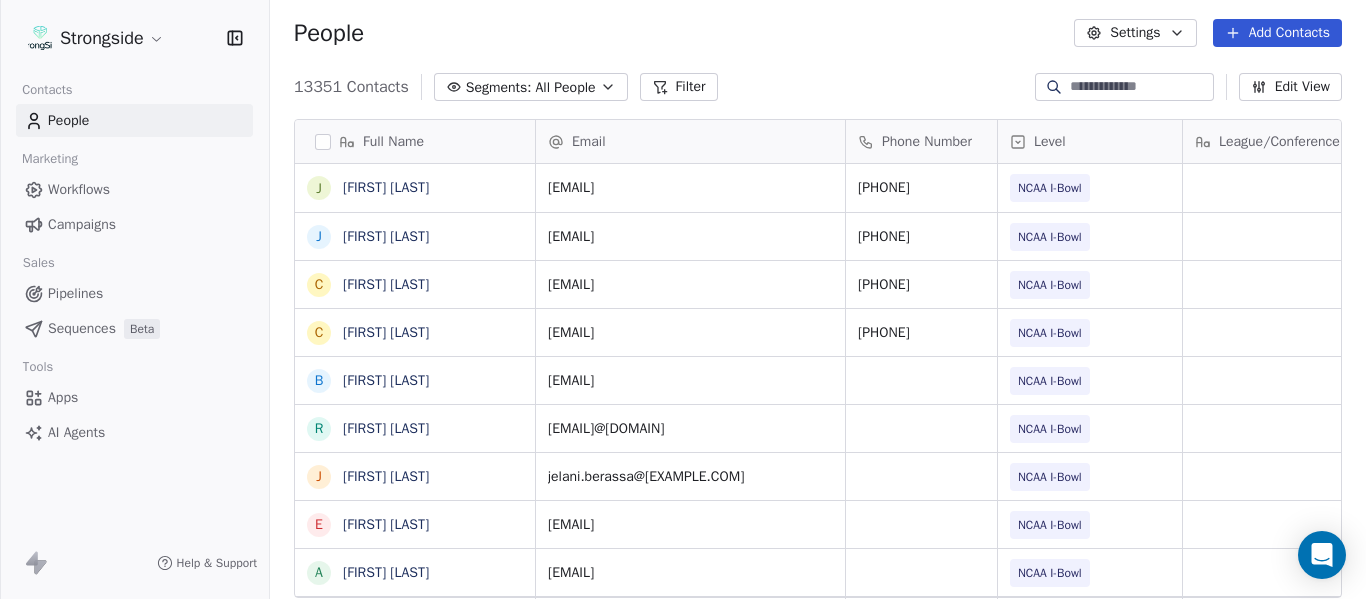 click on "Add Contacts" at bounding box center (1277, 33) 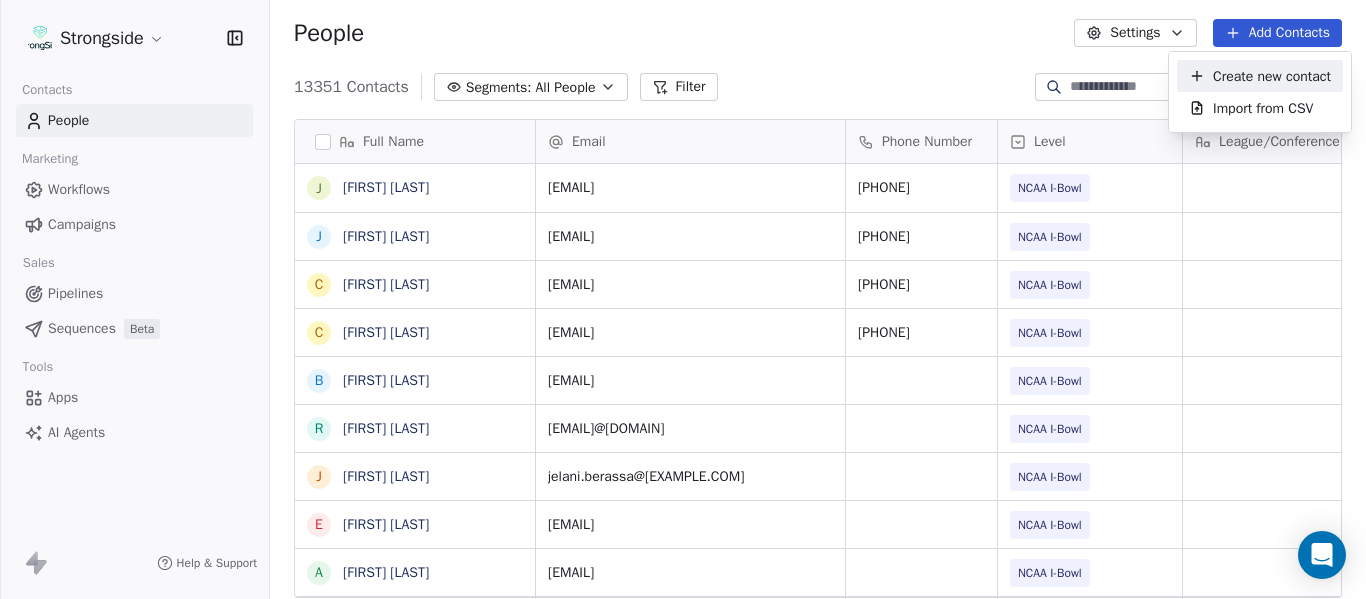 click on "Create new contact" at bounding box center (1272, 76) 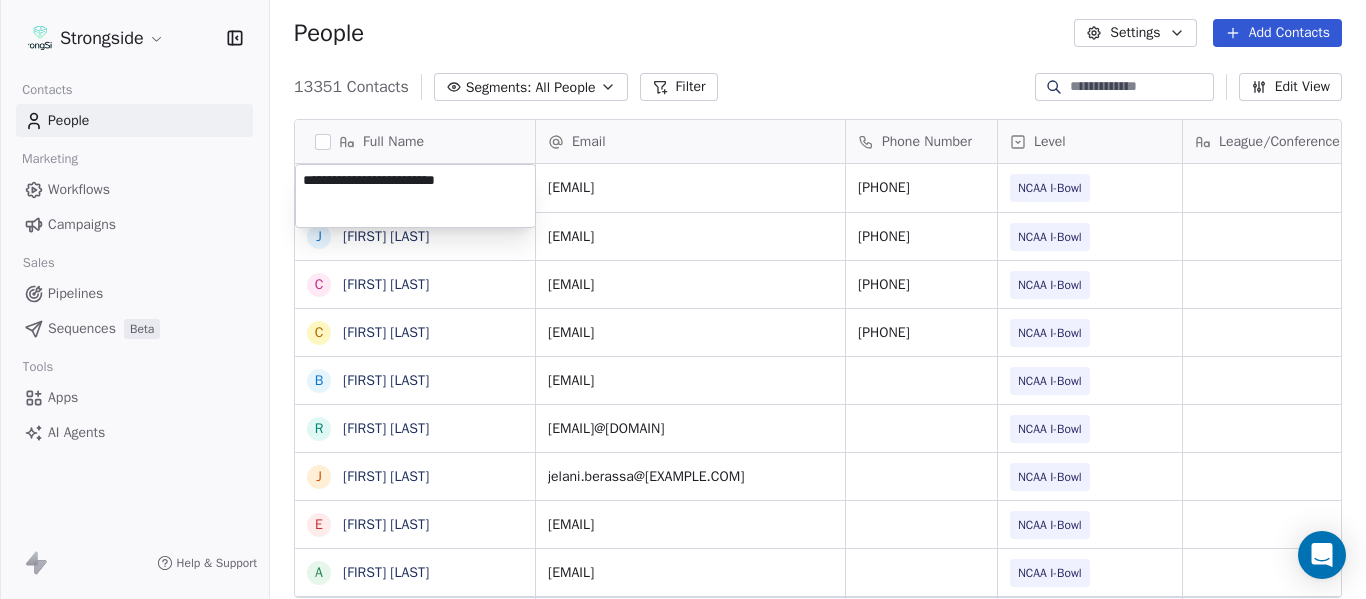 type on "**********" 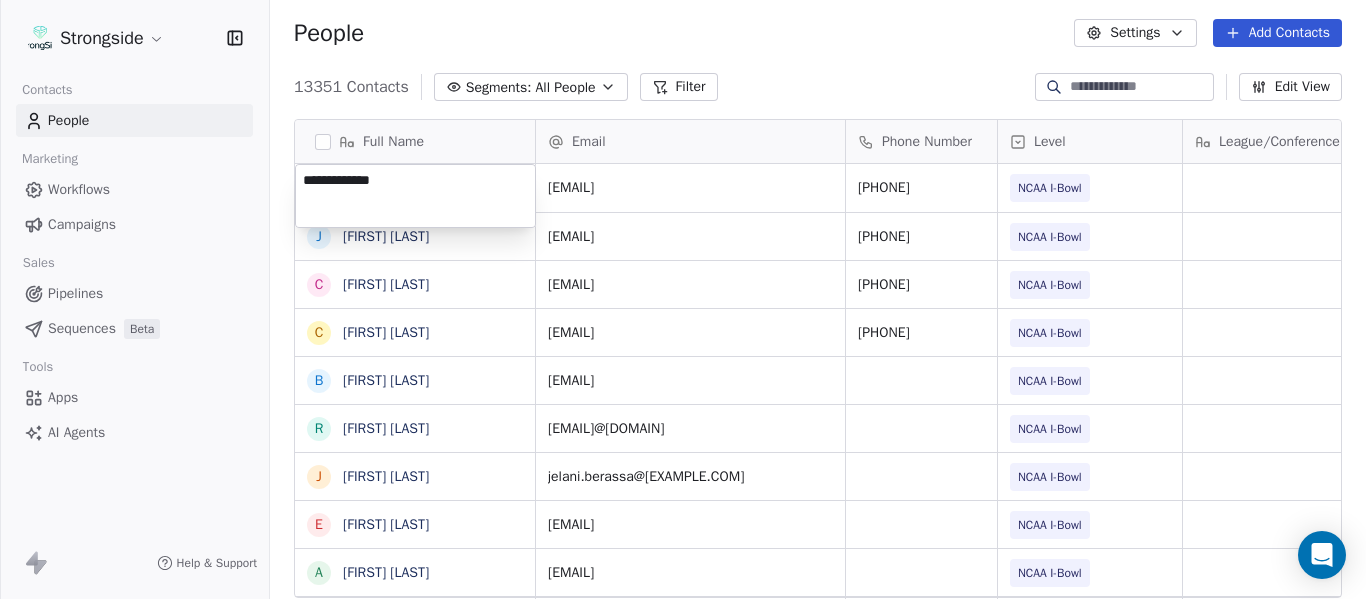 click on "Full Name J [FIRST] [LAST] J [FIRST] [LAST] C [FIRST] [LAST] C [FIRST] [LAST] B [FIRST] [LAST] R [FIRST] [LAST] J [FIRST] [LAST] E [FIRST] [LAST] A [FIRST] [LAST] K [FIRST] [LAST] K [FIRST] [LAST] N [FIRST] [LAST] J [FIRST] [LAST] F [FIRST] [LAST] C [FIRST] [LAST] M [FIRST] [LAST] M [FIRST] [LAST] M [FIRST] [LAST] A [FIRST] [LAST] D [FIRST] [LAST] R [FIRST] [LAST] D [FIRST] [LAST] A [FIRST] [LAST] W [FIRST] [LAST] S [FIRST] [LAST] S [FIRST] [LAST] J [FIRST] [LAST] H [FIRST] [LAST] K [FIRST] [LAST] K [FIRST] [LAST] C [FIRST] [LAST] Email Phone Number Level League/Conference Organization Tags Created Date BST [EMAIL] [PHONE]	 NCAA I-Bowl [STATE] [ORGANIZATION] Jul 22, 2025 12:20 PM [EMAIL] [PHONE]	 NCAA I-Bowl [STATE] [ORGANIZATION] Jul 22, 2025 12:18 PM [EMAIL] NCAA I-Bowl [STATE] [ORGANIZATION] [PHONE]" at bounding box center [683, 299] 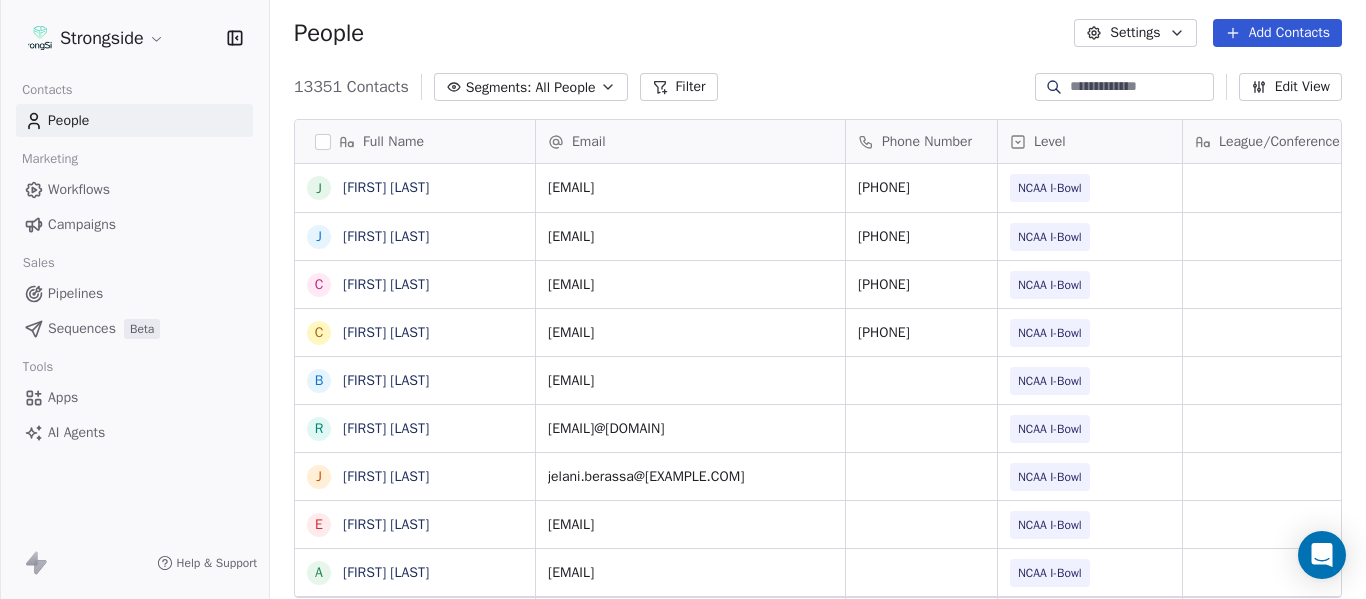 click on "Add Contacts" at bounding box center (1277, 33) 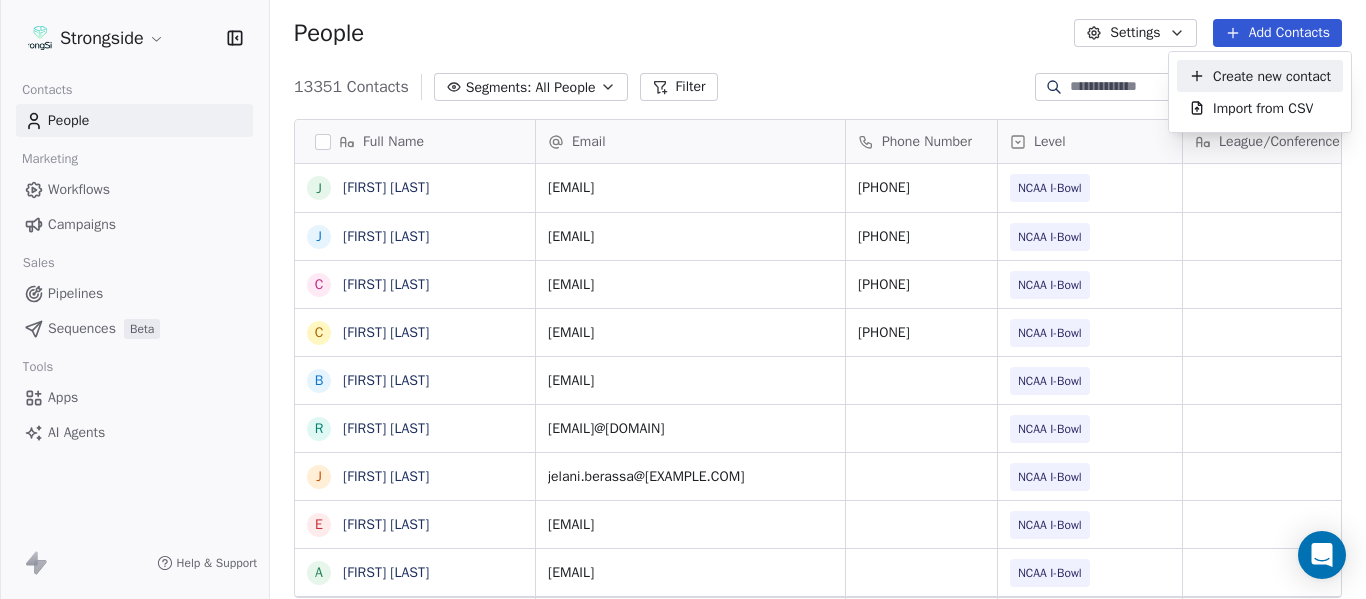 click on "Create new contact" at bounding box center (1272, 76) 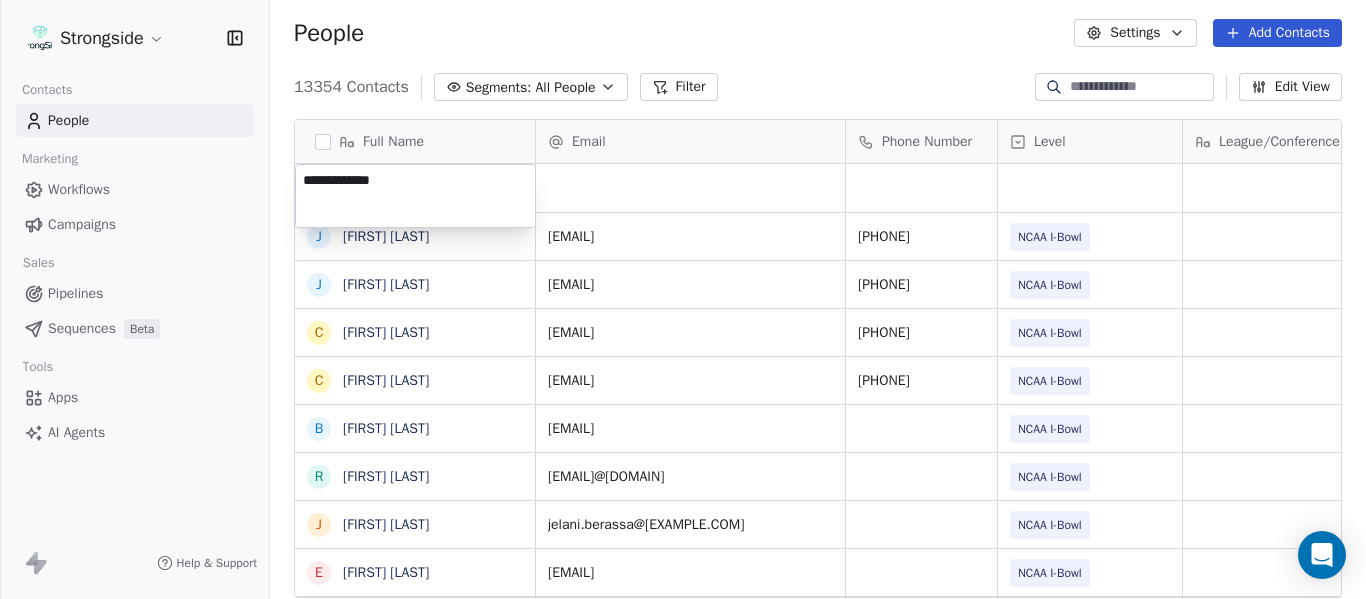 type on "**********" 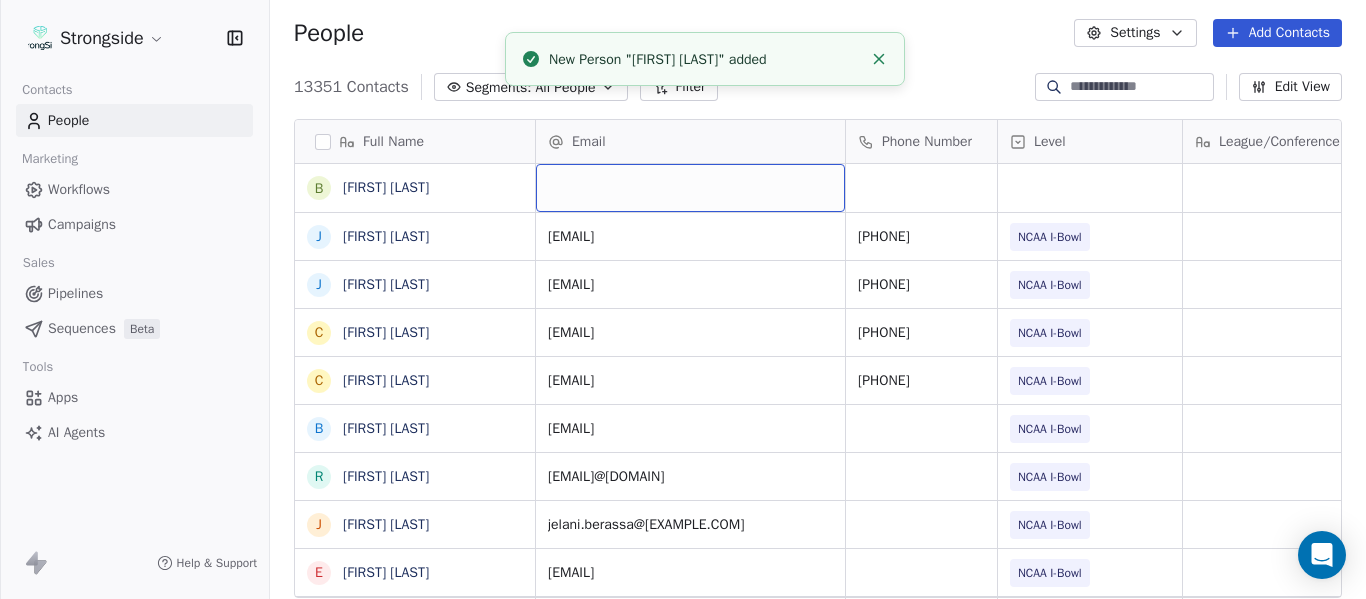 click at bounding box center (690, 188) 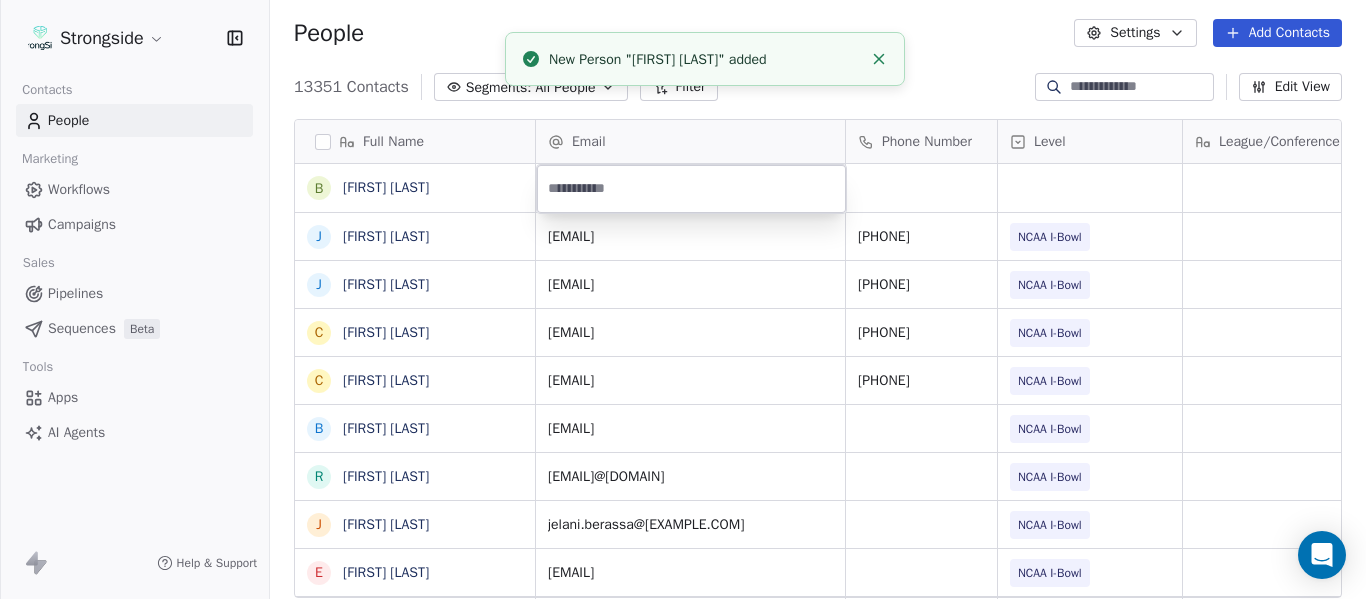 type on "**********" 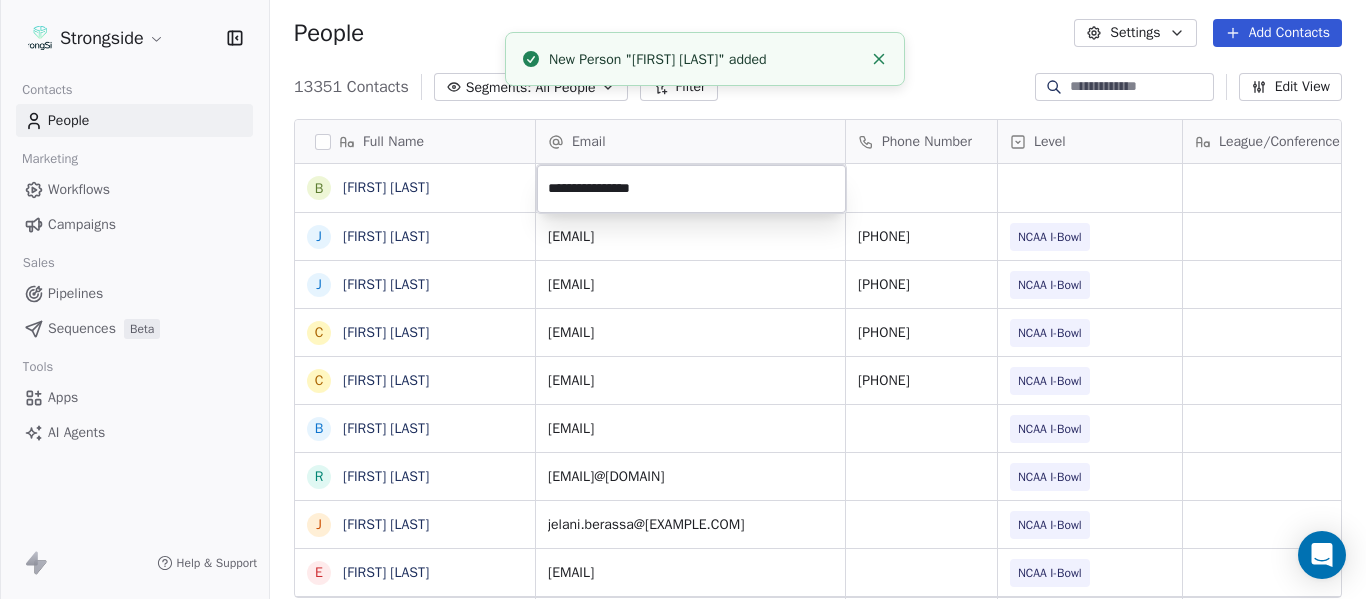 click 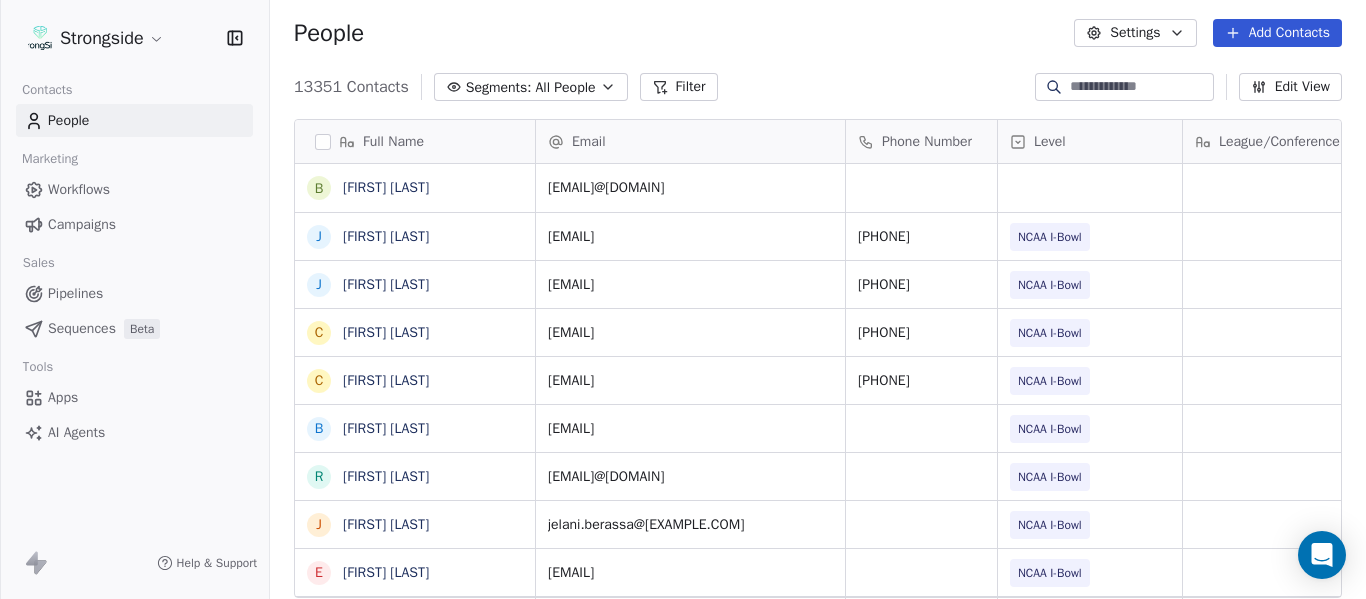 click on "People Settings  Add Contacts" at bounding box center (818, 33) 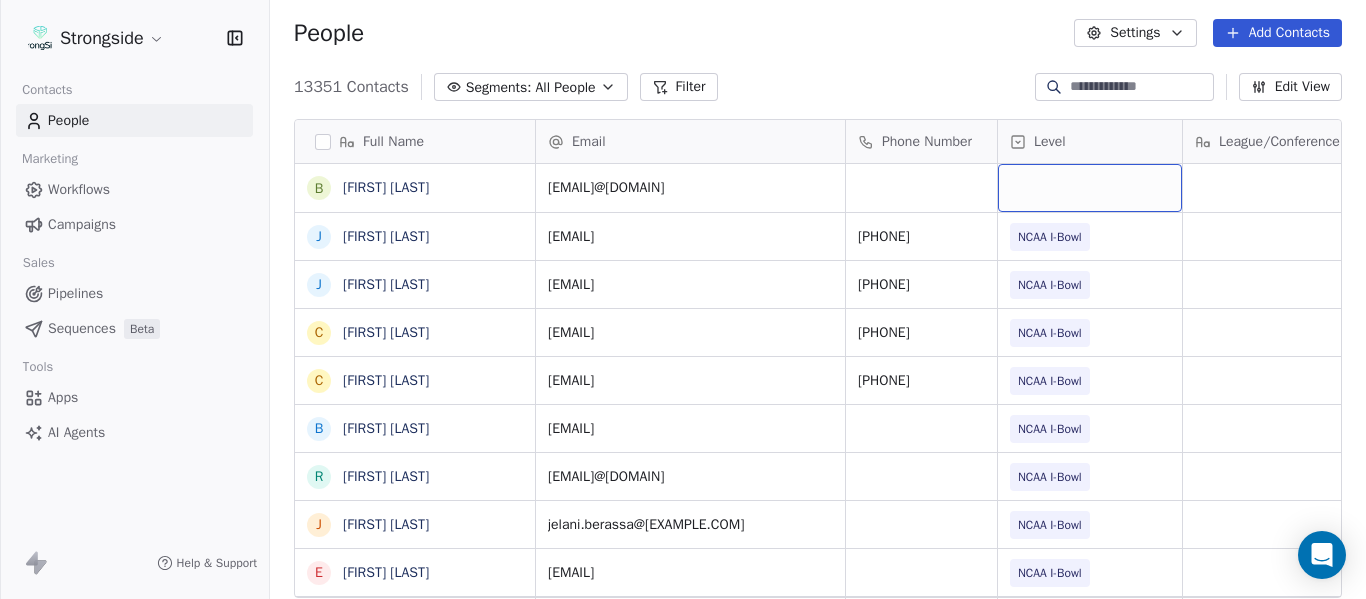 click at bounding box center [1090, 188] 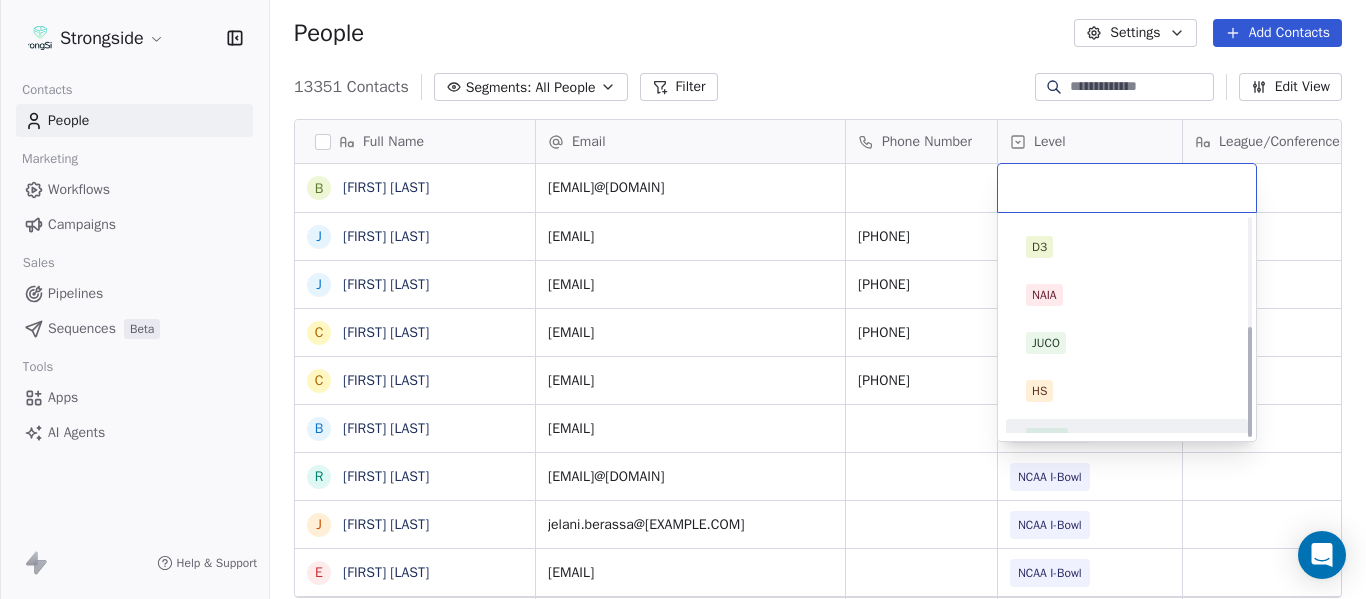 scroll, scrollTop: 212, scrollLeft: 0, axis: vertical 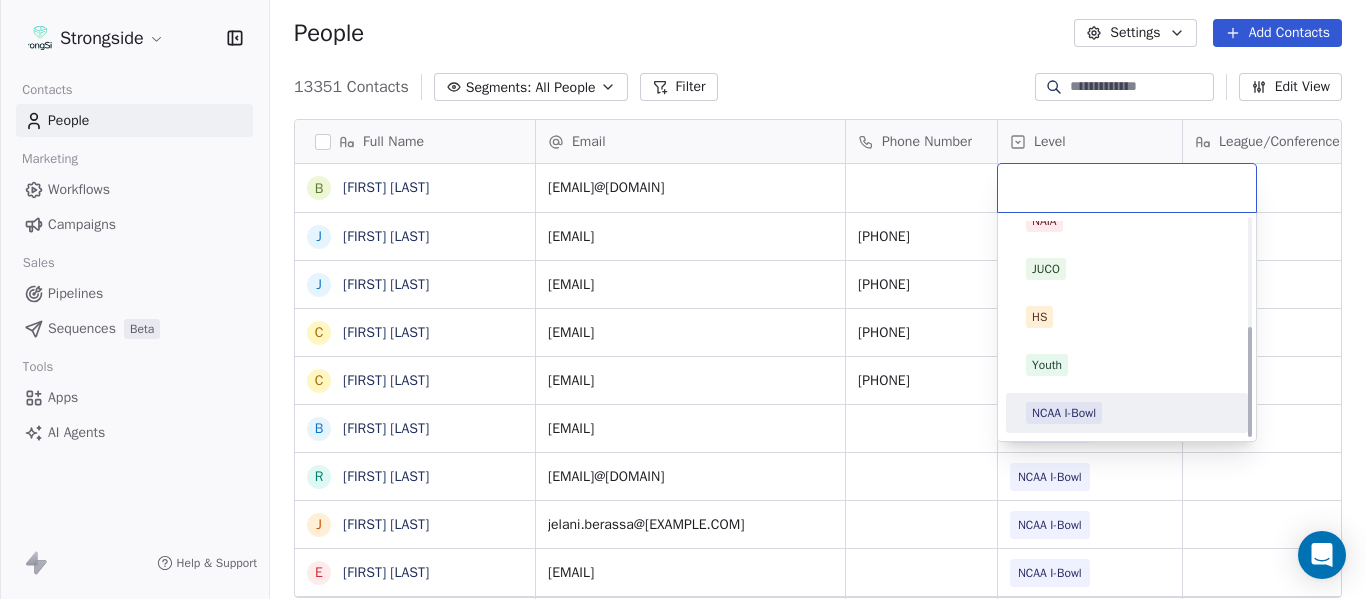 click on "NCAA I-Bowl" at bounding box center [1064, 413] 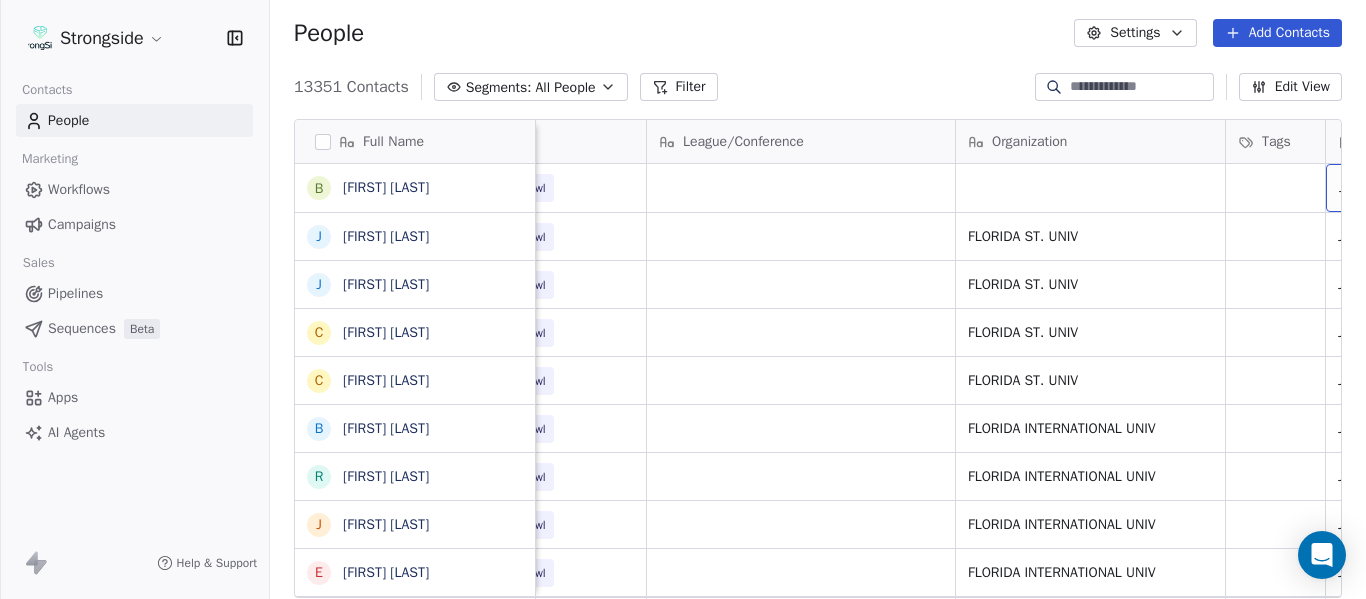scroll, scrollTop: 0, scrollLeft: 721, axis: horizontal 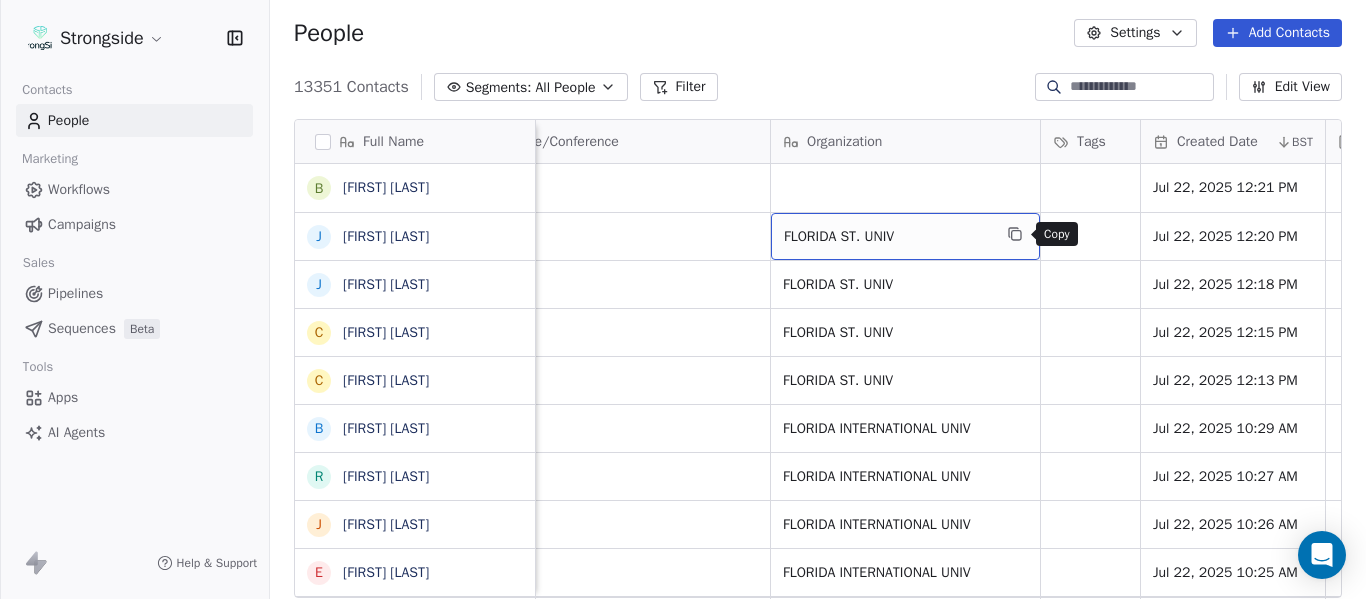 click at bounding box center [1015, 234] 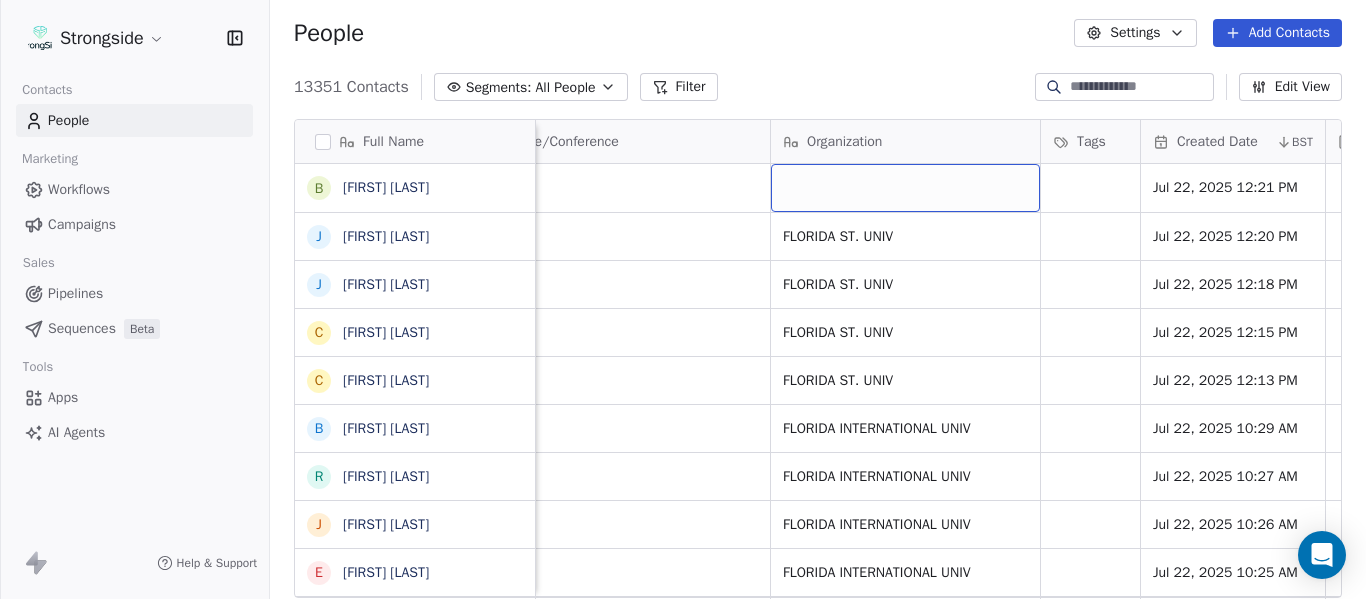 click at bounding box center (905, 188) 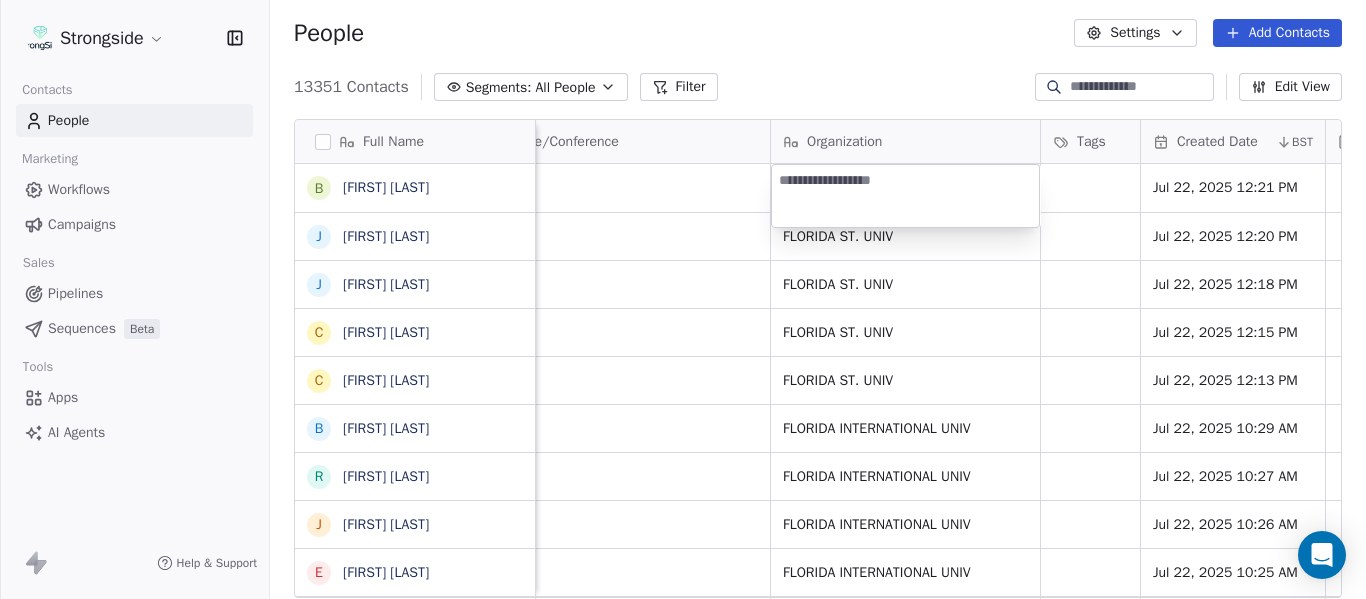 type on "**********" 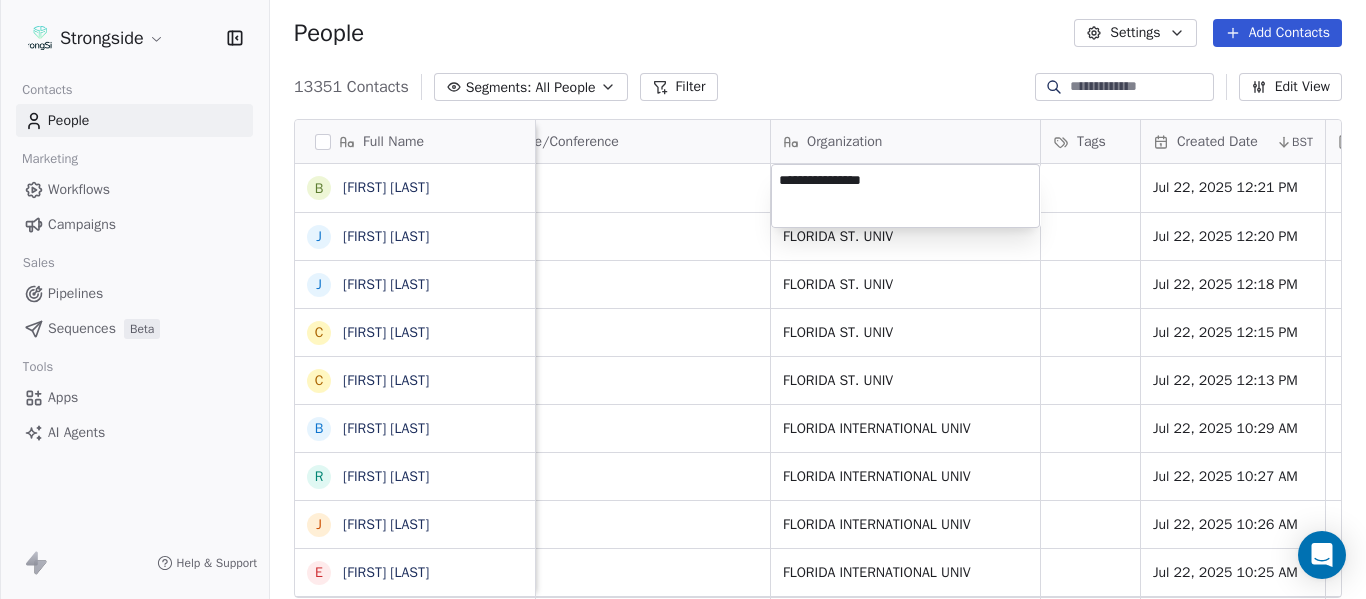 click on "Strongside Contacts People Marketing Workflows Campaigns Sales Pipelines Sequences Beta Tools Apps AI Agents Help & Support People Settings  Add Contacts 13353 Contacts Segments: All People Filter  Edit View Tag Add to Sequence Export Full Name B [FIRST] [LAST] J [FIRST] [LAST] J [FIRST] [LAST] C [FIRST] [LAST] C [FIRST] [LAST] B [FIRST] [LAST] R [FIRST] [LAST] J [FIRST] [LAST] E [FIRST] [LAST] A [FIRST] [LAST] K [FIRST] [LAST] K [FIRST] [LAST] N [FIRST] [LAST] J [FIRST] [LAST] F [FIRST] [LAST] C [FIRST] [LAST] M [FIRST] [LAST] M [FIRST] [LAST] M [FIRST] [LAST] A [FIRST] [LAST] D [FIRST] [LAST] R [FIRST] [LAST] D [FIRST] [LAST] A [FIRST] [LAST] W [FIRST] [LAST] S [FIRST] [LAST] S [FIRST] [LAST] J [FIRST] [LAST] H [FIRST] [LAST] K [FIRST] [LAST] K [FIRST] [LAST] Email Phone Number Level League/Conference Organization Tags Created Date BST Status Job Title Priority Emails Auto Clicked [EMAIL] NCAA I-Bowl Jul 22, 2025 12:21 PM [EMAIL] [PHONE]	 NCAA I-Bowl FLORIDA ST. UNIV Jul 22, 2025 12:20 PM Dir/Scouting (D) [EMAIL] [PHONE]	 JUCO" at bounding box center (683, 299) 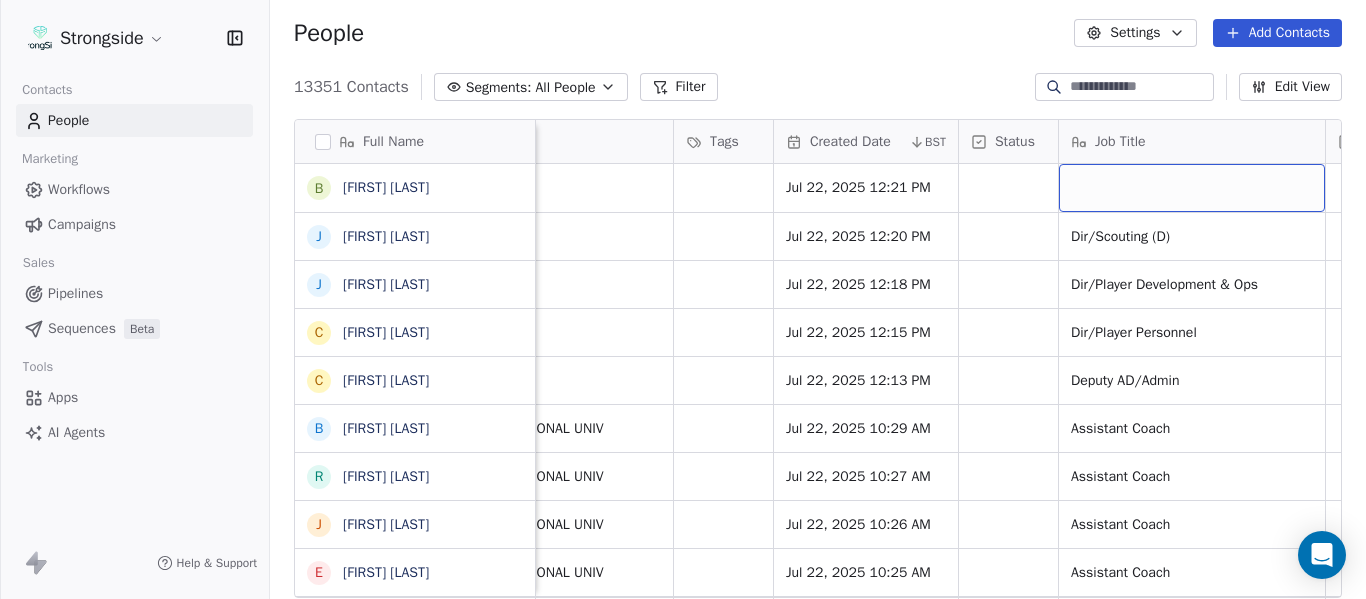 scroll, scrollTop: 0, scrollLeft: 1273, axis: horizontal 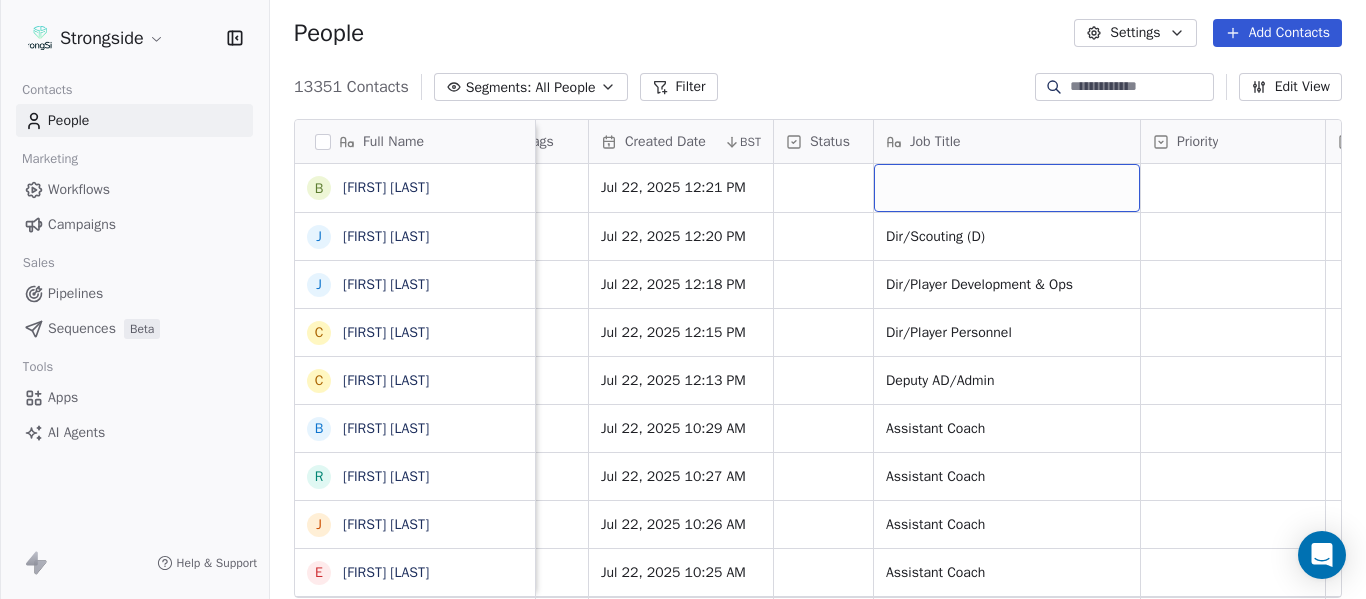 click at bounding box center (1007, 188) 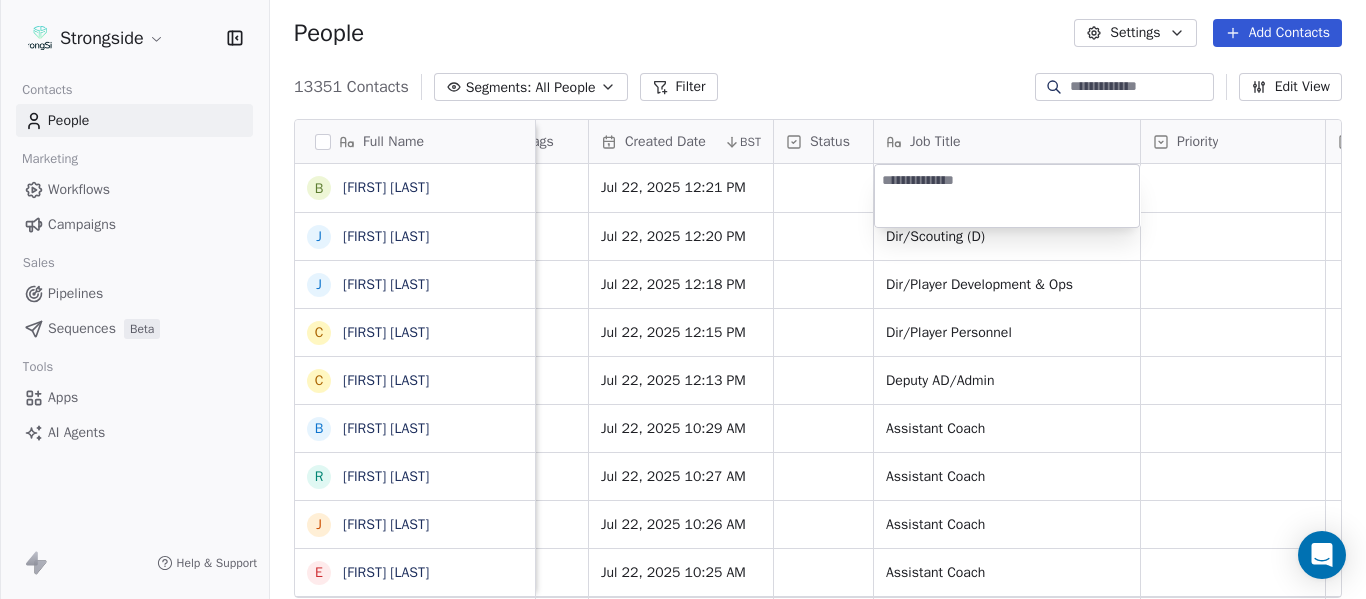type on "**********" 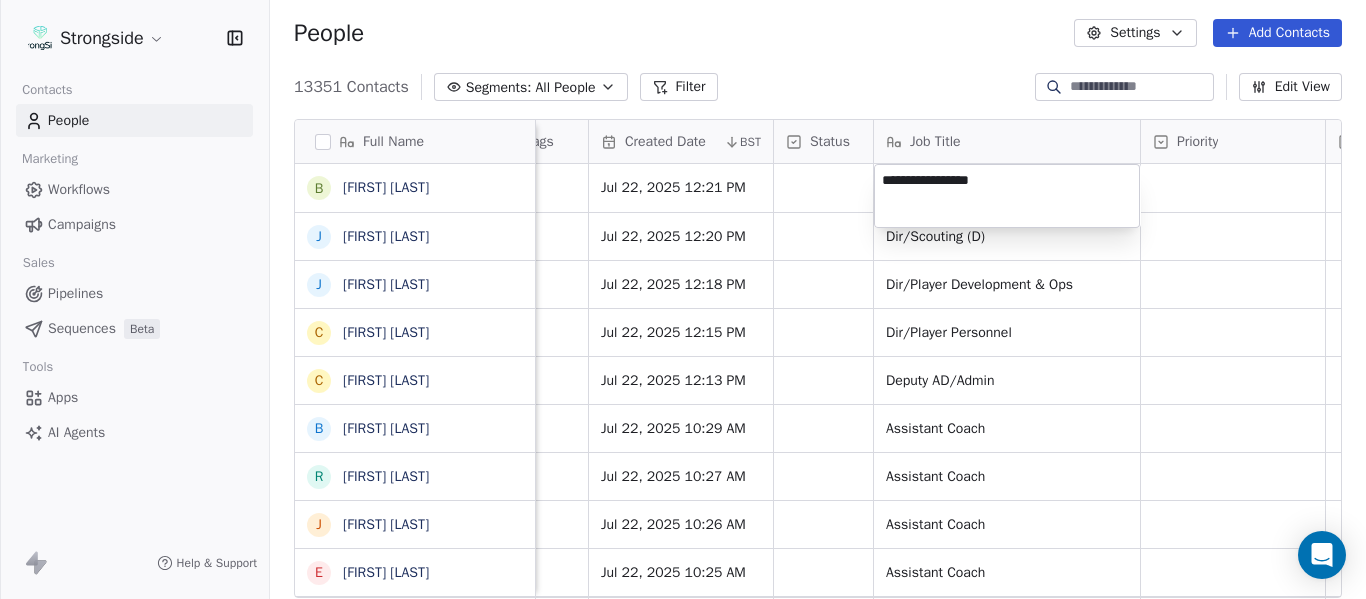 click on "Strongside Contacts People Marketing Workflows Campaigns Sales Pipelines Sequences Beta Tools Apps AI Agents Help & Support People Settings  Add Contacts 13353 Contacts Segments: All People Filter  Edit View Tag Add to Sequence Export Full Name B [FIRST] [LAST] J [FIRST] [LAST] J [FIRST] [LAST] C [FIRST] [LAST] C [FIRST] [LAST] B [FIRST] [LAST] R [FIRST] [LAST] J [FIRST] [LAST] E [FIRST] [LAST] A [FIRST] [LAST] K [FIRST] [LAST] K [FIRST] [LAST] N [FIRST] [LAST] J [FIRST] [LAST] F [FIRST] [LAST] C [FIRST] [LAST] M [FIRST] [LAST] M [FIRST] [LAST] M [FIRST] [LAST] A [FIRST] [LAST] D [FIRST] [LAST] R [FIRST] [LAST] D [FIRST] [LAST] A [FIRST] [LAST] W [FIRST] [LAST] S [FIRST] [LAST] S [FIRST] [LAST] J [FIRST] [LAST] H [FIRST] [LAST] K [FIRST] [LAST] Level League/Conference Organization Tags Created Date BST Status Job Title Priority Emails Auto Clicked Last Activity Date BST In Open Phone Contact Source   NCAA I-Bowl FLORIDA ST. UNIV Jul 22, 2025 12:21 PM   NCAA I-Bowl FLORIDA ST. UNIV Jul 22, 2025 12:20 PM Dir/Scouting (D)   NCAA I-Bowl True   True" at bounding box center (683, 299) 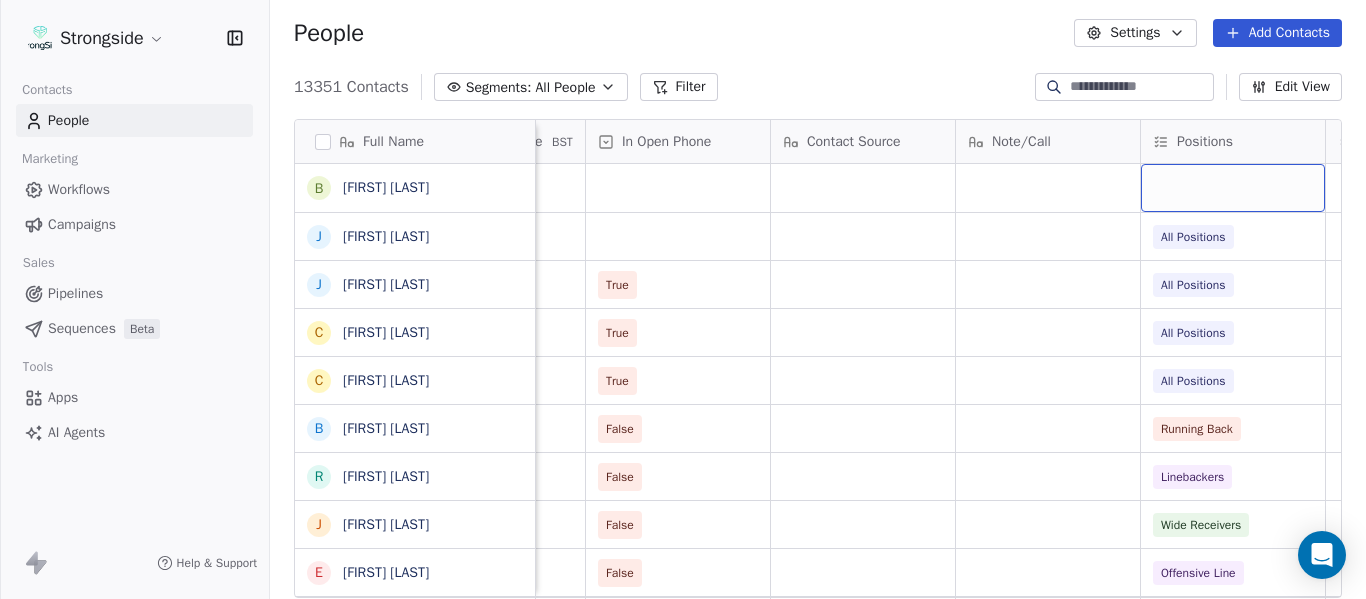 scroll, scrollTop: 0, scrollLeft: 2568, axis: horizontal 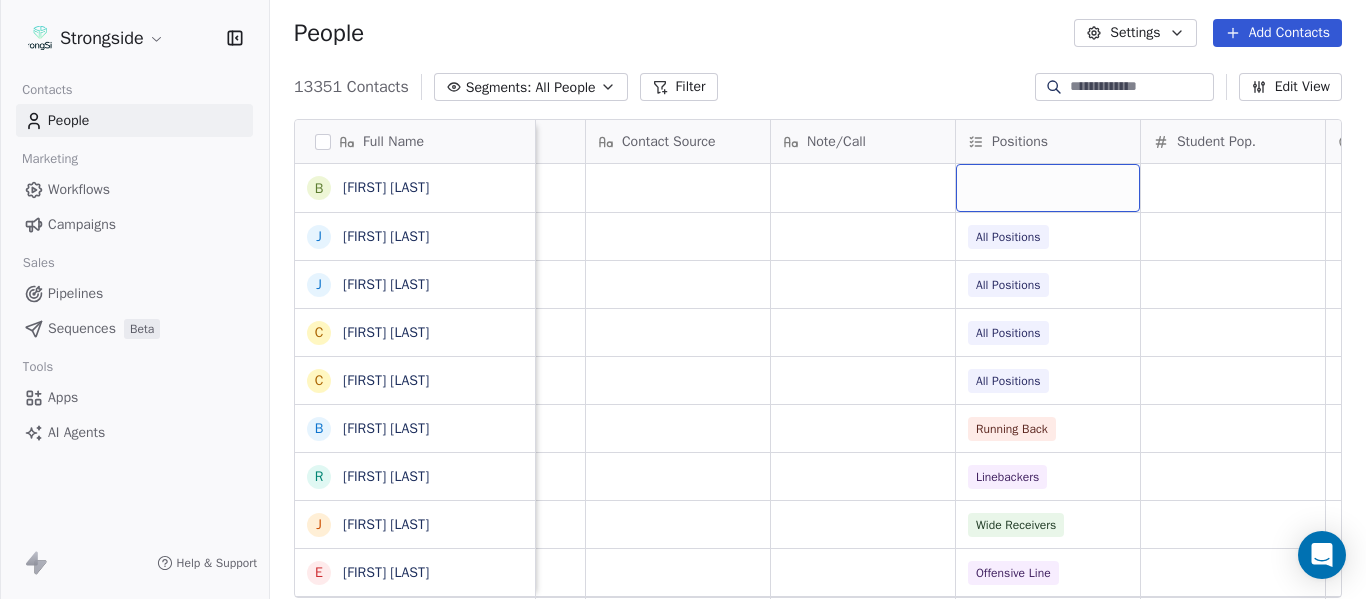click at bounding box center (1048, 188) 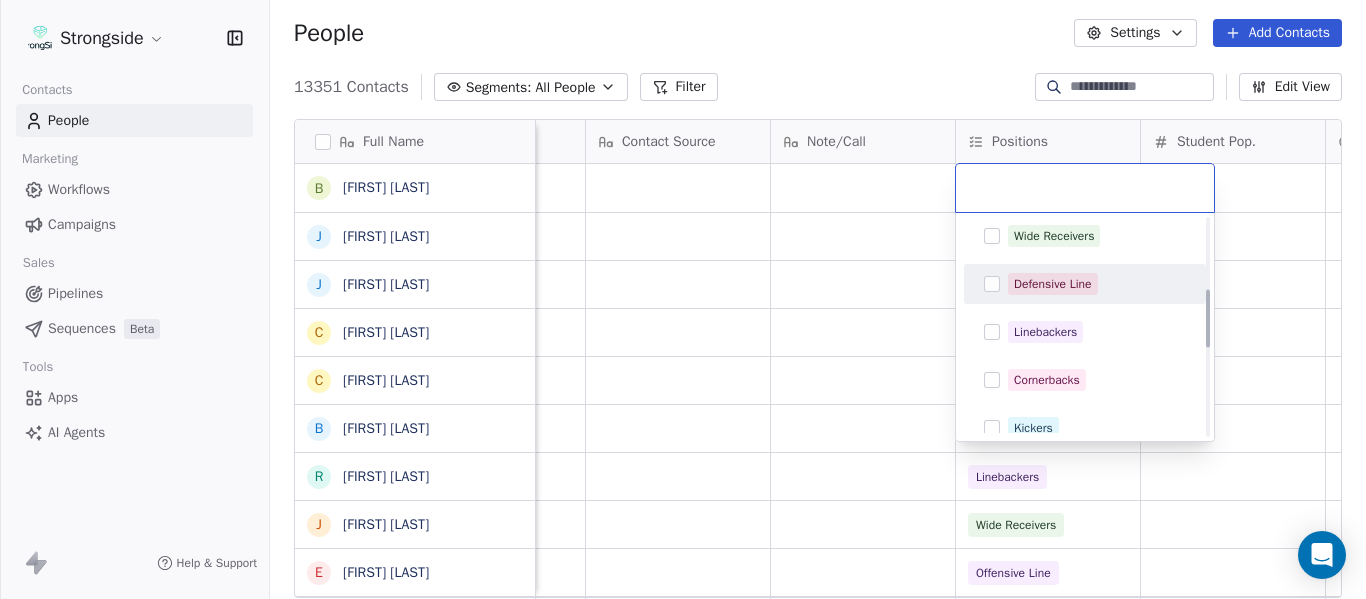 scroll, scrollTop: 500, scrollLeft: 0, axis: vertical 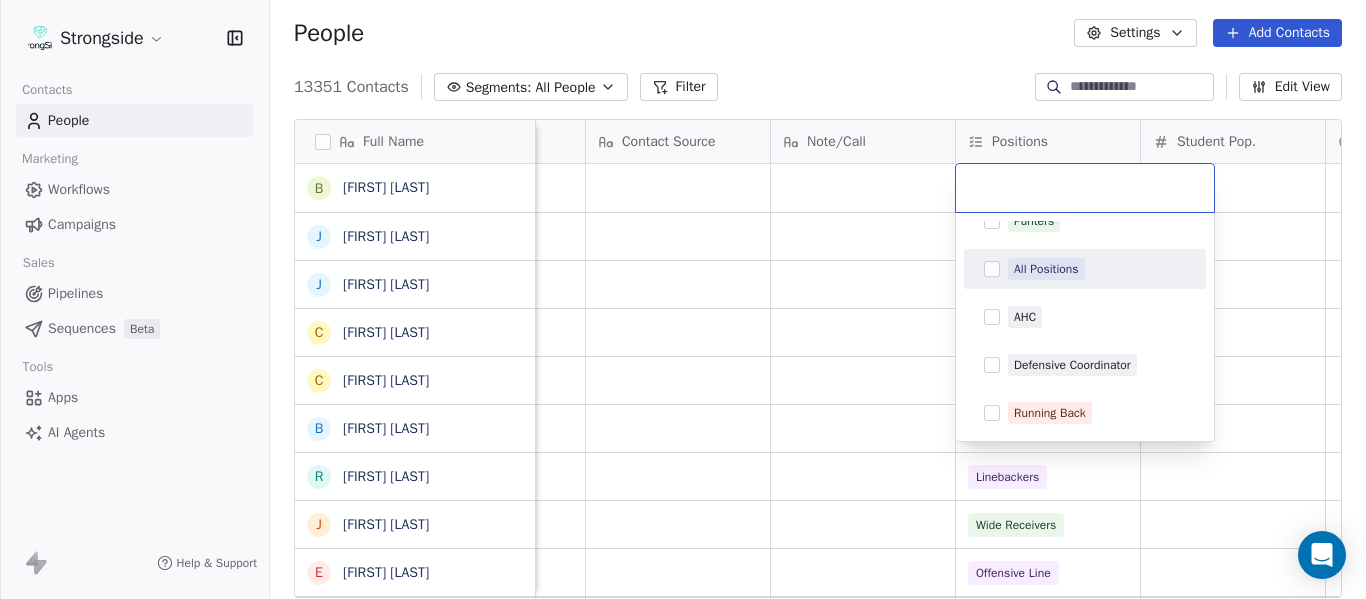 click on "All Positions" at bounding box center [1097, 269] 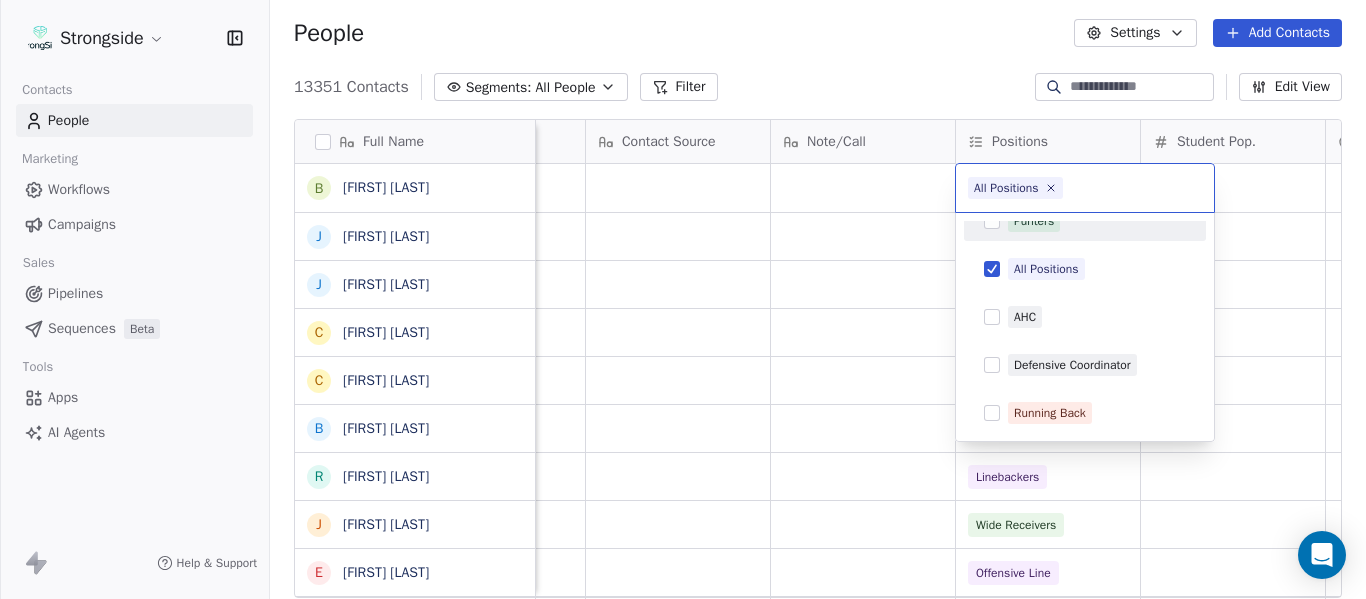 click on "Strongside Contacts People Marketing Workflows Campaigns Sales Pipelines Sequences Beta Tools Apps AI Agents Help & Support People Settings  Add Contacts 13353 Contacts Segments: All People Filter  Edit View Tag Add to Sequence Export Full Name B [FIRST] [LAST] J [FIRST] [LAST] J [FIRST] [LAST] C [FIRST] [LAST] C [FIRST] [LAST] B [FIRST] [LAST] R [FIRST] [LAST] J [FIRST] [LAST] E [FIRST] [LAST] A [FIRST] [LAST] K [FIRST] [LAST] K [FIRST] [LAST] N [FIRST] [LAST] J [FIRST] [LAST] F [FIRST] [LAST] C [FIRST] [LAST] M [FIRST] [LAST] M [FIRST] [LAST] A [FIRST] [LAST] A [FIRST] [LAST] D [FIRST] [LAST] R [FIRST] [LAST] D [FIRST] [LAST] A [FIRST] [LAST] W [FIRST] [LAST] S [FIRST] [LAST] S [FIRST] [LAST] J [FIRST] [LAST] H [FIRST] [LAST] K [FIRST] [LAST] K [FIRST] [LAST] N [FIRST] [LAST] J [FIRST] [LAST] F [FIRST] [LAST] C [FIRST] [LAST] M [FIRST] [LAST] M [FIRST] [LAST] M [FIRST] [LAST] A [FIRST] [LAST] A [FIRST] [LAST] D [FIRST] [LAST] R [FIRST] [LAST] D [FIRST] [LAST] A [FIRST] [LAST] W [FIRST] [LAST] S [FIRST] [LAST] S [FIRST] [LAST] J [FIRST] [LAST] H [FIRST] [LAST] K [FIRST] [LAST] K [FIRST] [LAST] C [FIRST] [LAST] L [FIRST] [LAST] D [FIRST] [LAST] Priority Emails Auto Clicked Last Activity Date BST In Open Phone Contact Source Note/Call Positions Student Pop. Lead Account     All Positions   True All Positions   True All Positions   True All Positions   False Running Back   False Linebackers   False Wide Receivers   False Offensive Line   False Quarterbacks   False Defensive Line   False Special Teams   False Quarterbacks Offense   False Defensive Coordinator   False Tight Ends   Jul 22, 2025 09:17 AM Twitter   True All Positions   True All Positions   True All Positions   True All Positions   False All Positions   True All Positions   True All Positions   True All Positions   True All Positions   True All Positions   True All Positions   False All Positions   False All Positions   True All Positions   True All Positions   False All Positions" at bounding box center [683, 299] 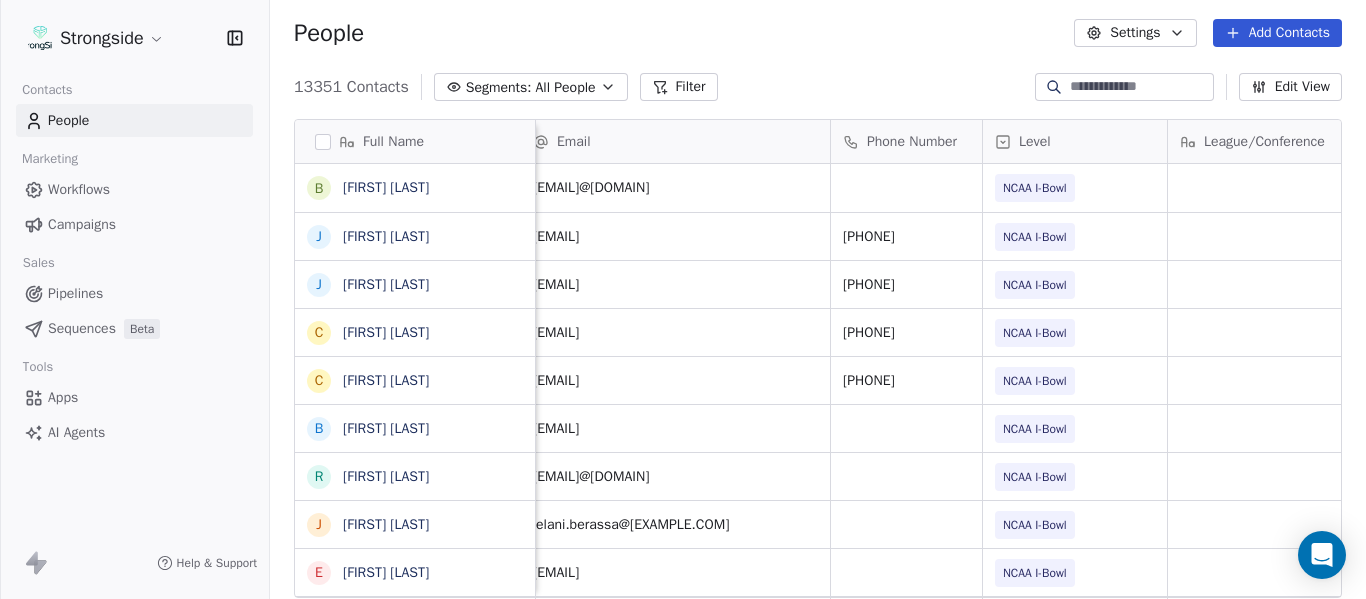 scroll, scrollTop: 0, scrollLeft: 0, axis: both 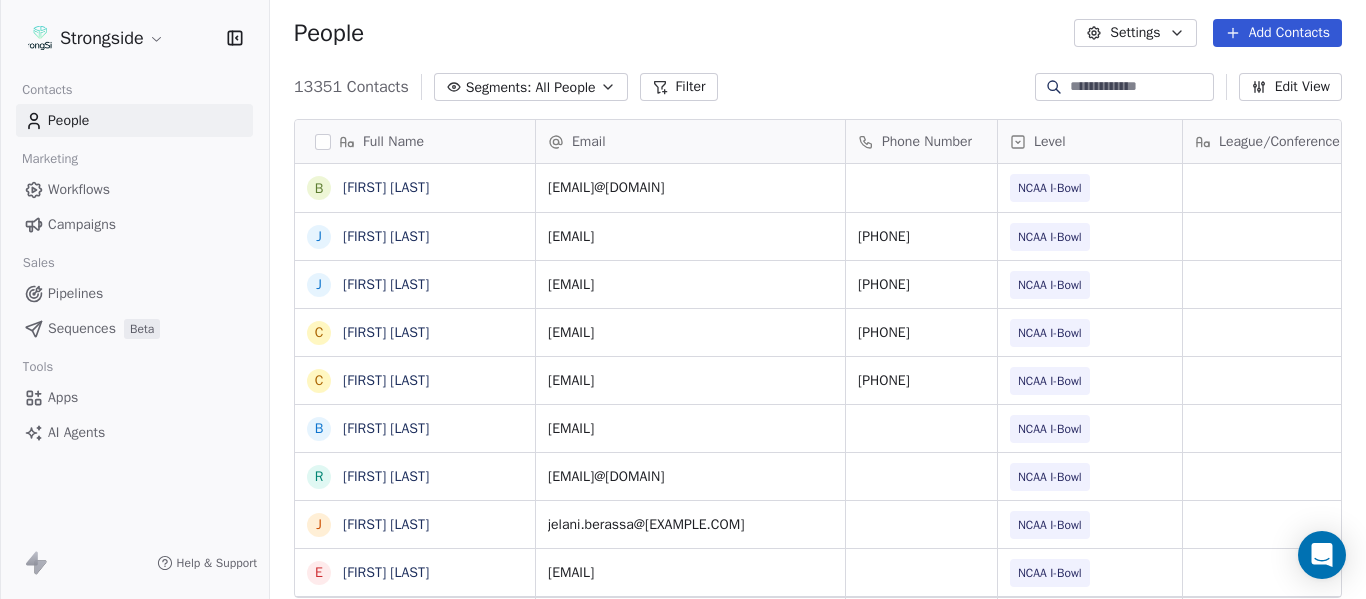 click on "People Settings  Add Contacts" at bounding box center [818, 33] 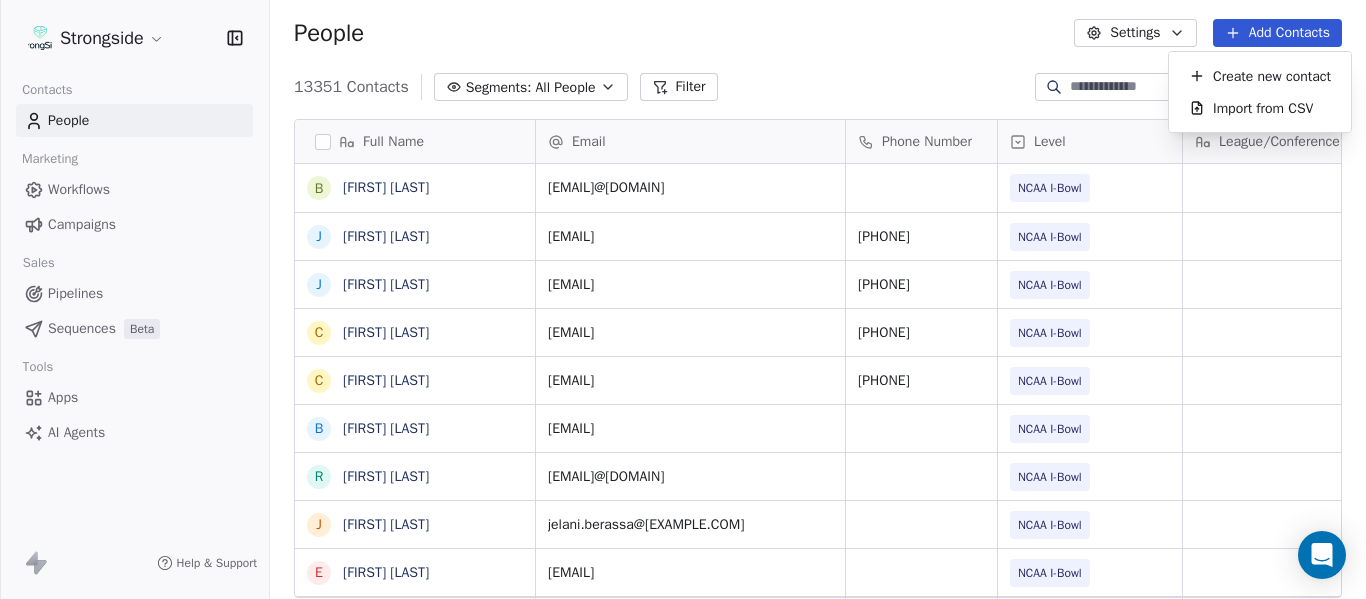 click on "Create new contact Import from CSV" at bounding box center [1260, 92] 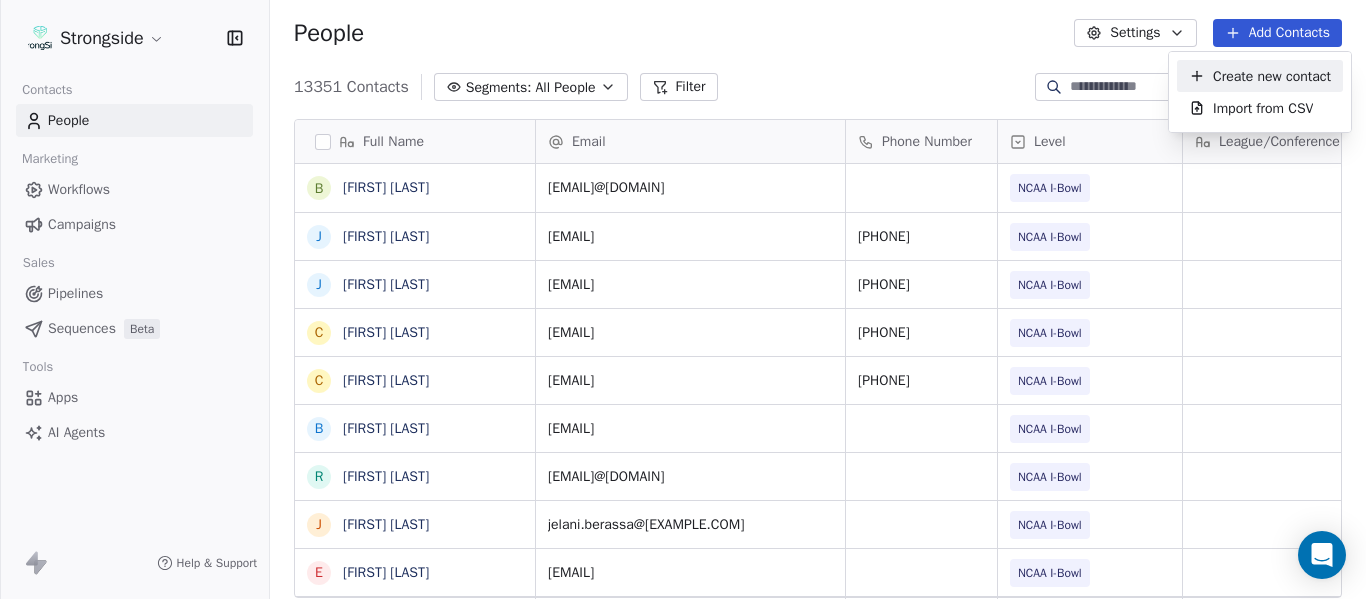 click on "Create new contact" at bounding box center [1272, 76] 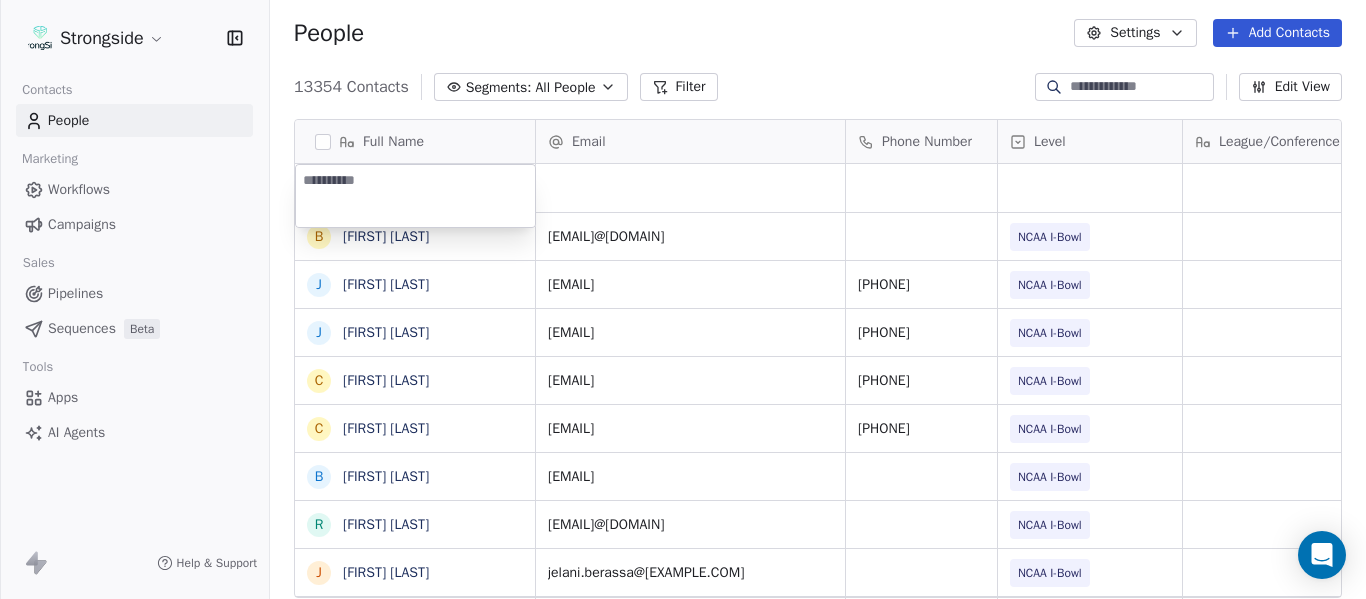type on "**********" 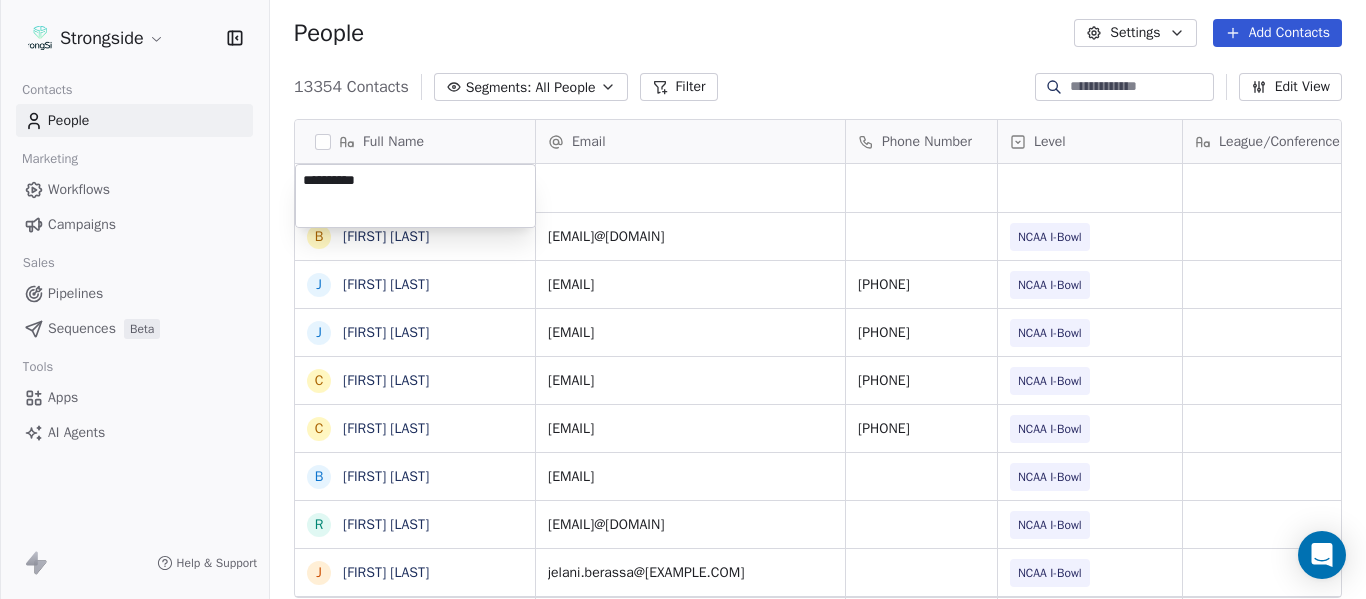 click on "Strongside Contacts People Marketing Workflows Campaigns Sales Pipelines Sequences Beta Tools Apps AI Agents Help & Support People Settings Add Contacts 13354 Contacts Segments: All People Filter Edit View Tag Add to Sequence Export Full Name B [LAST] J [LAST] J [LAST] C [LAST] C [LAST] B [FIRST] [LAST] R [FIRST] [LAST] J [FIRST] [LAST] E [FIRST] [LAST] A [FIRST] [LAST] K [FIRST] [LAST] K [FIRST] [LAST] N [FIRST] [LAST] J [FIRST] [LAST] F [FIRST] [LAST] C [FIRST] [LAST] M [FIRST] [LAST] M [FIRST] [LAST] M [FIRST] [LAST] A [FIRST] [LAST] D [FIRST] [LAST] R [FIRST] [LAST] D [FIRST] [LAST] A [FIRST] [LAST] W [FIRST] [LAST] S [FIRST] [LAST] S [FIRST] [LAST] J [FIRST] [LAST] H [FIRST] [LAST] Email Phone Number Level League/Conference Organization Tags Created Date BST Jul 22, 2025 12:22 PM [EMAIL] NCAA I-Bowl [STATE] [UNIVERSITY] Jul 22, 2025 12:21 PM [EMAIL] [PHONE]	 NCAA I-Bowl [STATE] [UNIVERSITY] Jul 22, 2025 12:20 PM [EMAIL] [PHONE]	 NCAA I-Bowl [STATE] [UNIVERSITY] [PHONE]" at bounding box center (683, 299) 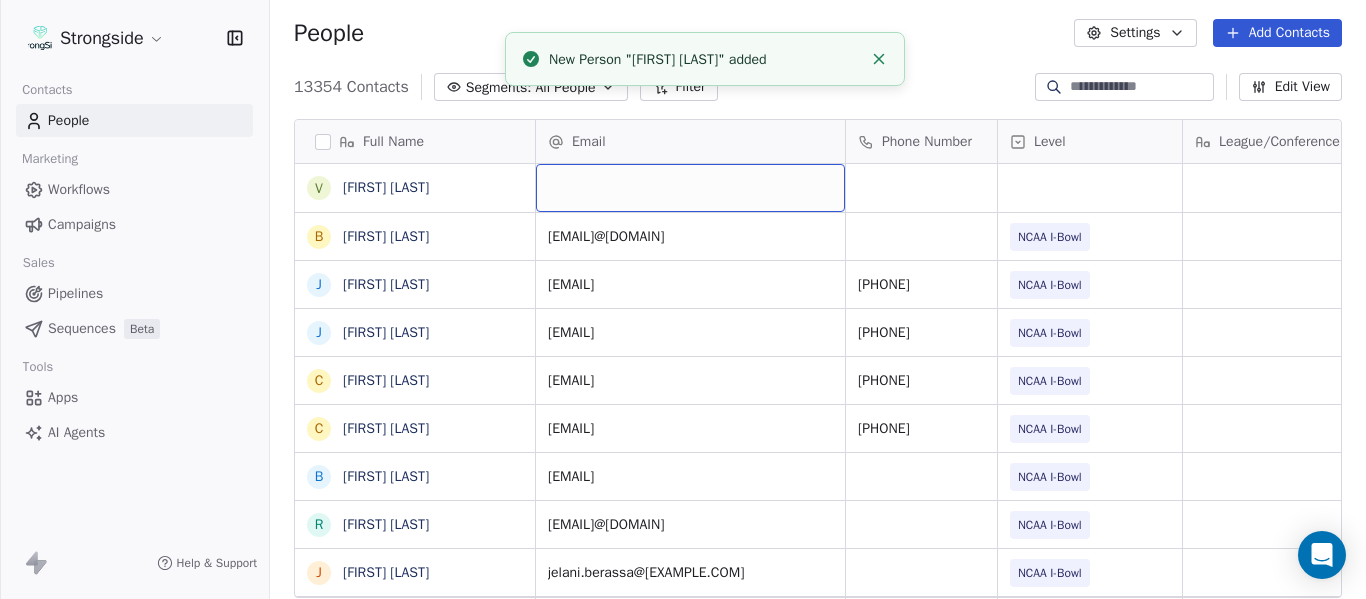 click at bounding box center [690, 188] 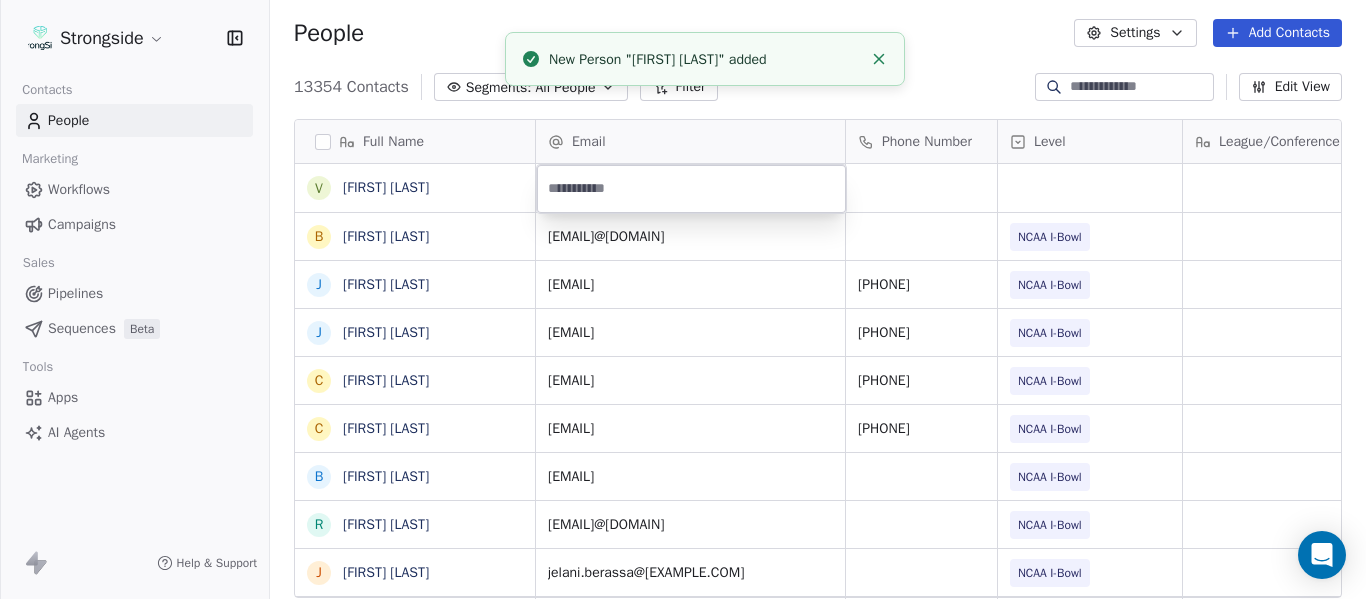 type on "**********" 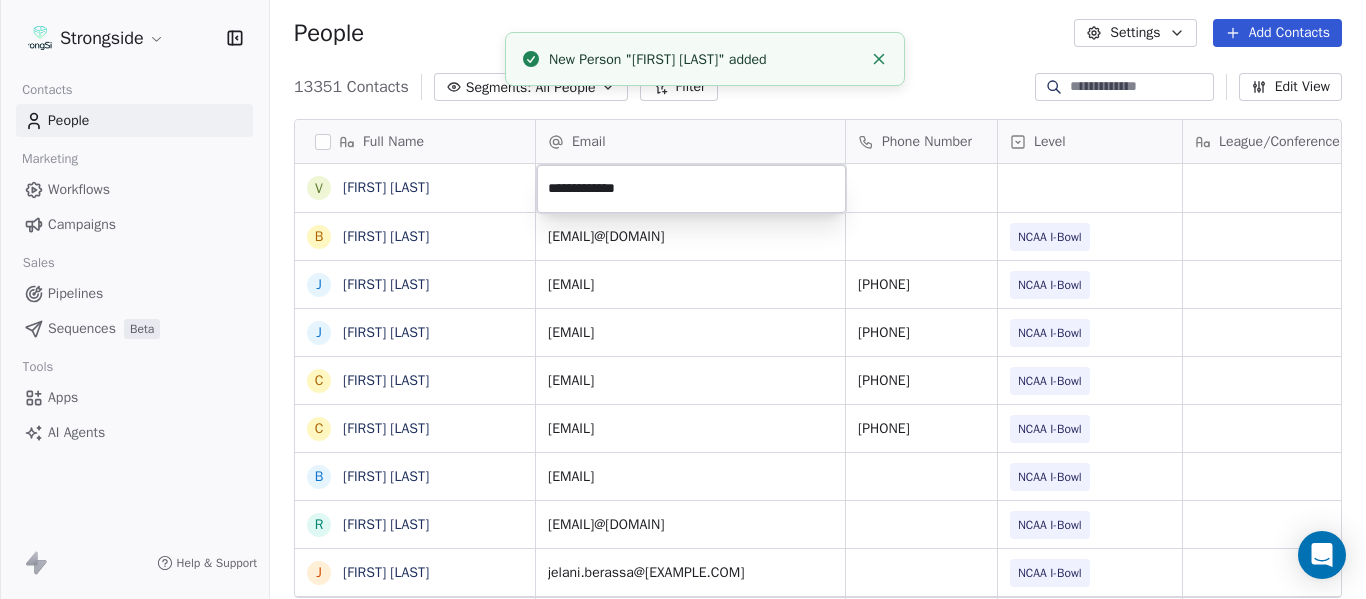 click 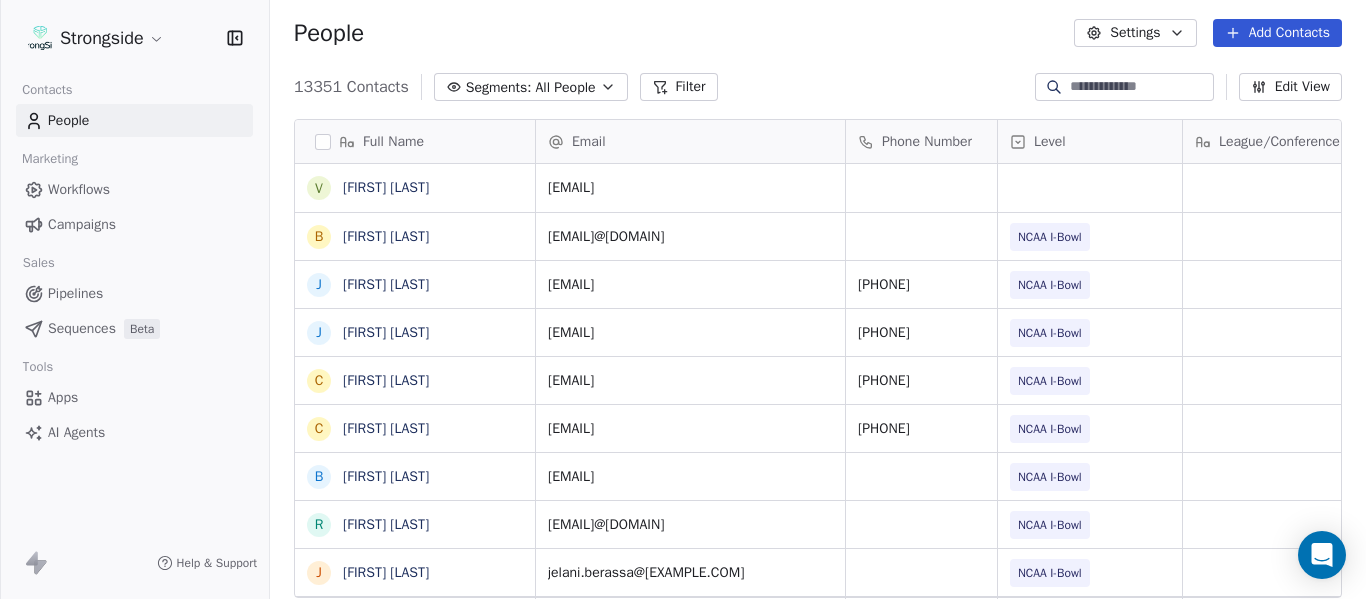 click on "13353 Contacts Segments: All People Filter  Edit View" at bounding box center (818, 87) 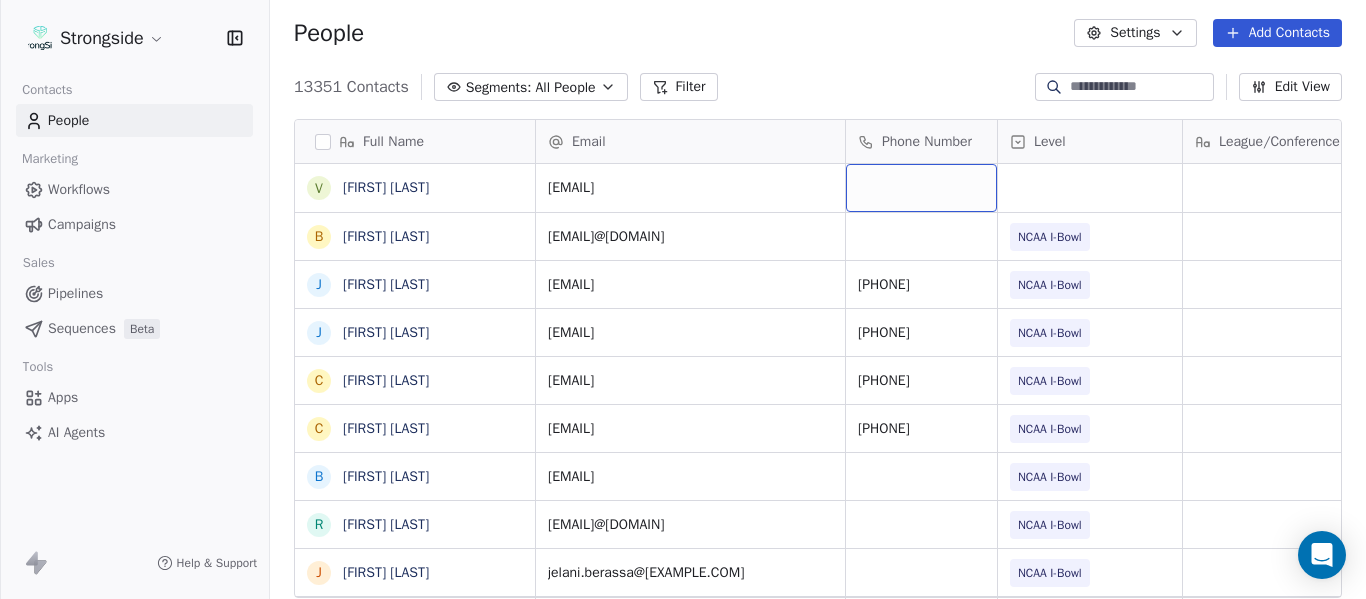 click at bounding box center [921, 188] 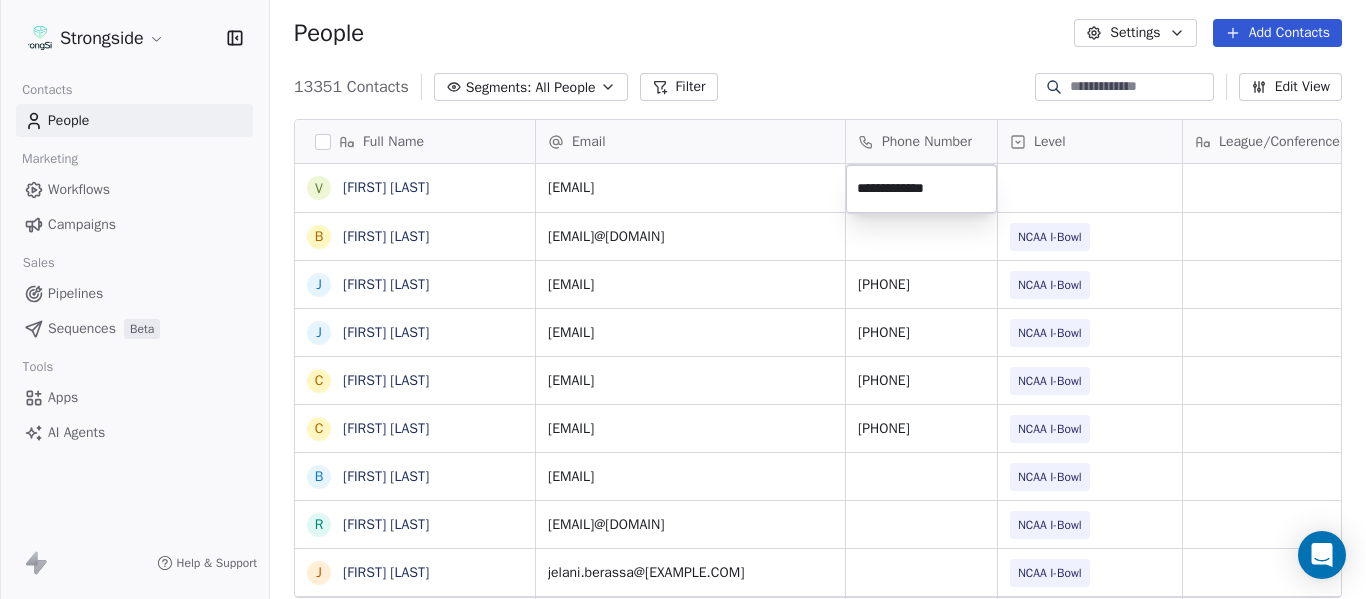 click on "Strongside Contacts People Marketing Workflows Campaigns Sales Pipelines Sequences Beta Tools Apps AI Agents Help & Support People Settings Add Contacts 13353 Contacts Segments: All People Filter Edit View Tag Add to Sequence Export Full Name V [FIRST] [LAST] B [FIRST] [LAST] J [FIRST] [LAST] J [FIRST] [LAST] C [FIRST] [LAST] C [FIRST] [LAST] B [FIRST] [LAST] R [FIRST] [LAST] J [FIRST] [LAST] E [FIRST] [LAST] A [FIRST] [LAST] K [FIRST] [LAST] K [FIRST] [LAST] N [FIRST] [LAST] J [FIRST] [LAST] F [FIRST] [LAST] C [FIRST] [LAST] M [FIRST] [LAST] M [FIRST] [LAST] A [FIRST] [LAST] D [FIRST] [LAST] R [FIRST] [LAST] D [FIRST] [LAST] A [FIRST] [LAST] W [FIRST] [LAST] S [FIRST] [LAST] S [FIRST] [LAST] J [FIRST] [LAST] H [FIRST] [LAST] Email Phone Number Level League/Conference Organization Tags Created Date BST [EMAIL] Jul 22, 2025 12:22 PM [EMAIL] NCAA I-Bowl [CITY] ST. UNIV Jul 22, 2025 12:21 PM [EMAIL] [PHONE]	 NCAA I-Bowl [CITY] ST. UNIV Jul 22, 2025 12:20 PM [EMAIL] [PHONE]	 NCAA I-Bowl [CITY] ST. UNIV Jul 22, 2025 12:18 PM [EMAIL] NCAA I-Bowl [CITY] ST. UNIV Jul 22, 2025 12:15 PM [EMAIL] [PHONE] NCAA I-Bowl [CITY] ST. UNIV Jul 22, 2025 12:13 PM [EMAIL] NCAA I-Bowl [CITY] INTERNATIONAL UNIV Jul 22, 2025 10:29 AM [EMAIL] NCAA I-Bowl [CITY] INTERNATIONAL UNIV Jul 22, 2025 10:27 AM [EMAIL] NCAA I-Bowl [CITY] INTERNATIONAL UNIV Jul 22, 2025 10:26 AM [EMAIL] NCAA I-Bowl [CITY] INTERNATIONAL UNIV Jul 22, 2025 10:25 AM [EMAIL] NCAA I-Bowl [CITY] INTERNATIONAL UNIV Jul 22, 2025 10:24 AM [EMAIL] NCAA I-Bowl [CITY] INTERNATIONAL UNIV Jul 22, 2025 10:23 AM" at bounding box center [683, 299] 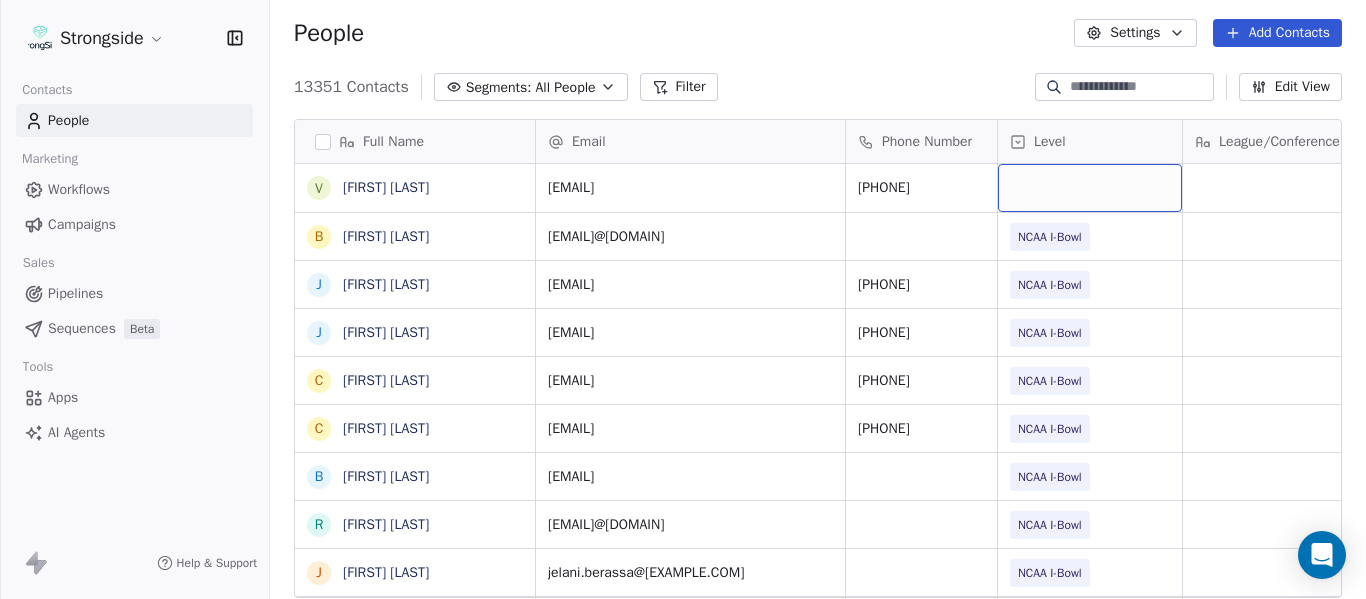 click at bounding box center (1090, 188) 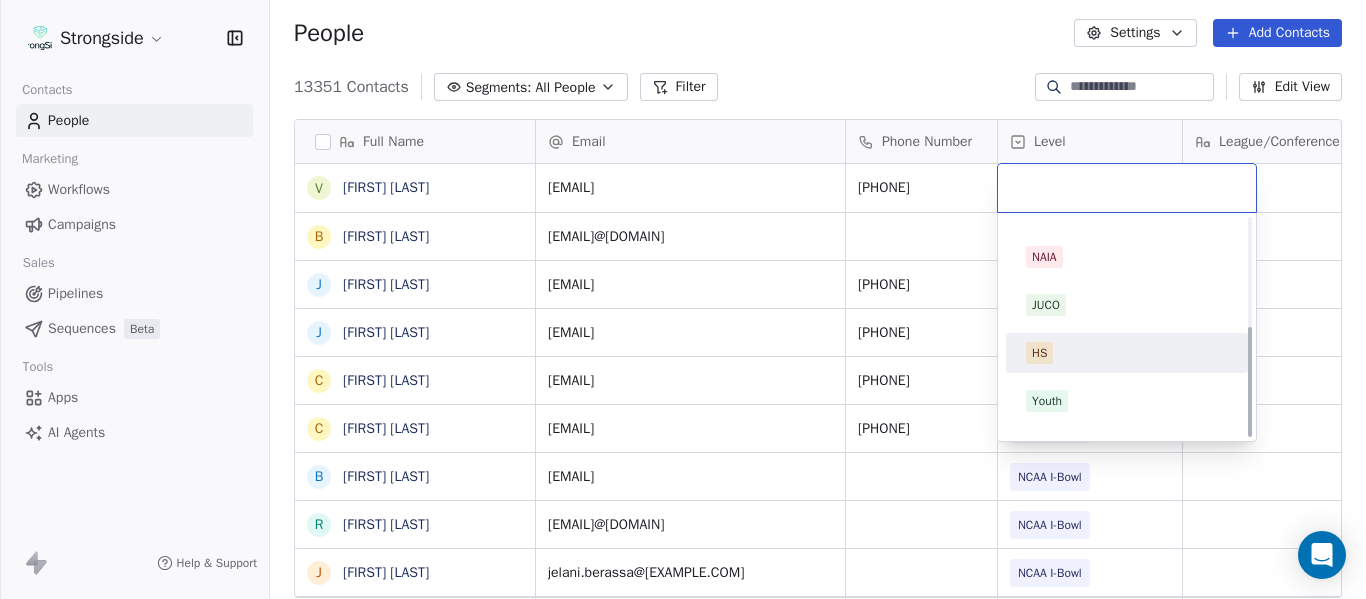 scroll, scrollTop: 212, scrollLeft: 0, axis: vertical 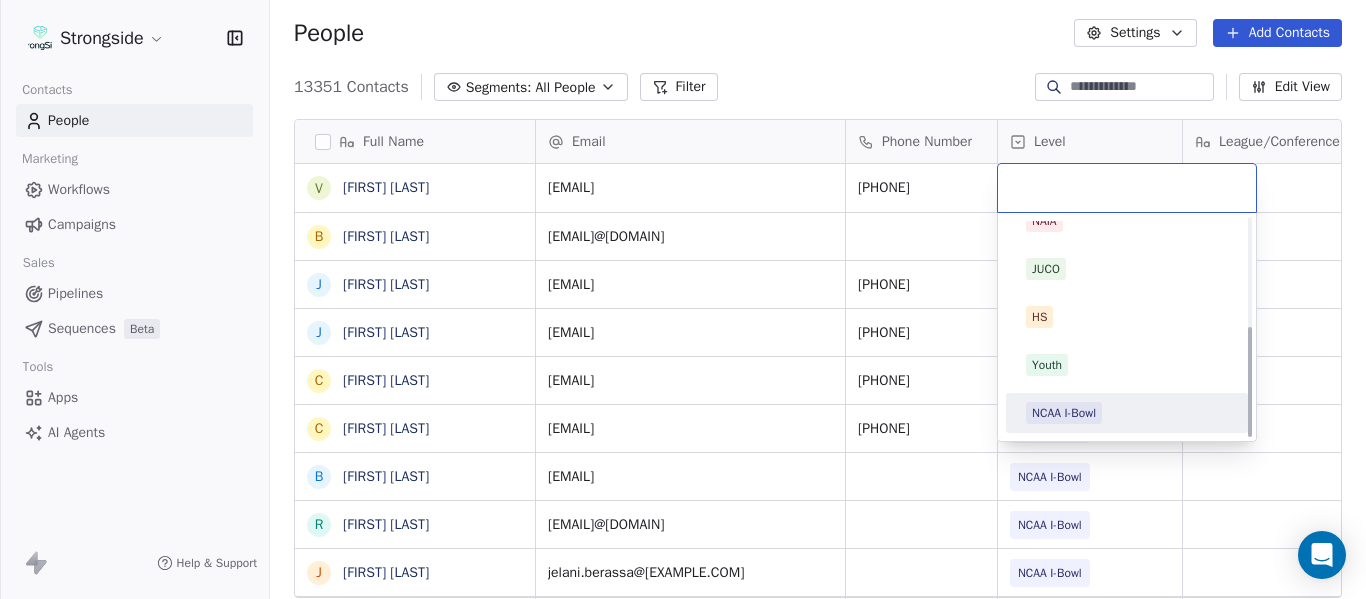 click on "NCAA I-Bowl" at bounding box center [1127, 413] 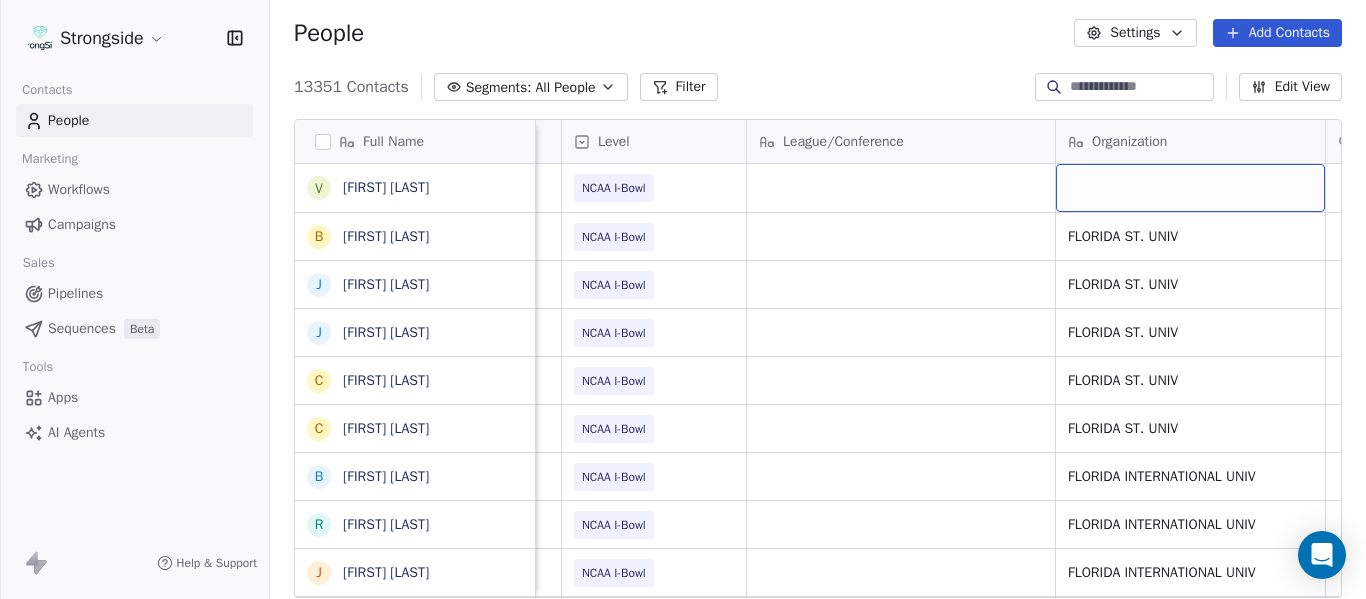 scroll, scrollTop: 0, scrollLeft: 536, axis: horizontal 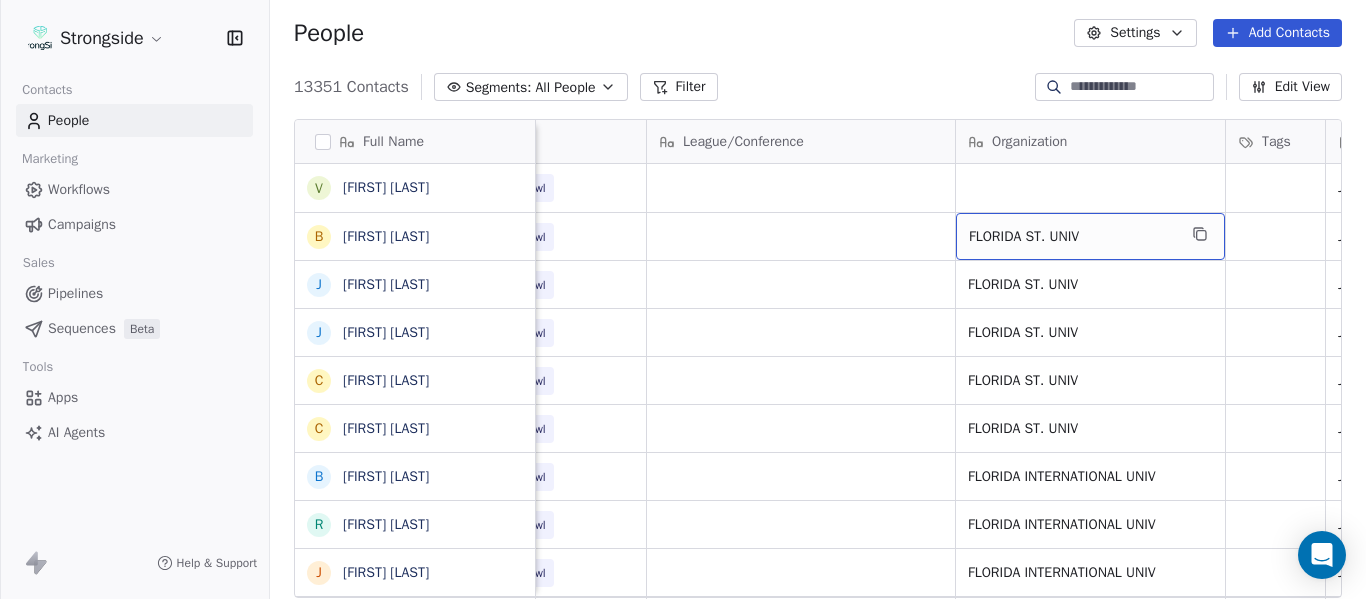 click on "FLORIDA ST. UNIV" at bounding box center [1090, 236] 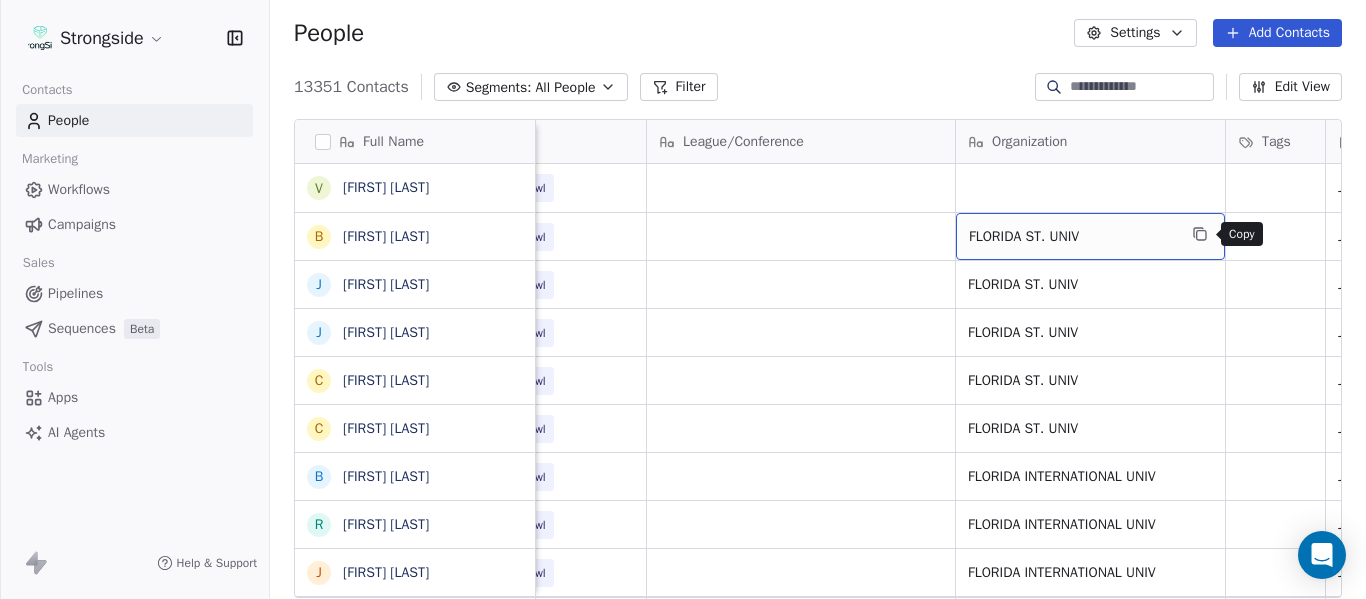 click 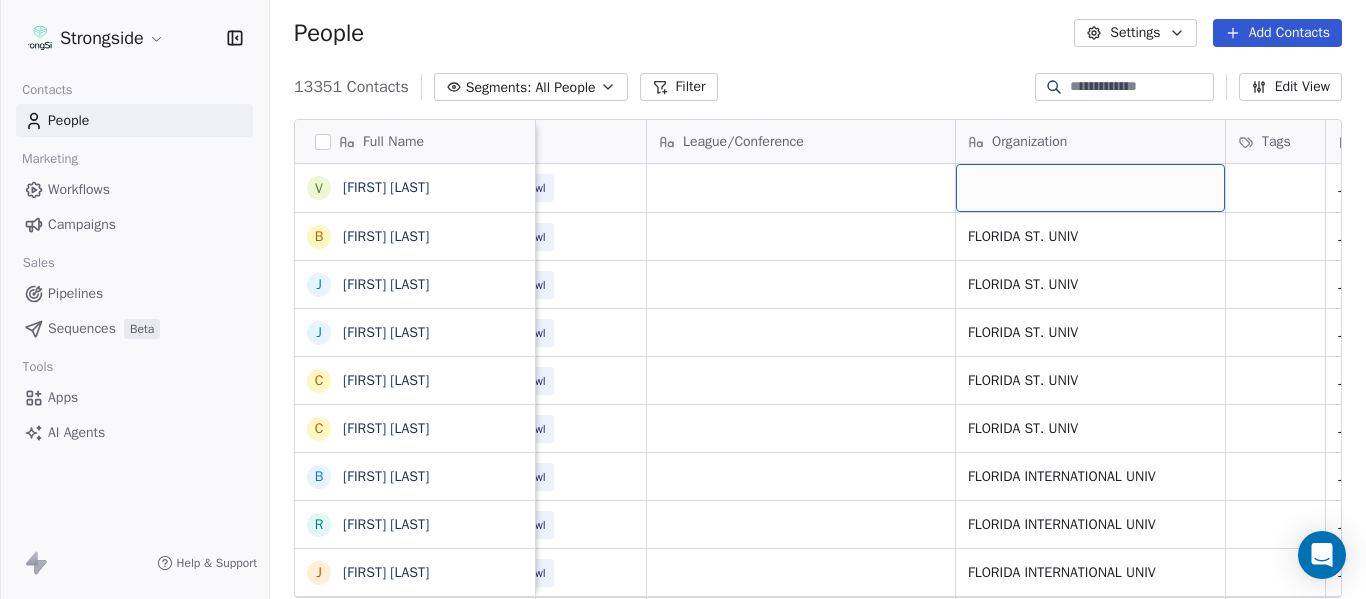 click at bounding box center [1090, 188] 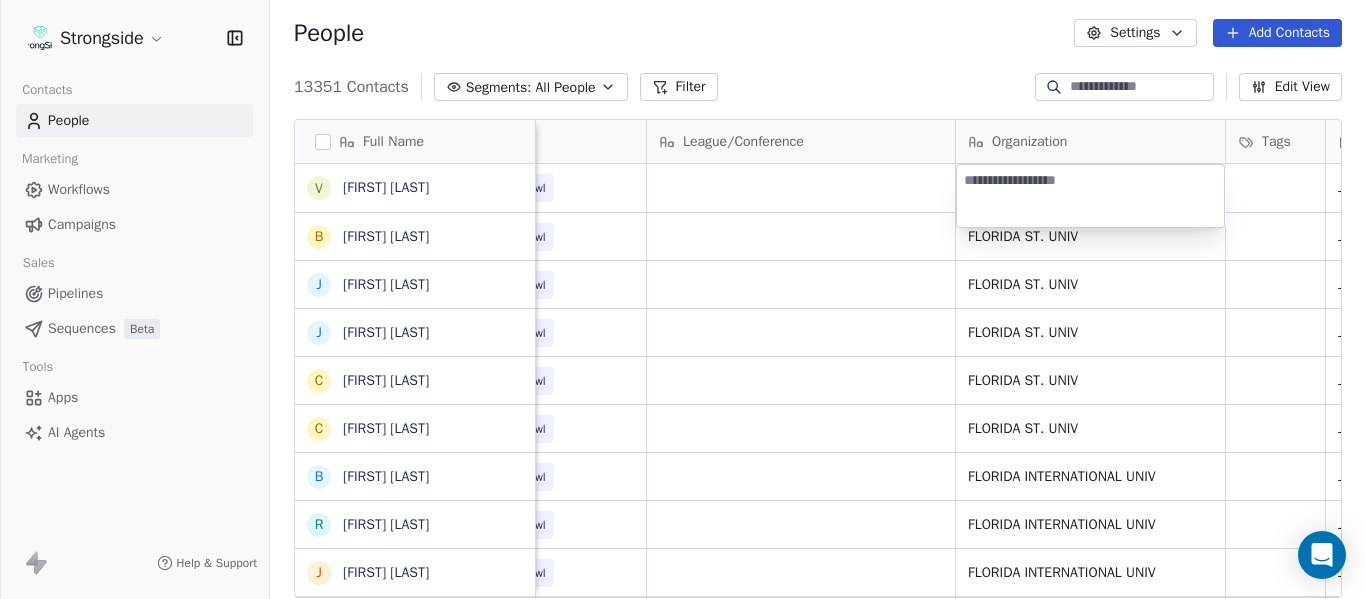 type on "**********" 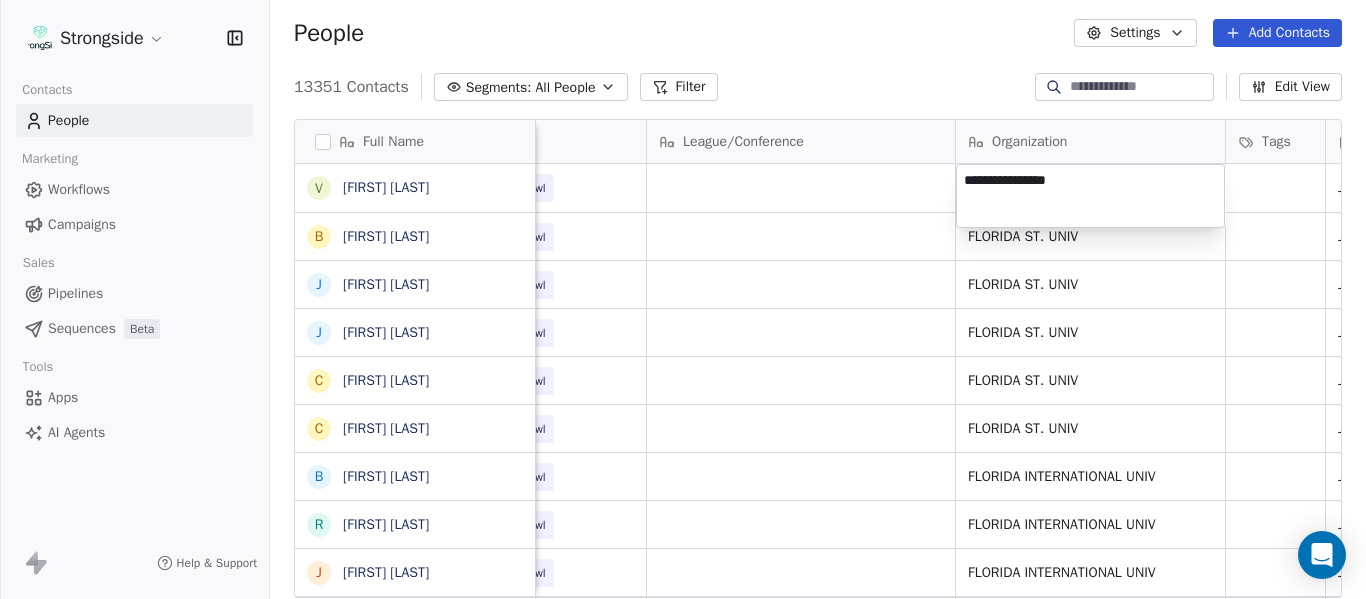 click on "Strongside Contacts People Marketing Workflows Campaigns Sales Pipelines Sequences Beta Tools Apps AI Agents Help & Support People Settings Add Contacts 13353 Contacts Segments: All People Filter Edit View Tag Add to Sequence Export Full Name V [FIRST] [LAST] B [FIRST] [LAST] J [FIRST] [LAST] J [FIRST] [LAST] C [FIRST] [LAST] C [FIRST] [LAST] B [FIRST] [LAST] R [FIRST] [LAST] J [FIRST] [LAST] E [FIRST] [LAST] A [FIRST] [LAST] K [FIRST] [LAST] K [FIRST] [LAST] N [FIRST] [LAST] J [FIRST] [LAST] F [FIRST] [LAST] C [FIRST] [LAST] M [FIRST] [LAST] M [FIRST] [LAST] M [FIRST] [LAST] A [FIRST] [LAST] D [FIRST] [LAST] R [FIRST] [LAST] D [FIRST] [LAST] A [FIRST] [LAST] W [FIRST] [LAST] S [FIRST] [LAST] S [FIRST] [LAST] J [FIRST] [LAST] H [FIRST] [LAST] Email Phone Number Level League/Conference Organization Tags Created Date BST Status Job Title Priority [EMAIL] [PHONE]	 NCAA I-Bowl Jul 22, 2025 12:22 PM [EMAIL] NCAA I-Bowl [CITY] ST. UNIV Jul 22, 2025 12:21 PM Assoc AD/Football [EMAIL] [PHONE]	 NCAA I-Bowl [PHONE] [PHONE]" at bounding box center (683, 299) 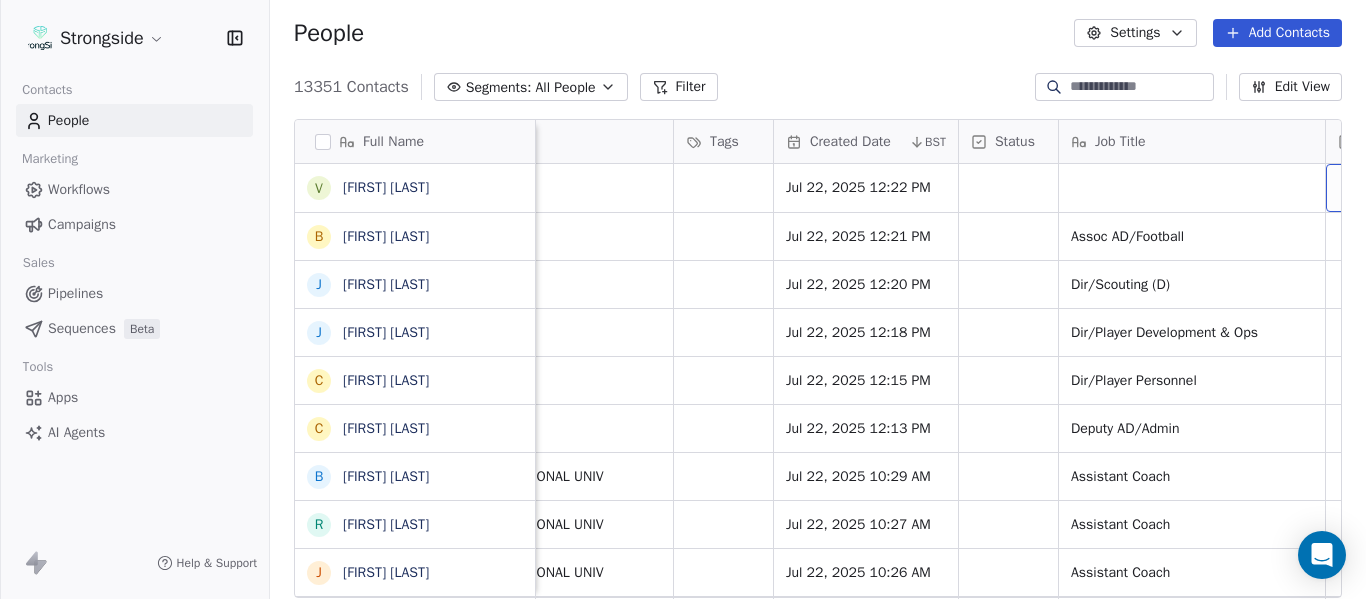 scroll, scrollTop: 0, scrollLeft: 1273, axis: horizontal 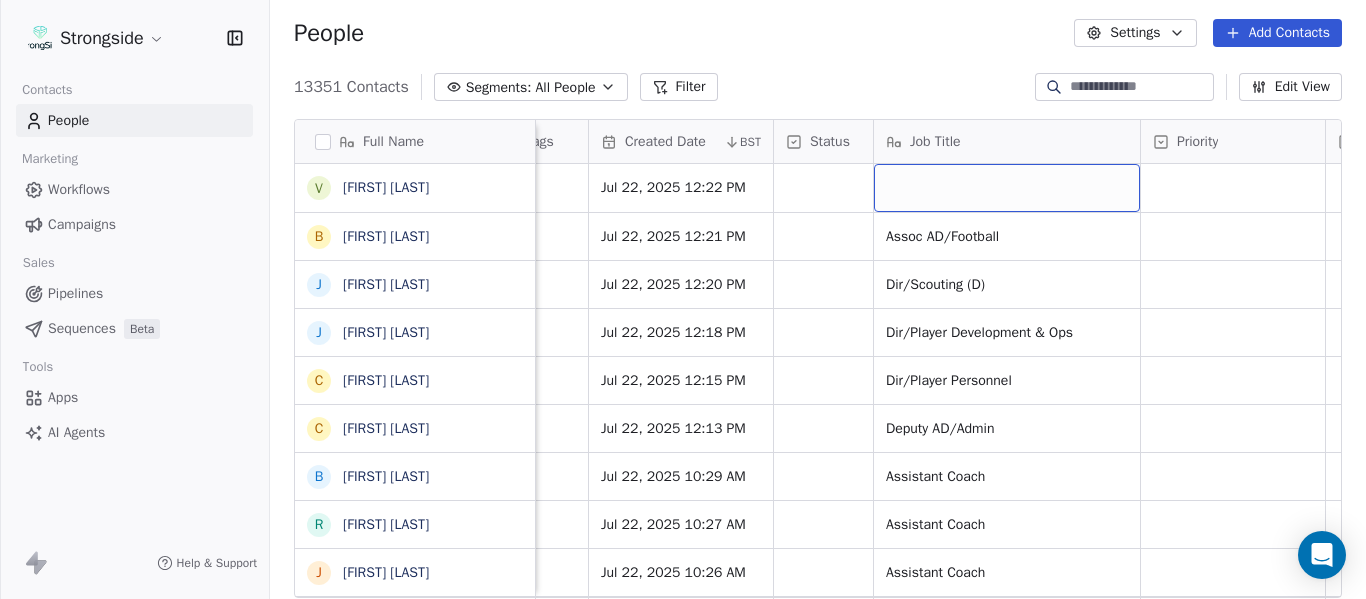 click at bounding box center [1007, 188] 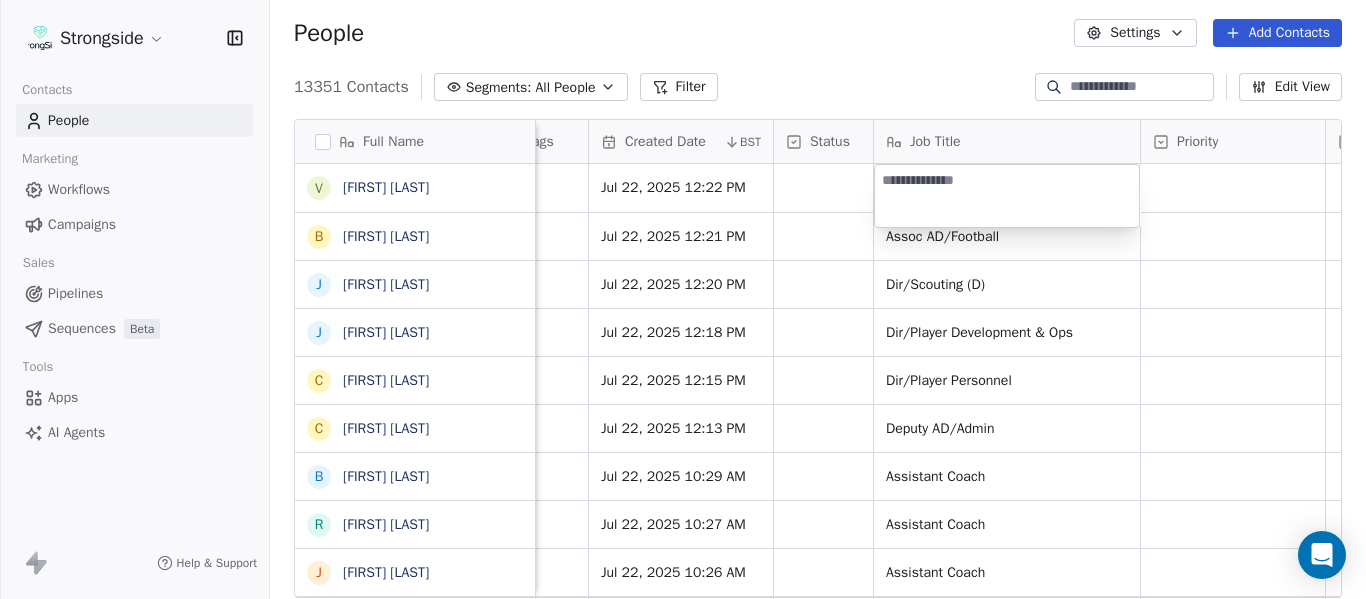 type on "**********" 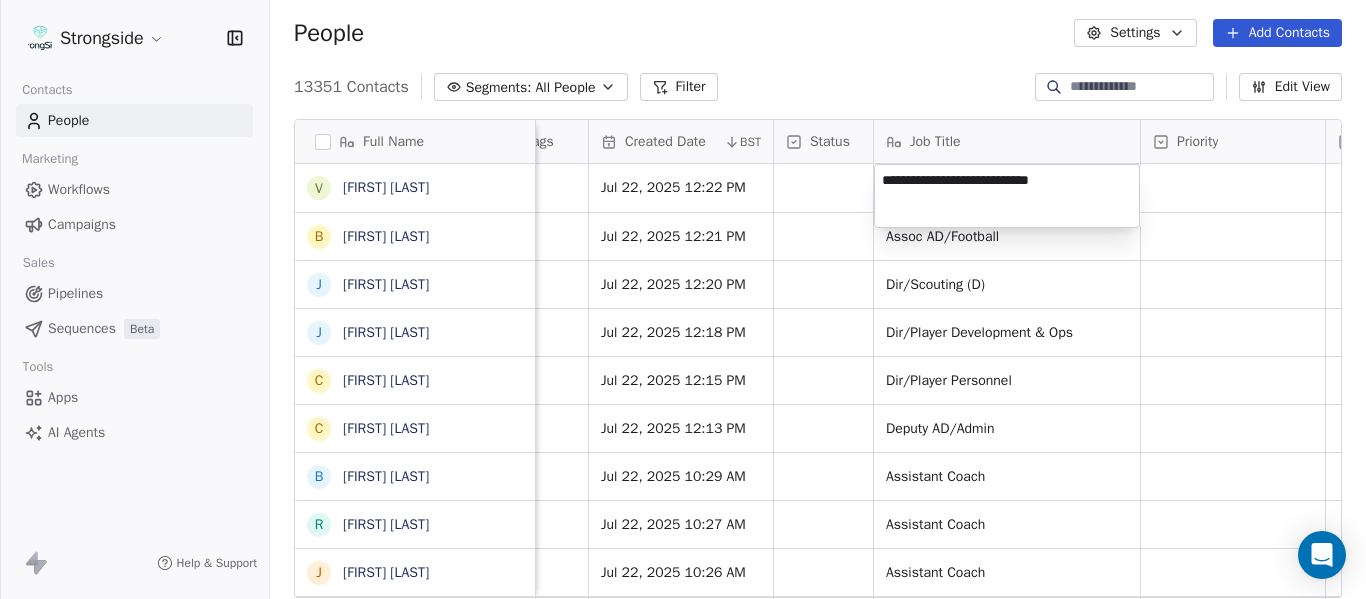 click on "Strongside Contacts People Marketing Workflows Campaigns Sales Pipelines Sequences Beta Tools Apps AI Agents Help & Support People Settings Add Contacts 13353 Contacts Segments: All People Filter Edit View Tag Add to Sequence Export Full Name V [FIRST] [LAST] B [FIRST] [LAST] J [FIRST] [LAST] J [FIRST] [LAST] C [FIRST] [LAST] C [FIRST] [LAST] B [FIRST] [LAST] R [FIRST] [LAST] J [FIRST] [LAST] E [FIRST] [LAST] A [FIRST] [LAST] K [FIRST] [LAST] K [FIRST] [LAST] N [FIRST] [LAST] J [FIRST] [LAST] F [FIRST] [LAST] C [FIRST] [LAST] M [FIRST] [LAST] M [FIRST] [LAST] A [FIRST] [LAST] D [FIRST] [LAST] R [FIRST] [LAST] D [FIRST] [LAST] A [FIRST] [LAST] W [FIRST] [LAST] S [FIRST] [LAST] S [FIRST] [LAST] J [FIRST] [LAST] H [FIRST] [LAST] Level League/Conference Organization Tags Created Date BST Status Job Title Priority Emails Auto Clicked Last Activity Date BST In Open Phone Contact Source NCAA I-Bowl [STATE] ST. UNIV Jul 22, 2025 12:22 PM NCAA I-Bowl [STATE] ST. UNIV Jul 22, 2025 12:21 PM Assoc AD/Football NCAA I-Bowl NCAA I-Bowl" at bounding box center (683, 299) 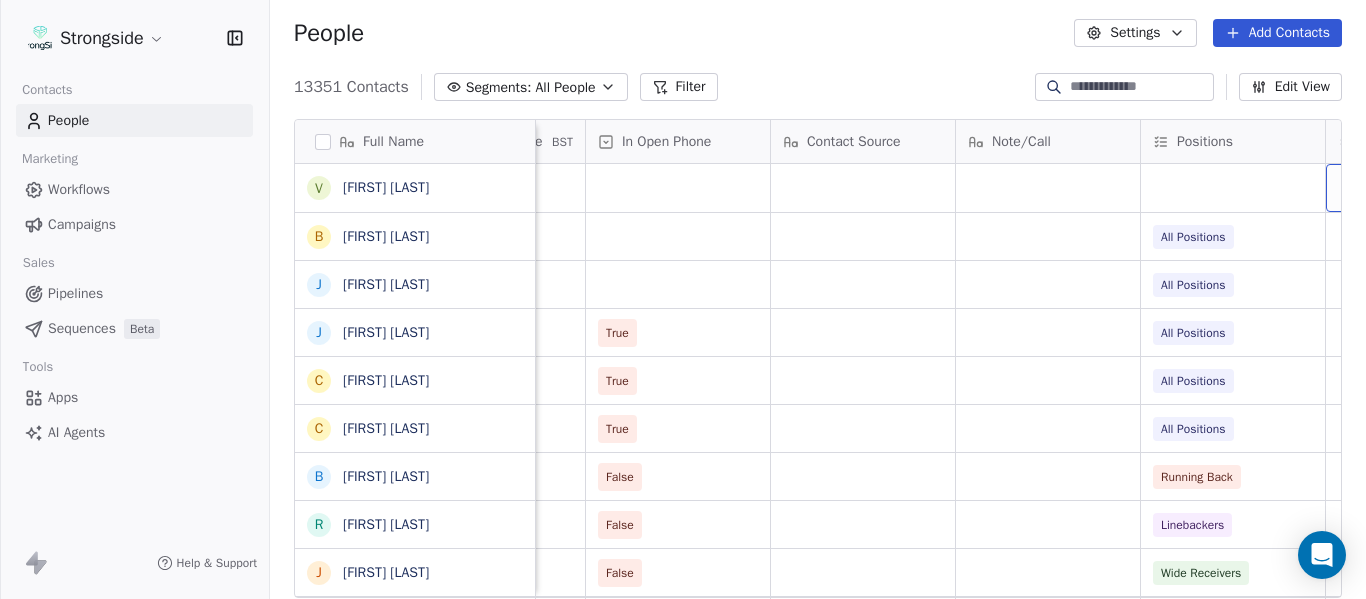 scroll, scrollTop: 0, scrollLeft: 2568, axis: horizontal 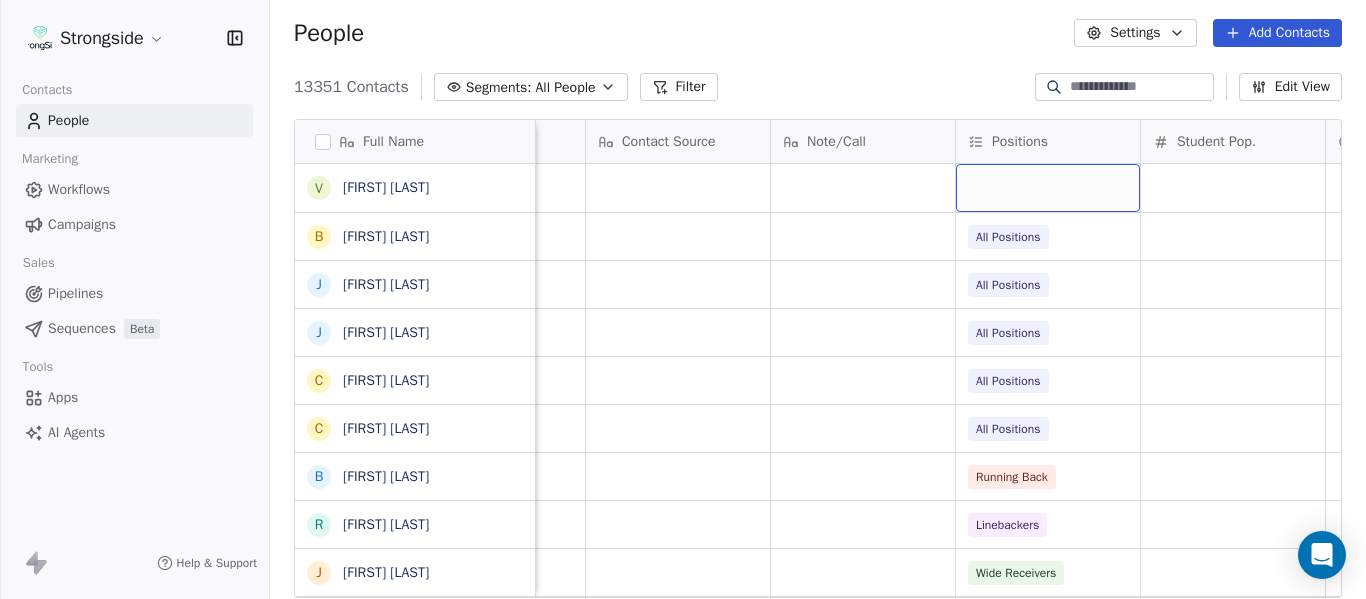 click at bounding box center [1048, 188] 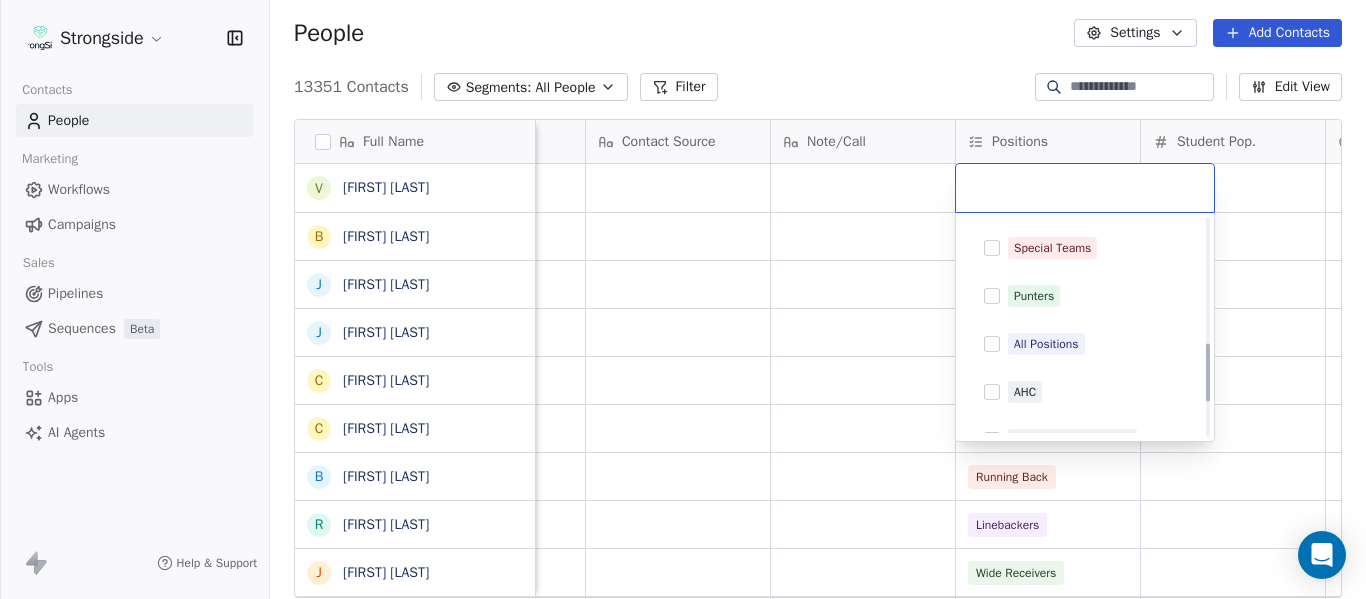 scroll, scrollTop: 396, scrollLeft: 0, axis: vertical 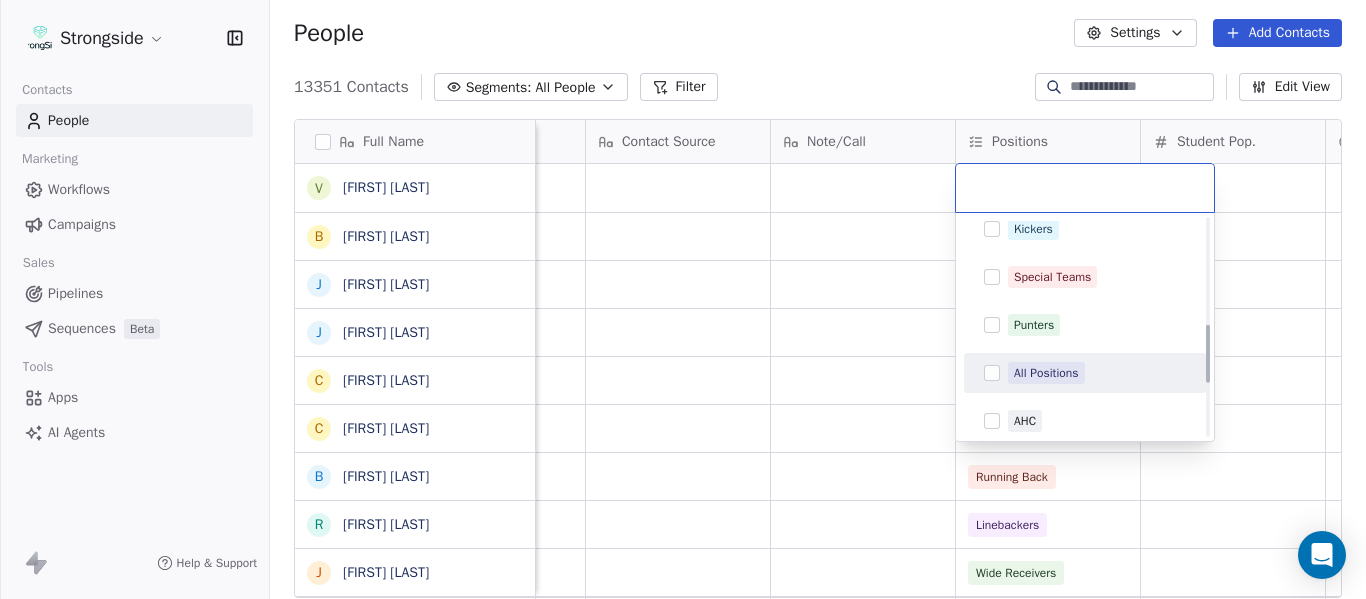click on "All Positions" at bounding box center [1085, 373] 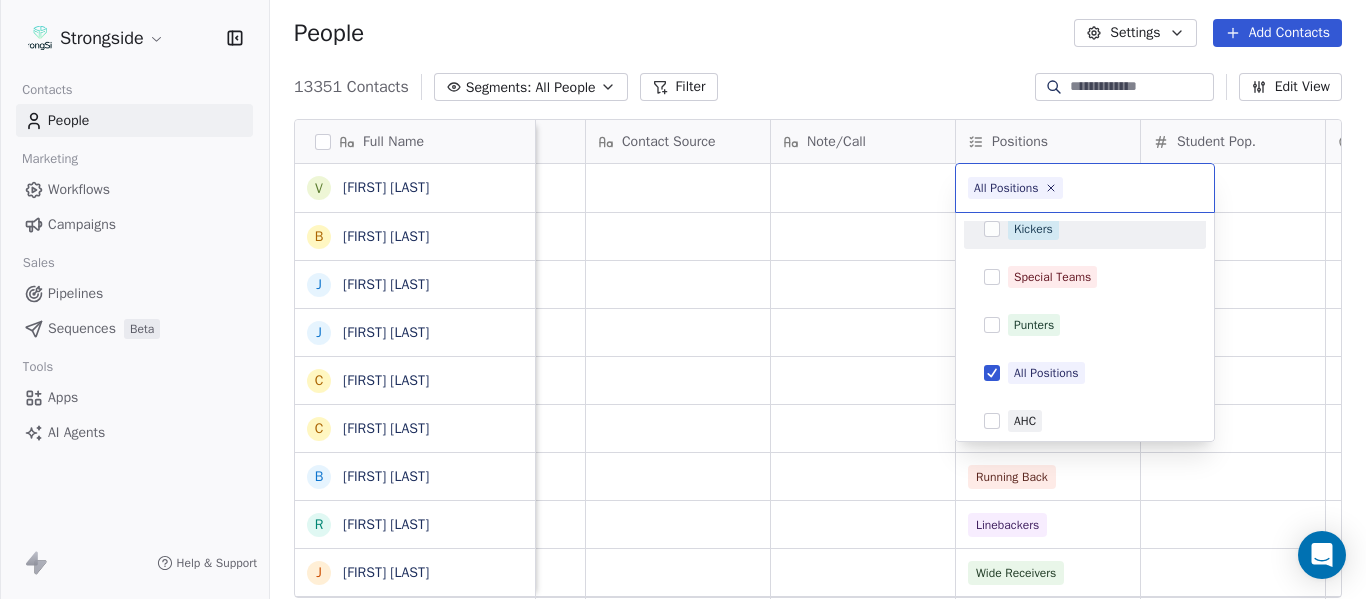 click on "Strongside Contacts People Marketing Workflows Campaigns Sales Pipelines Sequences Beta Tools Apps AI Agents Help & Support People Settings  Add Contacts 13353 Contacts Segments: All People Filter  Edit View Tag Add to Sequence Export Full Name V [FIRST] [LAST] B [FIRST] [LAST] J [FIRST] [LAST] J [FIRST] [LAST] C [FIRST] [LAST] C [FIRST] [LAST] B [FIRST] [LAST] R [FIRST] [LAST] J [FIRST] [LAST] E [FIRST] [LAST] A [FIRST] [LAST] K [FIRST] [LAST] K [FIRST] [LAST] N [FIRST] [LAST] J [FIRST] [LAST] F [FIRST] [LAST] C [FIRST] [LAST] M [FIRST] [LAST] M [FIRST] [LAST] M [FIRST] [LAST] A [FIRST] [LAST] D [FIRST] [LAST] R [FIRST] [LAST] D [FIRST] [LAST] A [FIRST] [LAST] W [FIRST] [LAST] S [FIRST] [LAST] S [FIRST] [LAST] J [FIRST] [LAST] H [FIRST] [LAST] K [FIRST] [LAST] Priority Emails Auto Clicked Last Activity Date BST In Open Phone Contact Source Note/Call Positions Student Pop. Lead Account     All Positions   All Positions   True All Positions   True All Positions   True All Positions   False Running Back   False Linebackers   False Wide Receivers   False   False" at bounding box center [683, 299] 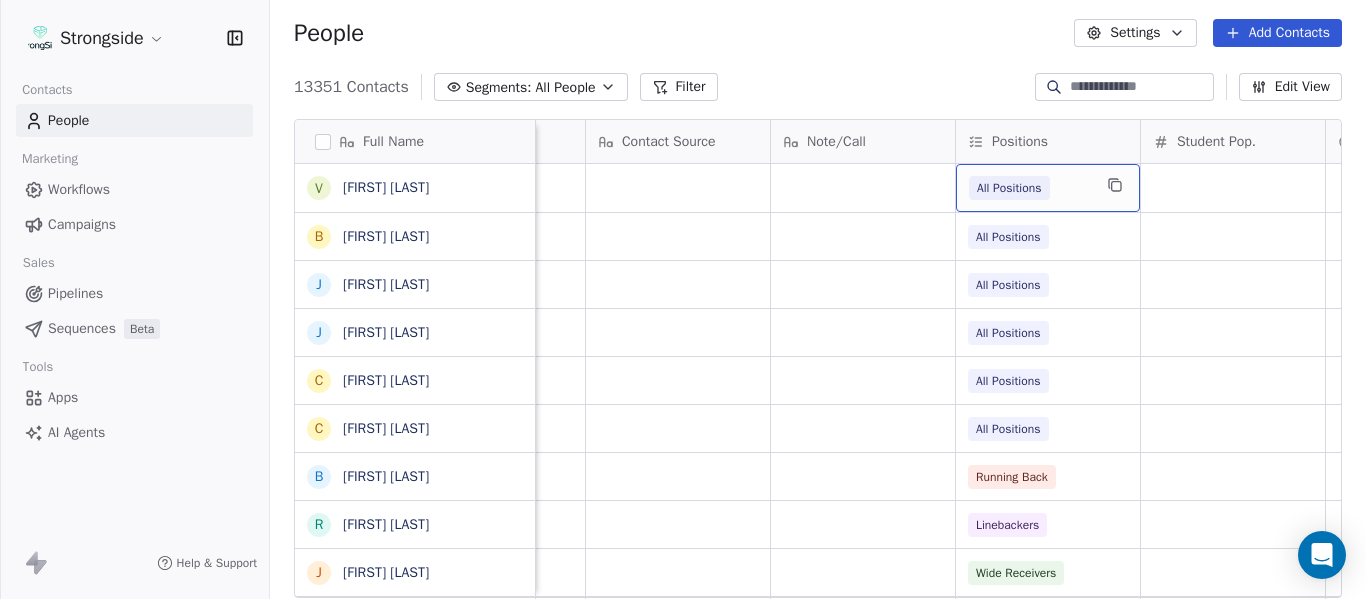 click on "All Positions" at bounding box center (1030, 188) 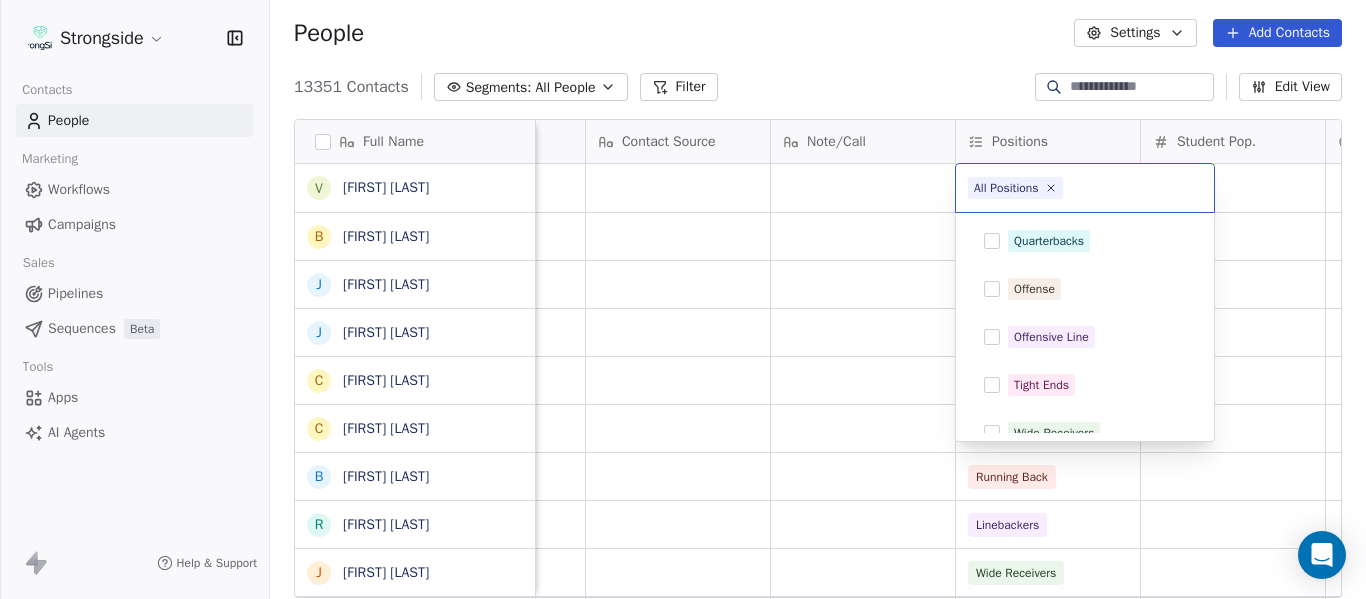 scroll, scrollTop: 356, scrollLeft: 0, axis: vertical 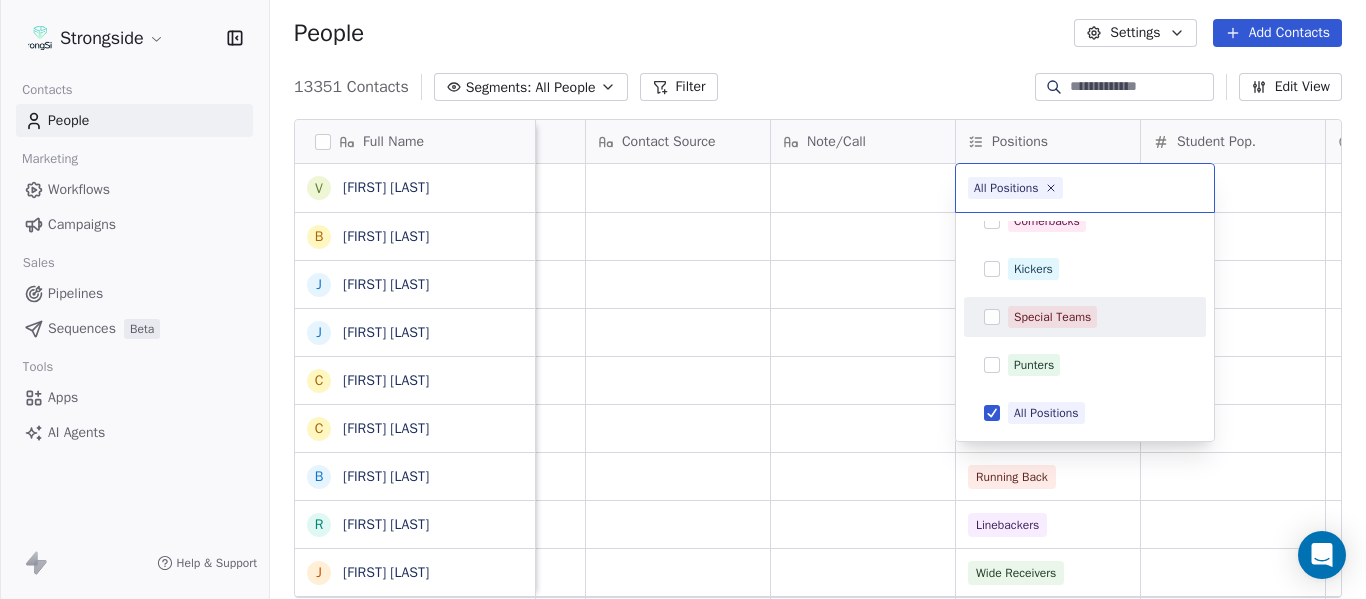 click on "Strongside Contacts People Marketing Workflows Campaigns Sales Pipelines Sequences Beta Tools Apps AI Agents Help & Support People Settings  Add Contacts 13353 Contacts Segments: All People Filter  Edit View Tag Add to Sequence Export Full Name V [FIRST] [LAST] B [FIRST] [LAST] J [FIRST] [LAST] J [FIRST] [LAST] C [FIRST] [LAST] C [FIRST] [LAST] B [FIRST] [LAST] R [FIRST] [LAST] J [FIRST] [LAST] E [FIRST] [LAST] A [FIRST] [LAST] K [FIRST] [LAST] K [FIRST] [LAST] N [FIRST] [LAST] J [FIRST] [LAST] F [FIRST] [LAST] C [FIRST] [LAST] M [FIRST] [LAST] M [FIRST] [LAST] A [FIRST] [LAST] A [FIRST] [LAST] D [FIRST] [LAST] R [FIRST] [LAST] D [FIRST] [LAST] A [FIRST] [LAST] W [FIRST] [LAST] S [FIRST] [LAST] S [FIRST] [LAST] J [FIRST] [LAST] H [FIRST] [LAST] K [FIRST] [LAST] K [FIRST] [LAST] C [FIRST] [LAST] Priority Emails Auto Clicked Last Activity Date BST In Open Phone Contact Source Note/Call Positions Student Pop. Lead Account   All Positions   All Positions   All Positions   True All Positions   True All Positions   True All Positions   False Running Back   False Linebackers   False Wide Receivers" at bounding box center [683, 299] 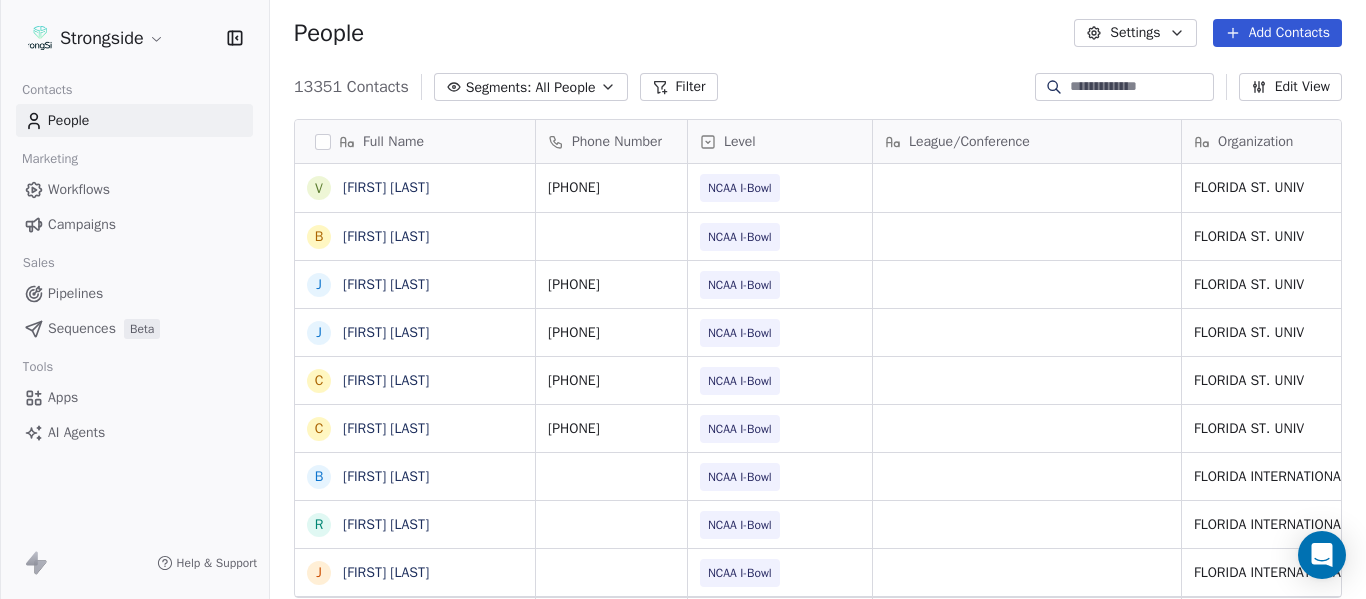 scroll, scrollTop: 0, scrollLeft: 0, axis: both 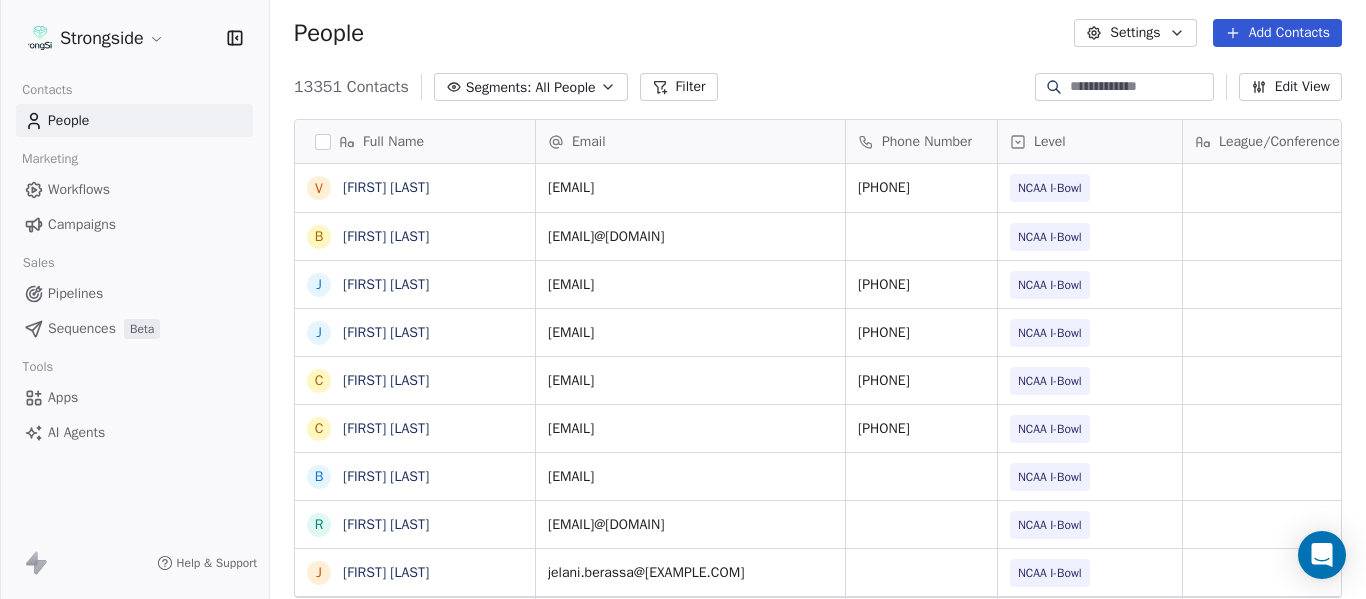 click on "Add Contacts" at bounding box center [1277, 33] 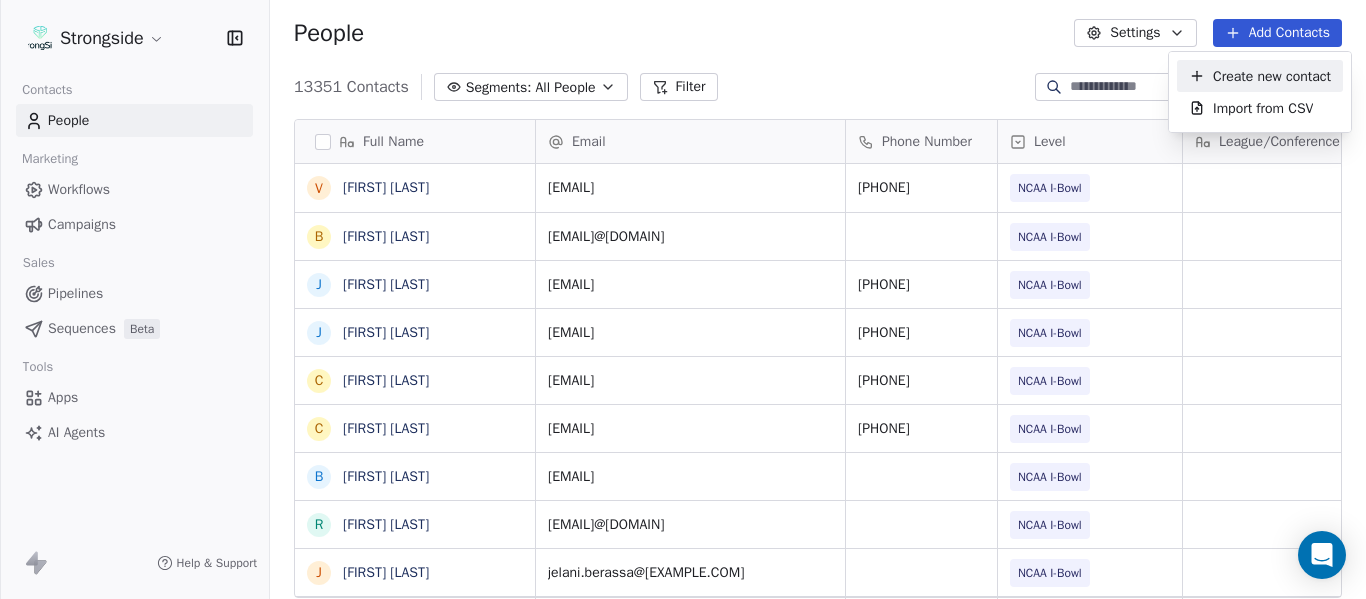 click on "Create new contact" at bounding box center [1272, 76] 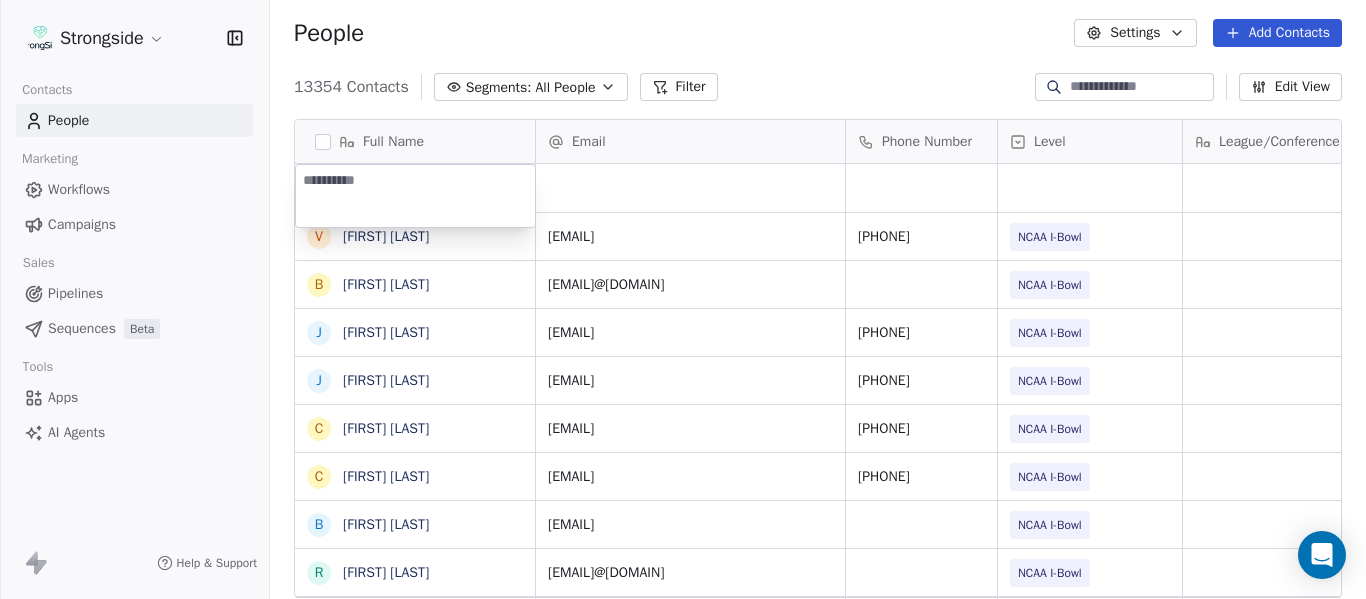 type on "**********" 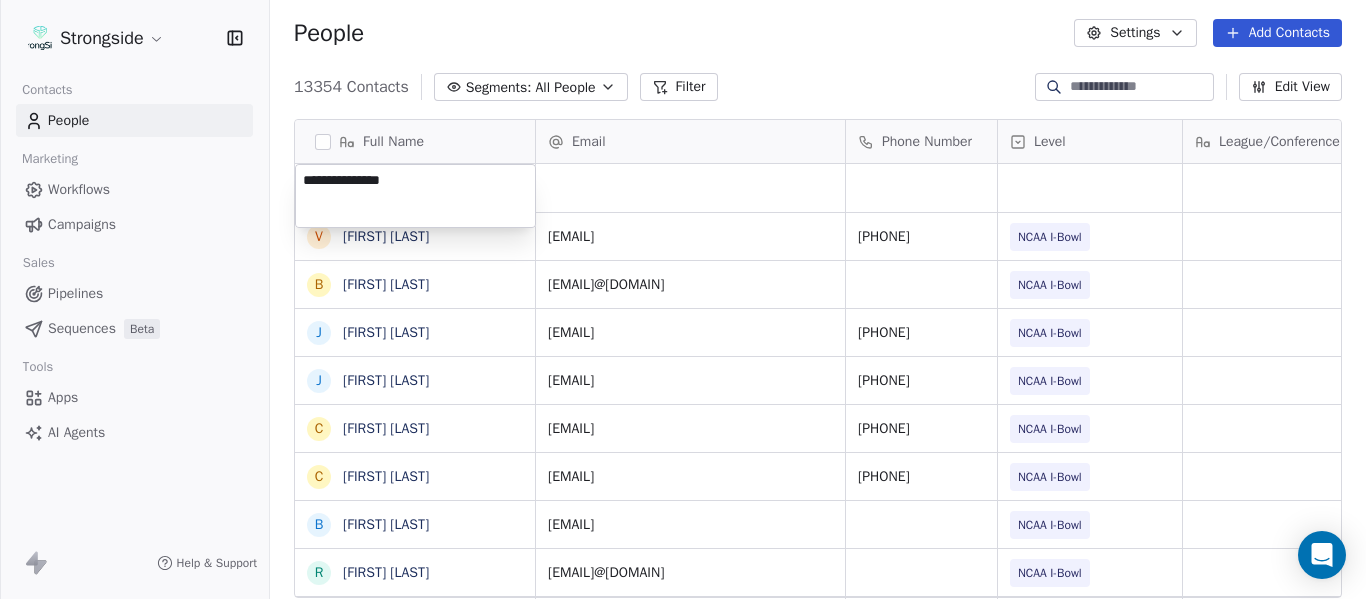 click on "Strongside Contacts People Marketing Workflows Campaigns Sales Pipelines Sequences Beta Tools Apps AI Agents Help & Support People Settings Add Contacts 13354 Contacts Segments: All People Filter Edit View Tag Add to Sequence Export Full Name V [LAST] B [LAST] J [LAST] J [LAST] C [LAST] C [LAST] B [FIRST] [LAST] R [FIRST] [LAST] J [FIRST] [LAST] E [FIRST] [LAST] A [FIRST] [LAST] K [FIRST] [LAST] K [FIRST] [LAST] N [FIRST] [LAST] J [FIRST] [LAST] F [FIRST] [LAST] C [FIRST] [LAST] M [FIRST] [LAST] M [FIRST] [LAST] M [FIRST] [LAST] A [FIRST] [LAST] D [FIRST] [LAST] R [FIRST] [LAST] D [FIRST] [LAST] A [FIRST] [LAST] W [FIRST] [LAST] S [FIRST] [LAST] S [FIRST] [LAST] J [FIRST] [LAST] Email Phone Number Level League/Conference Organization Tags Created Date BST Jul 22, 2025 12:23 PM [EMAIL] [PHONE]	 NCAA I-Bowl [STATE] [UNIVERSITY] Jul 22, 2025 12:22 PM [EMAIL] NCAA I-Bowl [STATE] [UNIVERSITY] Jul 22, 2025 12:21 PM [EMAIL] NCAA I-Bowl [STATE] [UNIVERSITY] [EMAIL]" at bounding box center [683, 299] 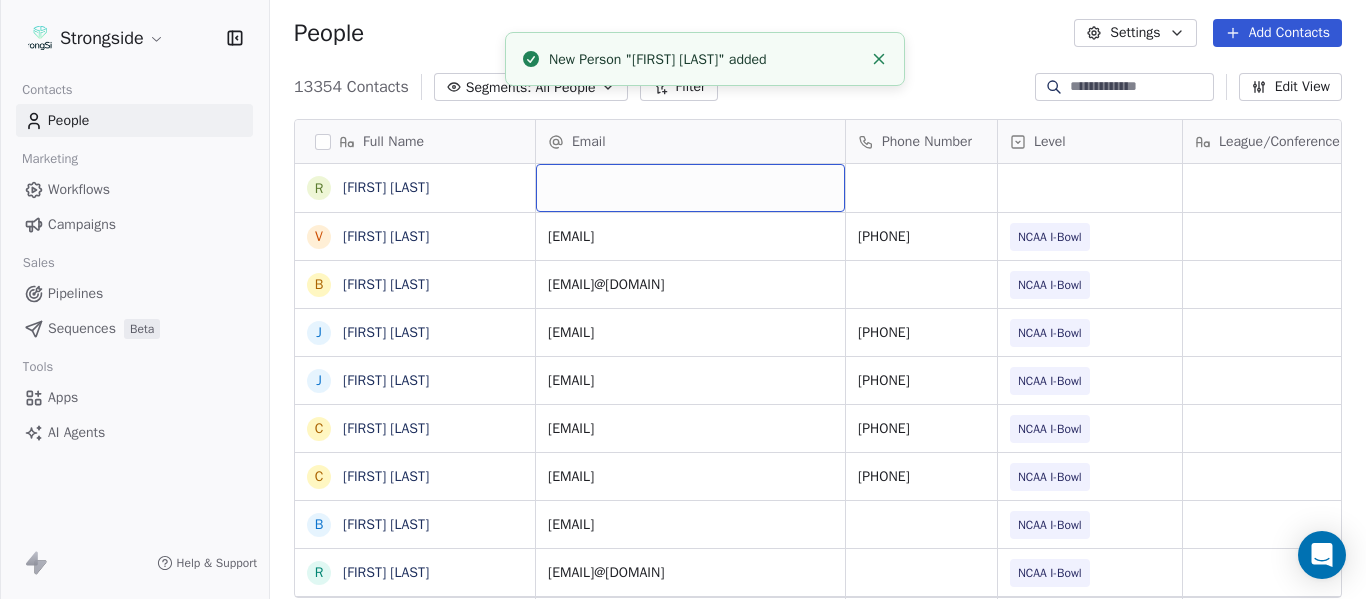 click at bounding box center (690, 188) 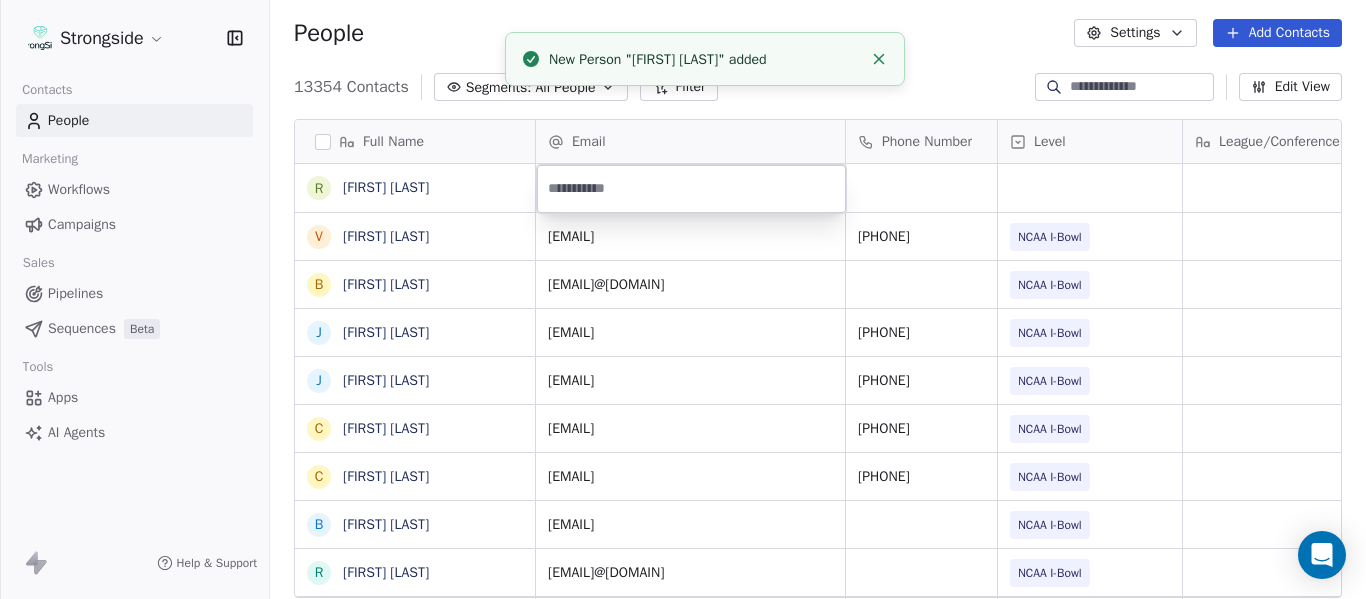 type on "**********" 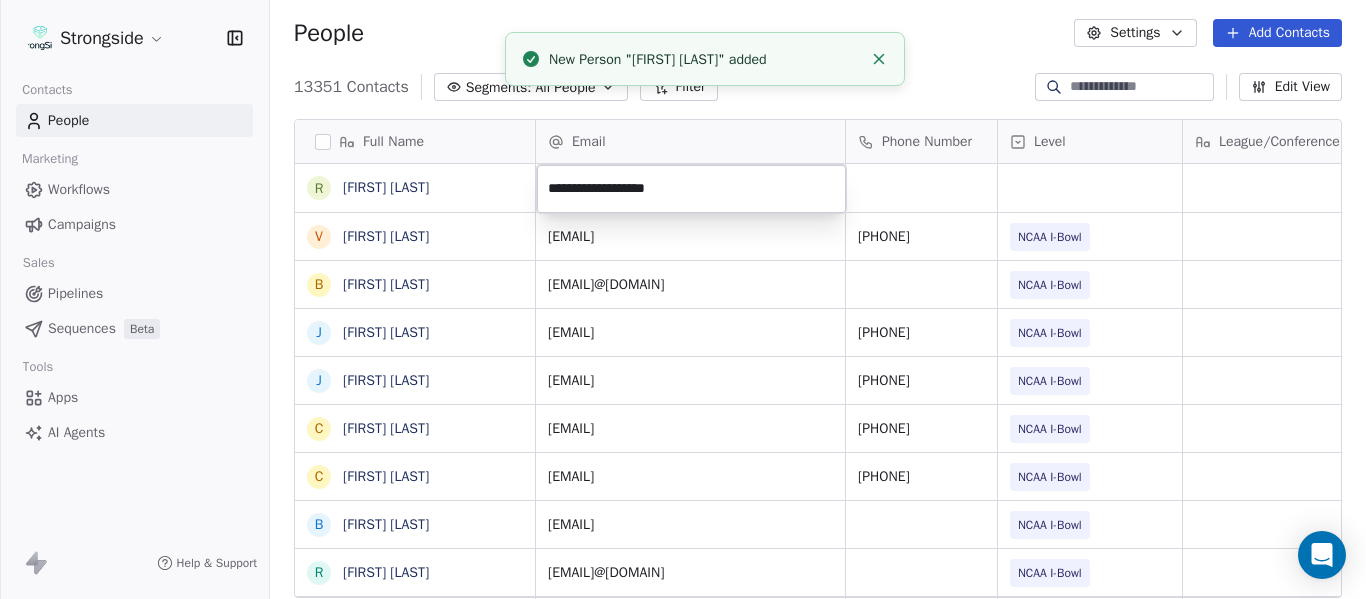 click 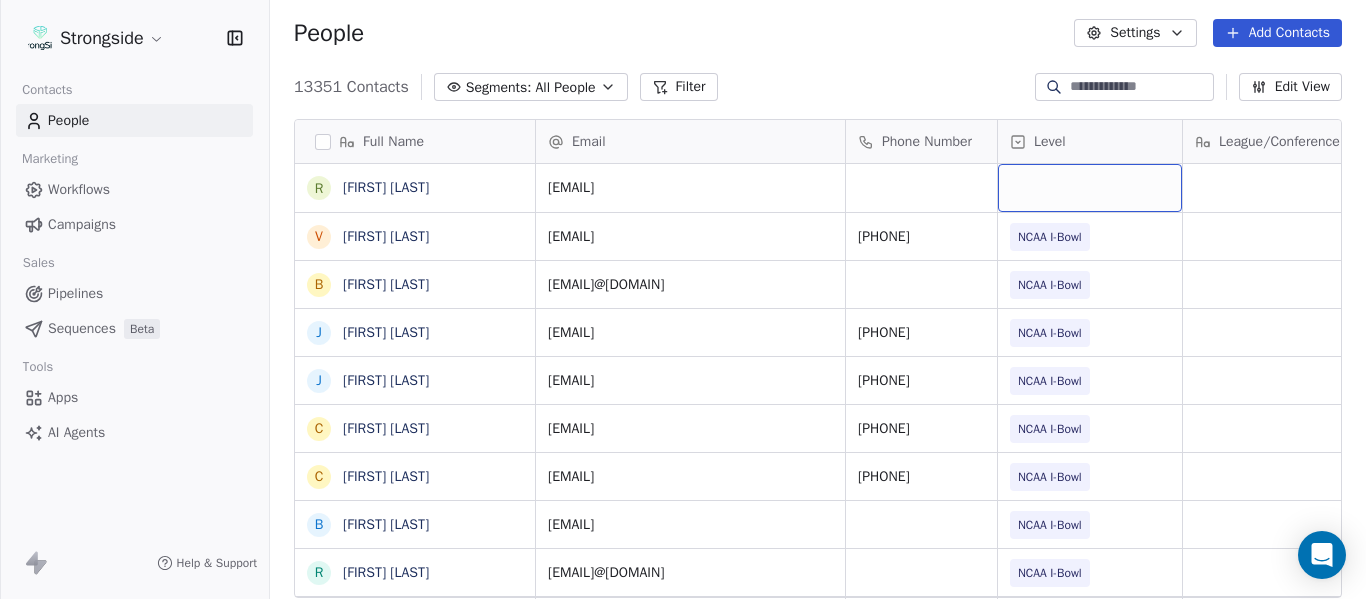 click at bounding box center [1090, 188] 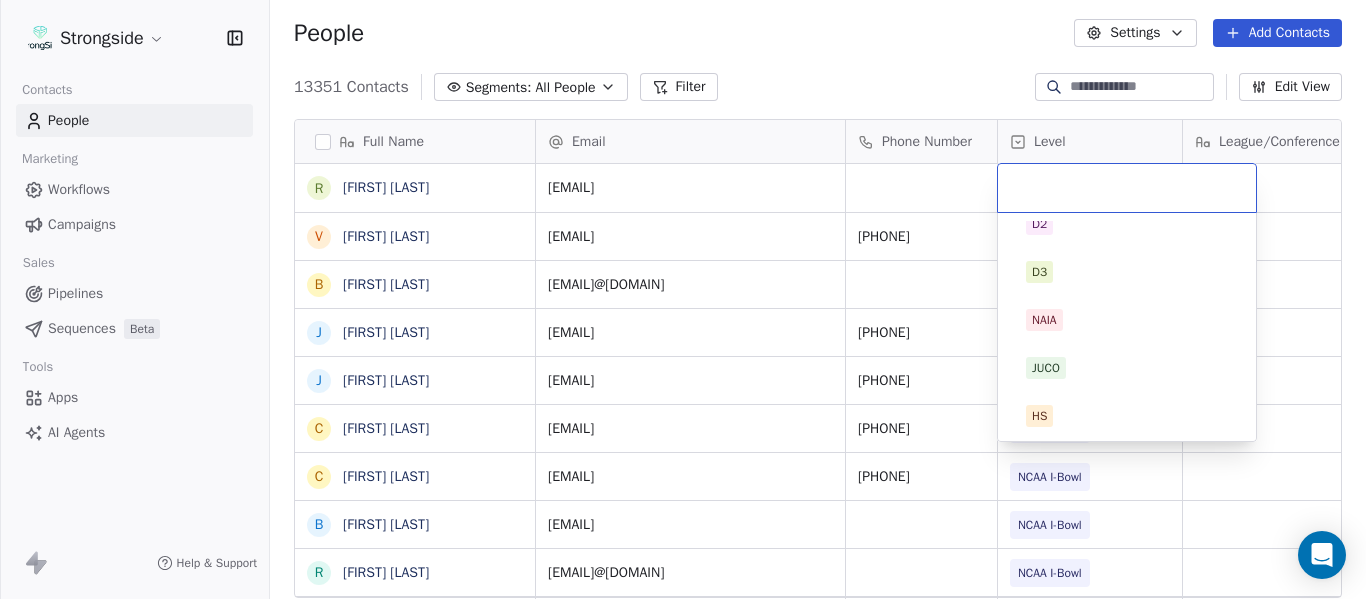scroll, scrollTop: 212, scrollLeft: 0, axis: vertical 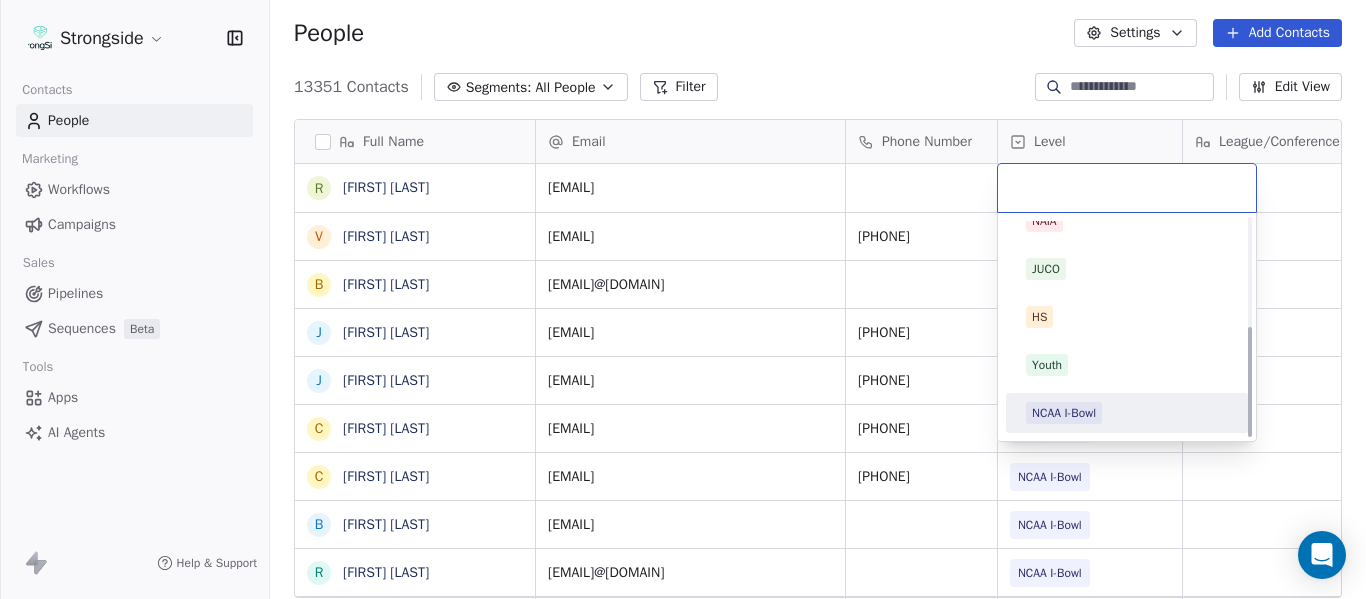 click on "NCAA I-Bowl" at bounding box center (1127, 413) 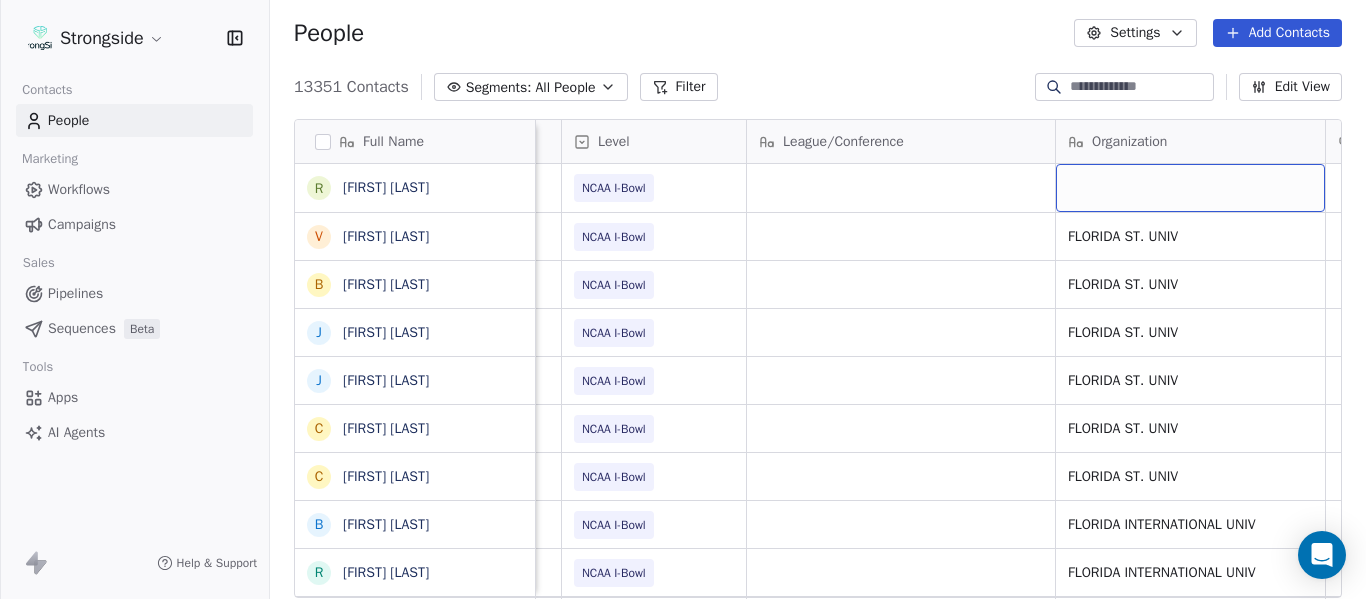 scroll, scrollTop: 0, scrollLeft: 536, axis: horizontal 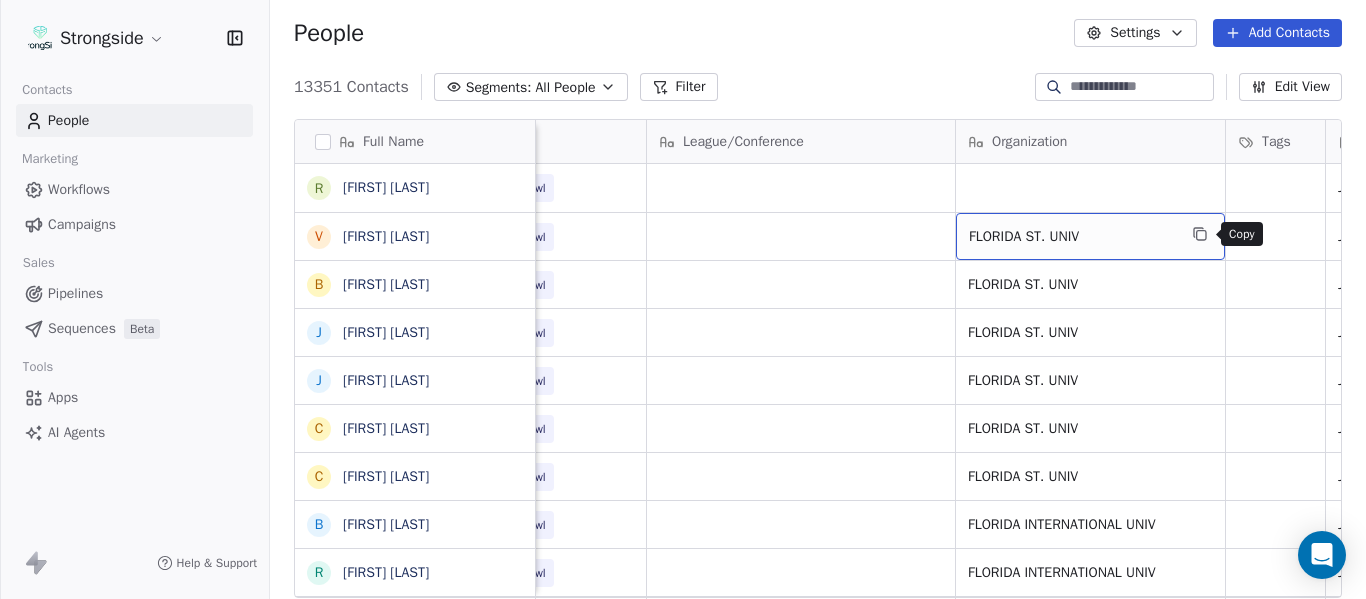 click 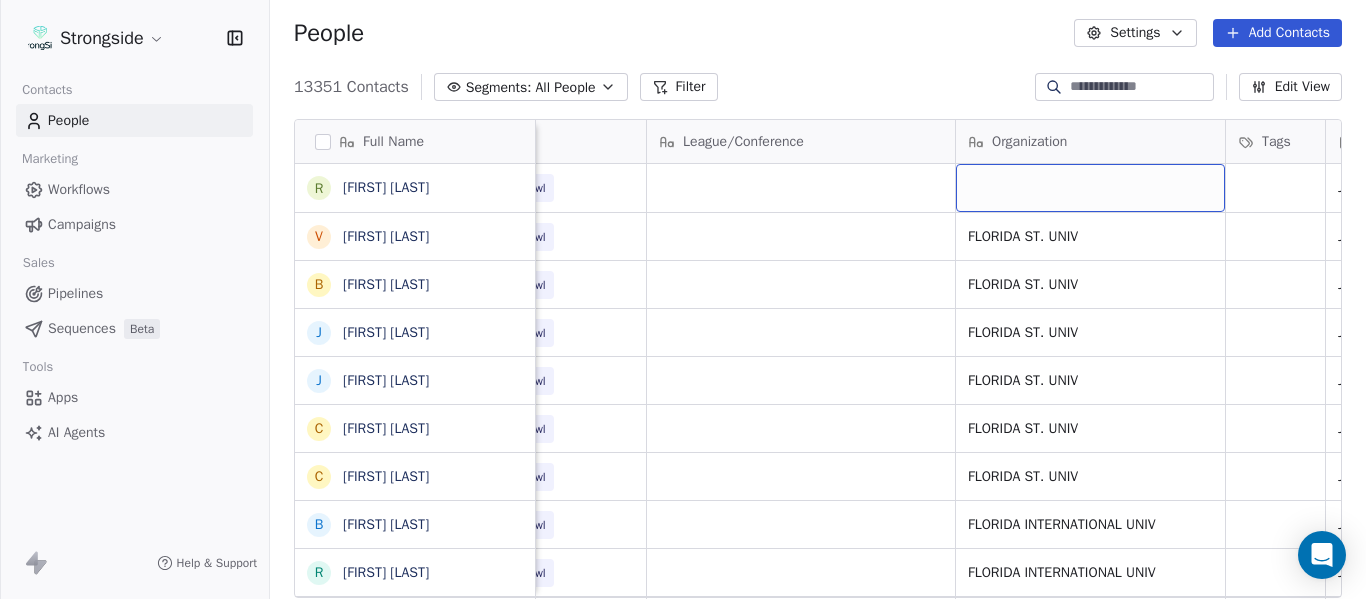 click at bounding box center [1090, 188] 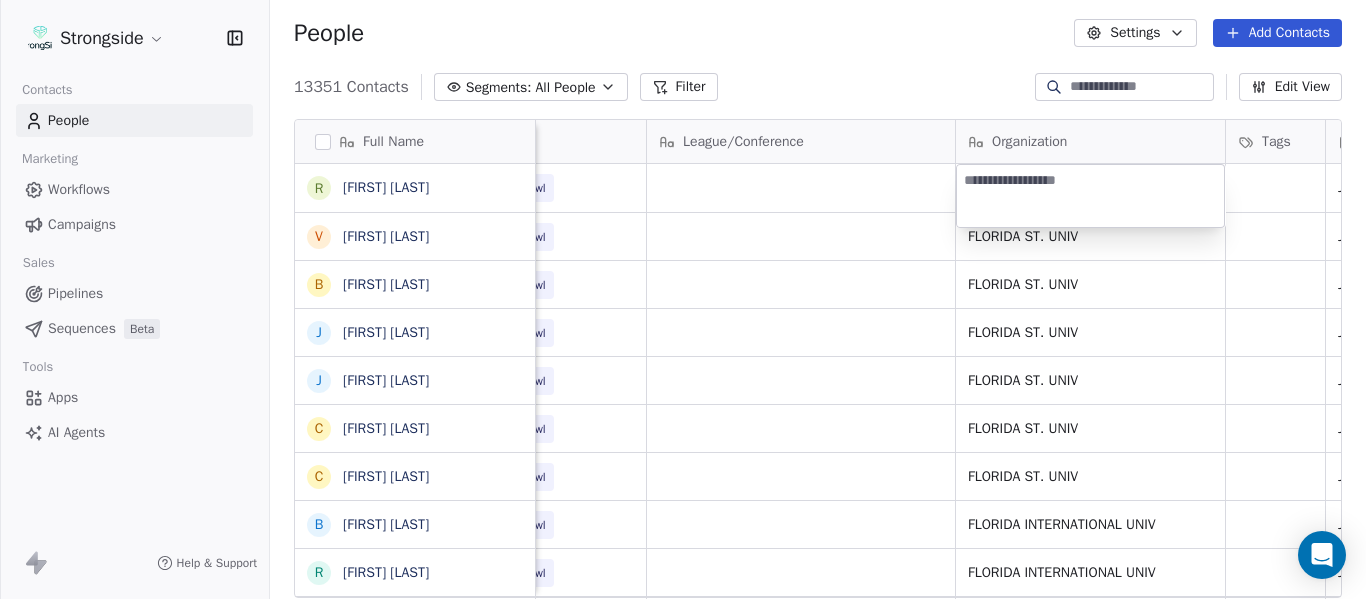 type on "**********" 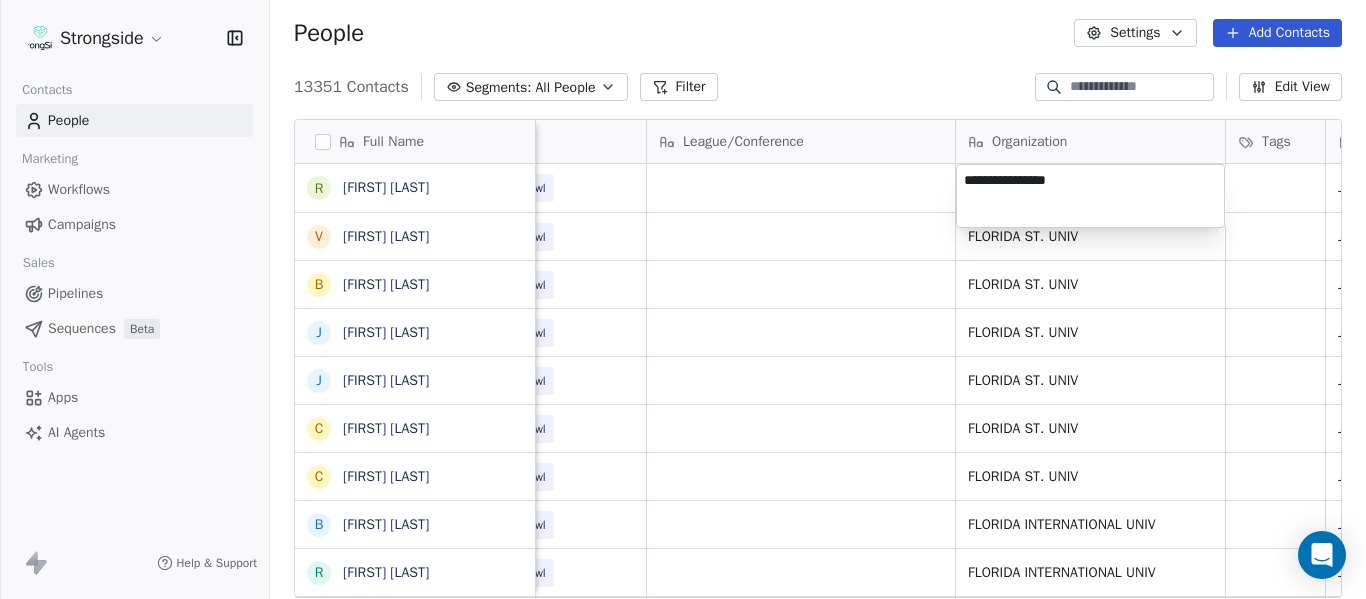 click on "Strongside Contacts People Marketing Workflows Campaigns Sales Pipelines Sequences Beta Tools Apps AI Agents Help & Support People Settings Add Contacts 13353 Contacts Segments: All People Filter Edit View Tag Add to Sequence Export Full Name R [FIRST] [LAST] V [FIRST] [LAST] B [FIRST] [LAST] J [FIRST] [LAST] J [FIRST] [LAST] C [FIRST] [LAST] C [FIRST] [LAST] B [FIRST] [LAST] R [FIRST] [LAST] J [FIRST] [LAST] E [FIRST] [LAST] A [FIRST] [LAST] K [FIRST] [LAST] K [FIRST] [LAST] N [FIRST] [LAST] J [FIRST] [LAST] F [FIRST] [LAST] C [FIRST] [LAST] M [FIRST] [LAST] M [FIRST] [LAST] M [FIRST] [LAST] A [FIRST] [LAST] D [FIRST] [LAST] R [FIRST] [LAST] D [FIRST] [LAST] A [FIRST] [LAST] W [FIRST] [LAST] S [FIRST] [LAST] S [FIRST] [LAST] J [FIRST] [LAST] H [FIRST] [LAST] K [FIRST] [LAST] K [FIRST] [LAST] C [FIRST] [LAST] Email Phone Number Level League/Conference Organization Tags Created Date BST Status Job Title Priority rstockstill@[EXAMPLE.COM] NCAA I-Bowl Jul 22, 2025 12:23 PM vcupp@[EXAMPLE.COM] [PHONE] NCAA I-Bowl FLORIDA ST. UNIV Jul 22, 2025 12:22 PM Spec Asst for Athletics Admin bwarwick@[EXAMPLE.COM] NCAA I-Bowl JUCO SID" at bounding box center [683, 299] 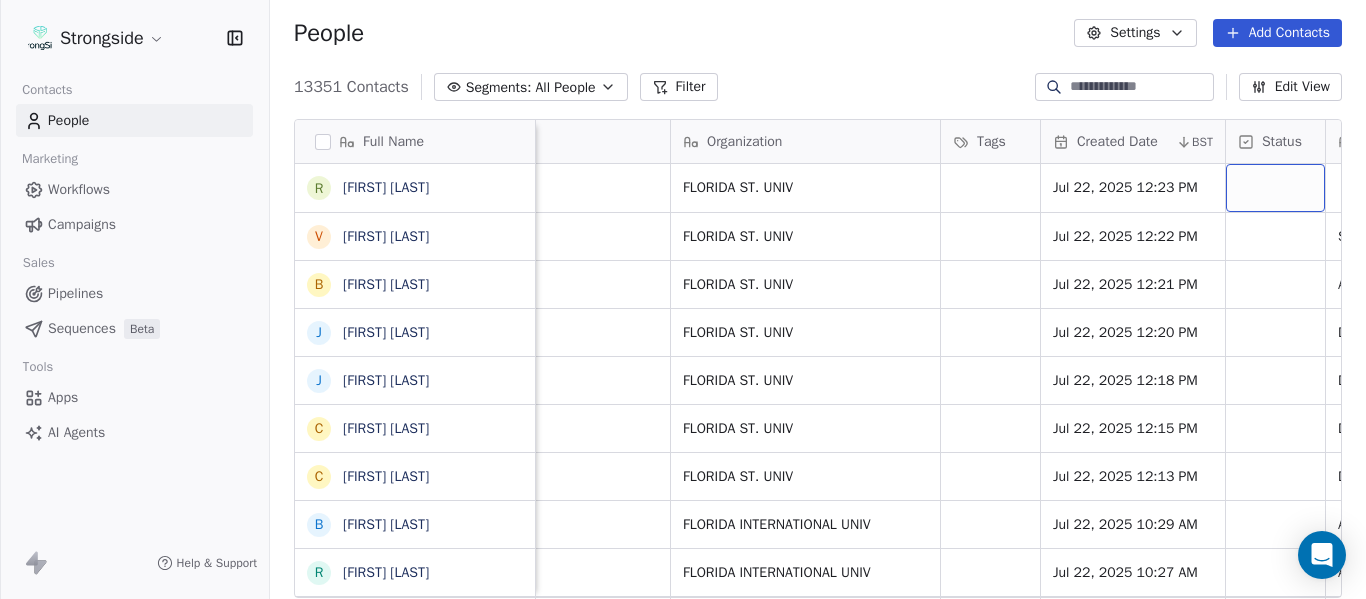 scroll, scrollTop: 0, scrollLeft: 1088, axis: horizontal 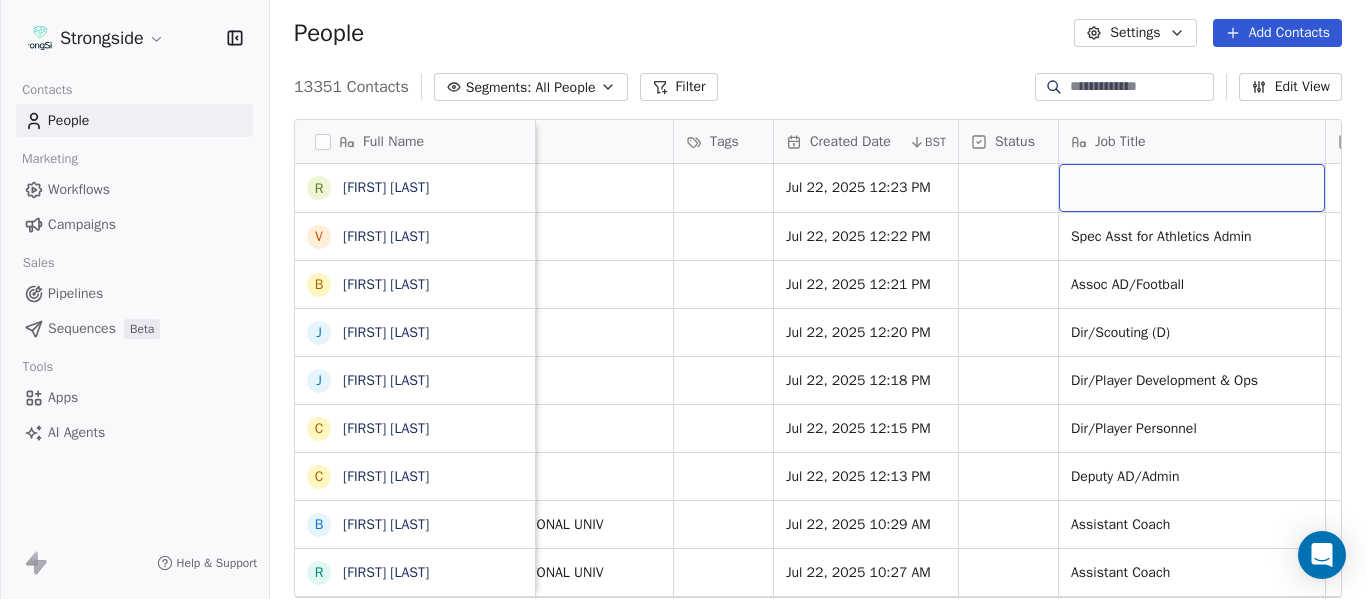 click at bounding box center (1192, 188) 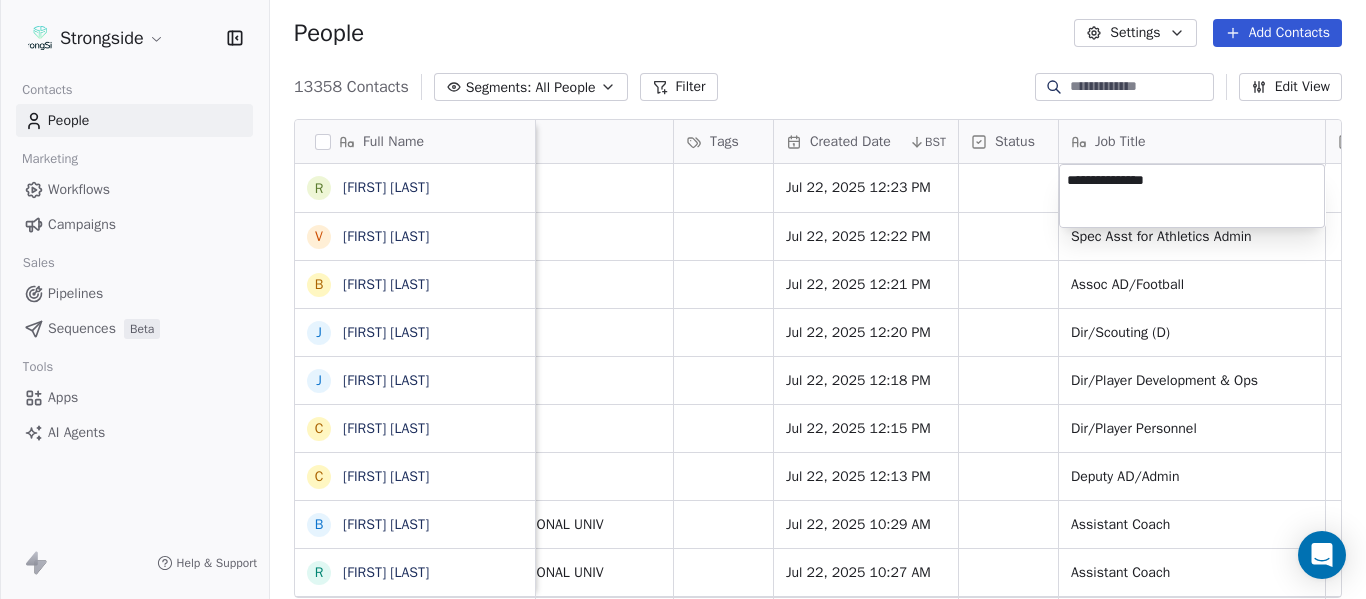 click on "Strongside Contacts People Marketing Workflows Campaigns Sales Pipelines Sequences Beta Tools Apps AI Agents Help & Support People Settings Add Contacts 13358 Contacts Segments: All People Filter Edit View Tag Add to Sequence Export Full Name R [FIRST] [LAST] V [FIRST] [LAST] B [FIRST] [LAST] J [FIRST] [LAST] J [FIRST] [LAST] C [FIRST] [LAST] C [FIRST] [LAST] B [FIRST] [LAST] R [FIRST] [LAST] J [FIRST] [LAST] E [FIRST] [LAST] A [FIRST] [LAST] K [FIRST] [LAST] K [FIRST] [LAST] N [FIRST] [LAST] J [FIRST] [LAST] F [FIRST] [LAST] C [FIRST] [LAST] M [FIRST] [LAST] M [FIRST] [LAST] M [FIRST] [LAST] A [FIRST] [LAST] D [FIRST] [LAST] R [FIRST] [LAST] D [FIRST] [LAST] A [FIRST] [LAST] W [FIRST] [LAST] S [FIRST] [LAST] S [FIRST] [LAST] J [FIRST] [LAST] Phone Number Level League/Conference Organization Tags Created Date BST Status Job Title Priority Emails Auto Clicked Last Activity Date BST In Open Phone NCAA I-Bowl [CITY] ST. UNIV Jul 22, 2025 12:23 PM [PHONE] NCAA I-Bowl [CITY] ST. UNIV Jul 22, 2025 12:22 PM Spec Asst for Athletics Admin" at bounding box center (683, 299) 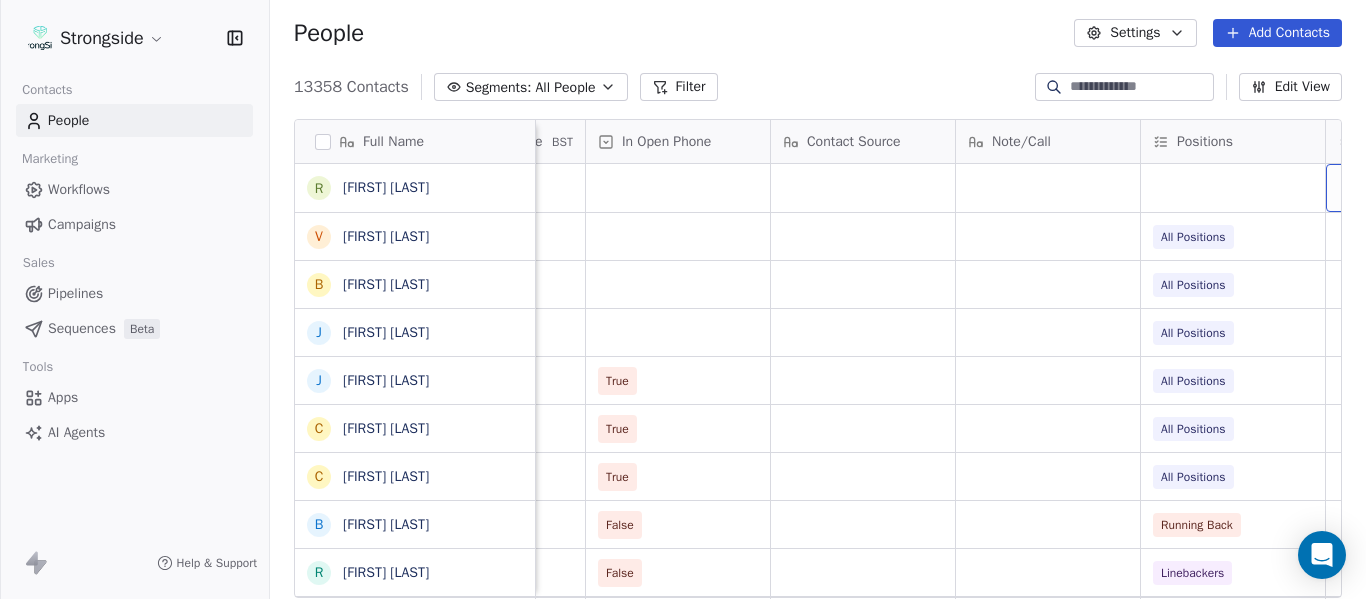 scroll, scrollTop: 0, scrollLeft: 2568, axis: horizontal 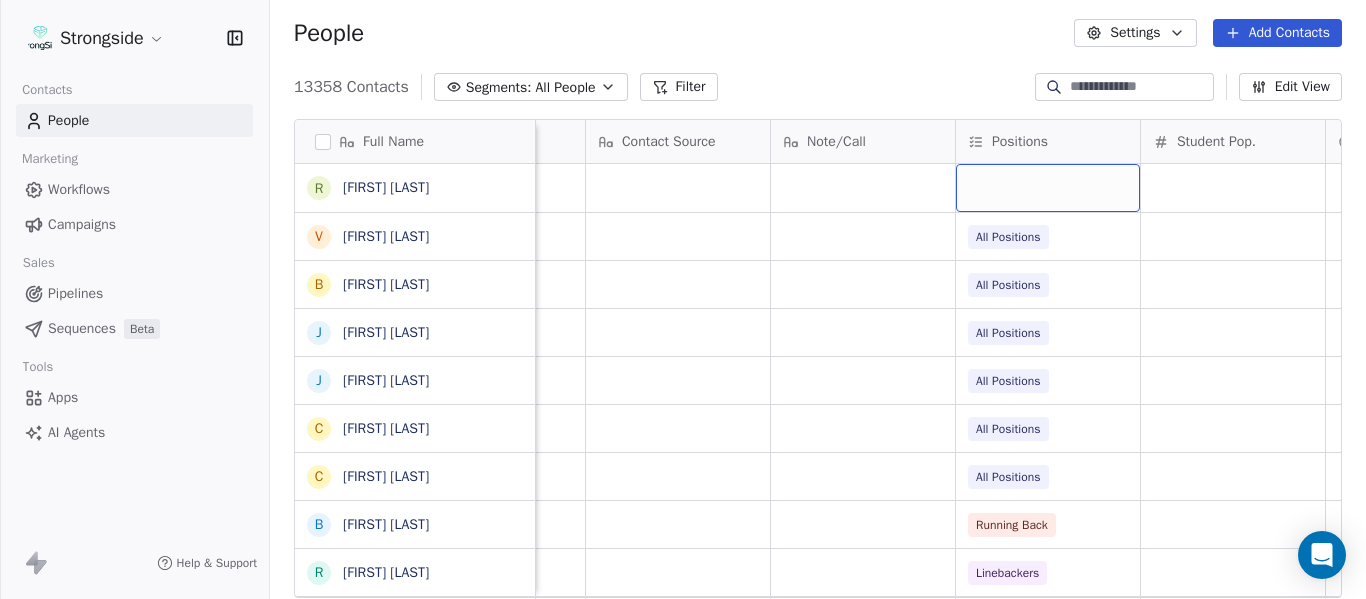 click at bounding box center (1048, 188) 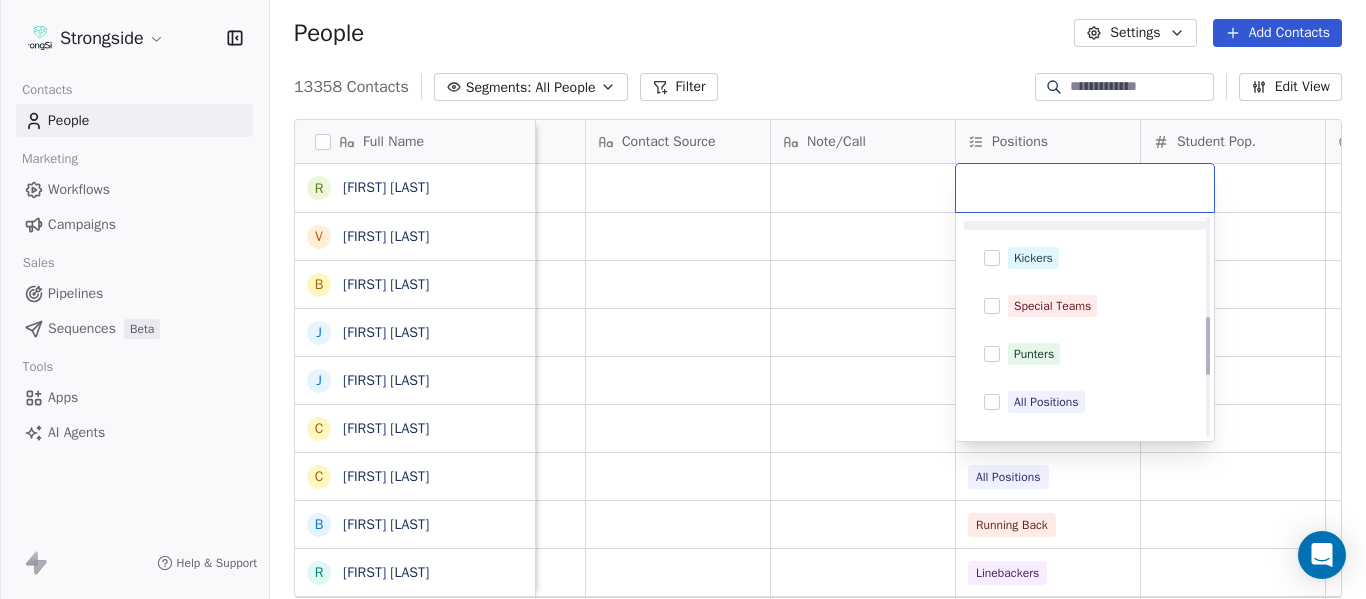 scroll, scrollTop: 500, scrollLeft: 0, axis: vertical 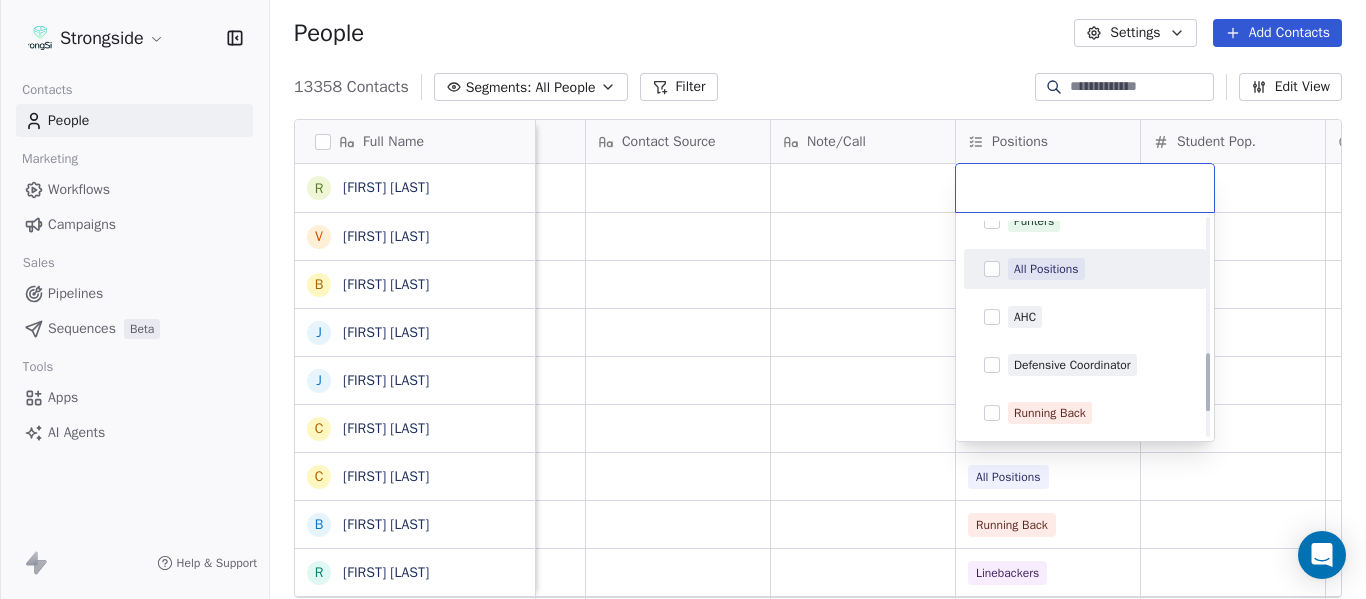 click on "Quarterbacks Offense Offensive Line Tight Ends Wide Receivers Defensive Line Linebackers Cornerbacks Kickers Special Teams Punters All Positions AHC Defensive Coordinator Running Back Defensive Back Defensive Assistant" at bounding box center [1085, 125] 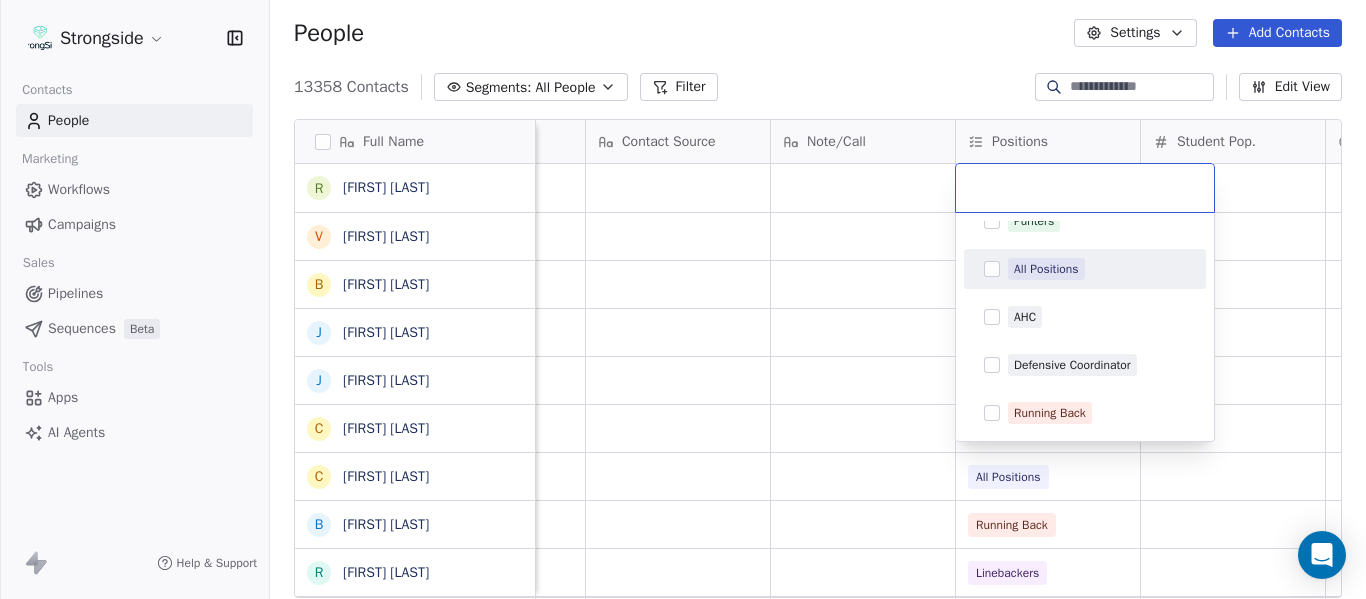 click on "All Positions" at bounding box center (1046, 269) 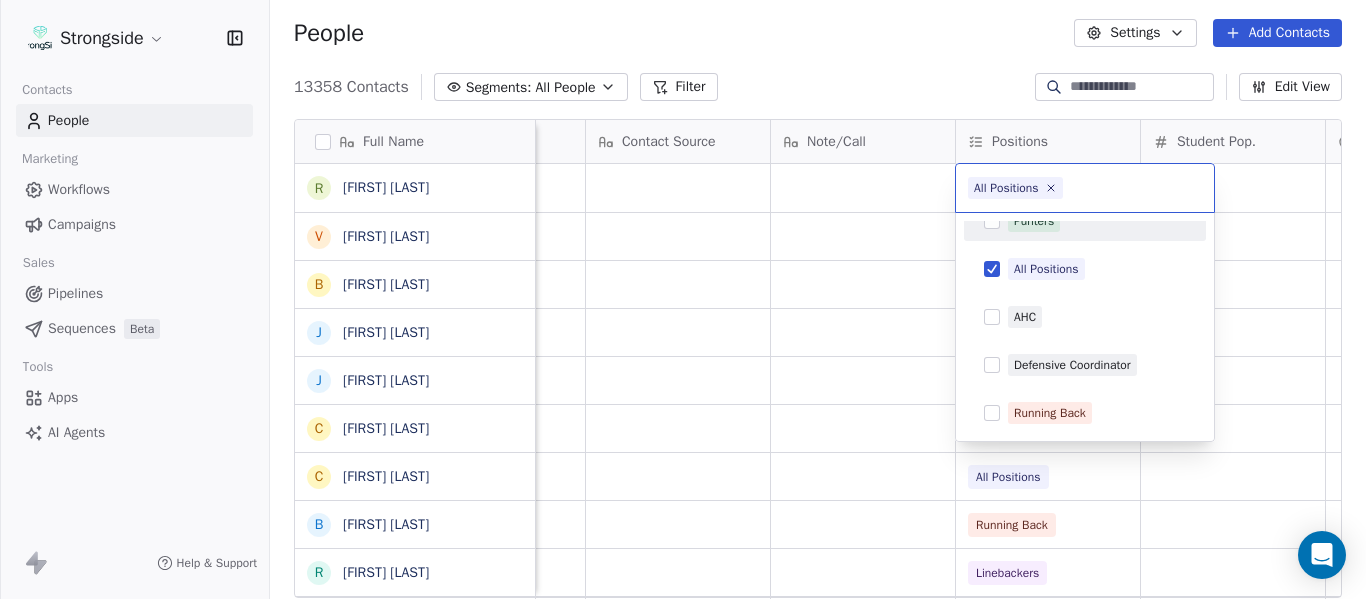 click on "Strongside Contacts People Marketing Workflows Campaigns Sales Pipelines Sequences Beta Tools Apps AI Agents Help & Support People Settings Add Contacts 13358 Contacts Segments: All People Filter Edit View Tag Add to Sequence Export Full Name R [FIRST] [LAST] V [FIRST] [LAST] B [FIRST] [LAST] J [FIRST] [LAST] J [FIRST] [LAST] C [FIRST] [LAST] C [FIRST] [LAST] B [FIRST] [LAST] R [FIRST] [LAST] J [FIRST] [LAST] E [FIRST] [LAST] A [FIRST] [LAST] K [FIRST] [LAST] K [FIRST] [LAST] N [FIRST] [LAST] J [FIRST] [LAST] F [FIRST] [LAST] C [FIRST] [LAST] M [FIRST] [LAST] M [FIRST] [LAST] A [FIRST] [LAST] D [FIRST] [LAST] R [FIRST] [LAST] D [FIRST] [LAST] A [FIRST] [LAST] W [FIRST] [LAST] S [FIRST] [LAST] S [FIRST] [LAST] J [FIRST] [LAST] Priority Emails Auto Clicked Last Activity Date BST In Open Phone Contact Source Note/Call Positions Student Pop. Lead Account All Positions All Positions All Positions True All Positions True All Positions True All Positions False Running Back False Linebackers False Wide Receivers" at bounding box center (683, 299) 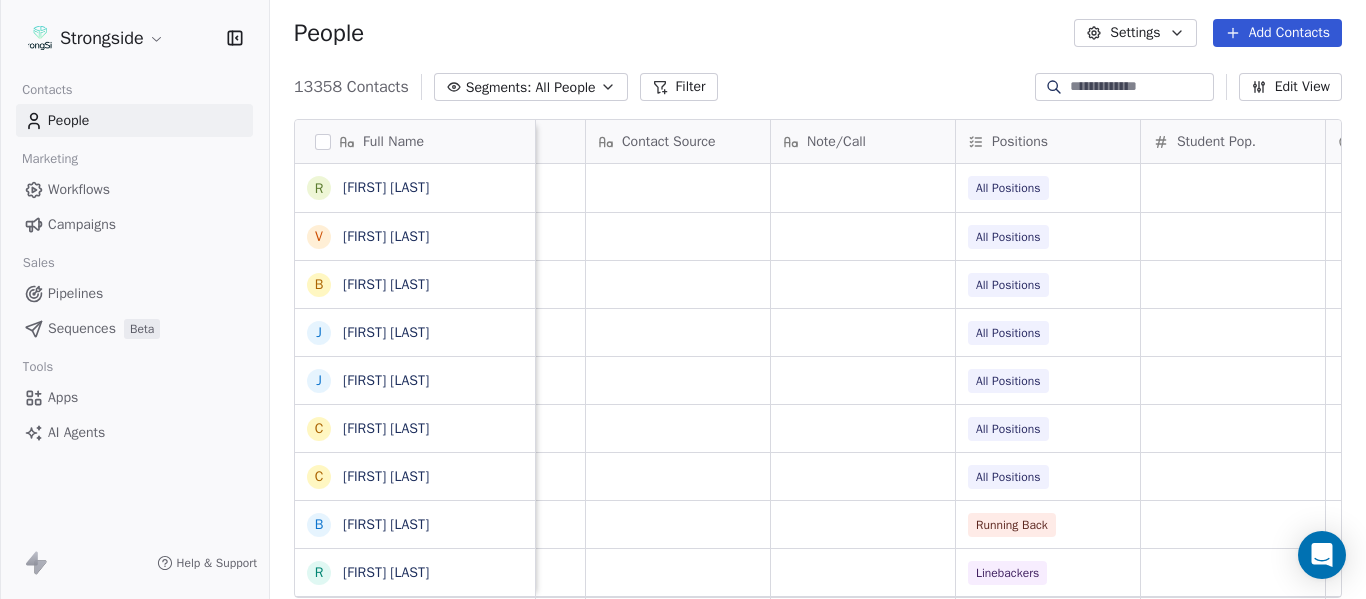 click on "Add Contacts" at bounding box center (1277, 33) 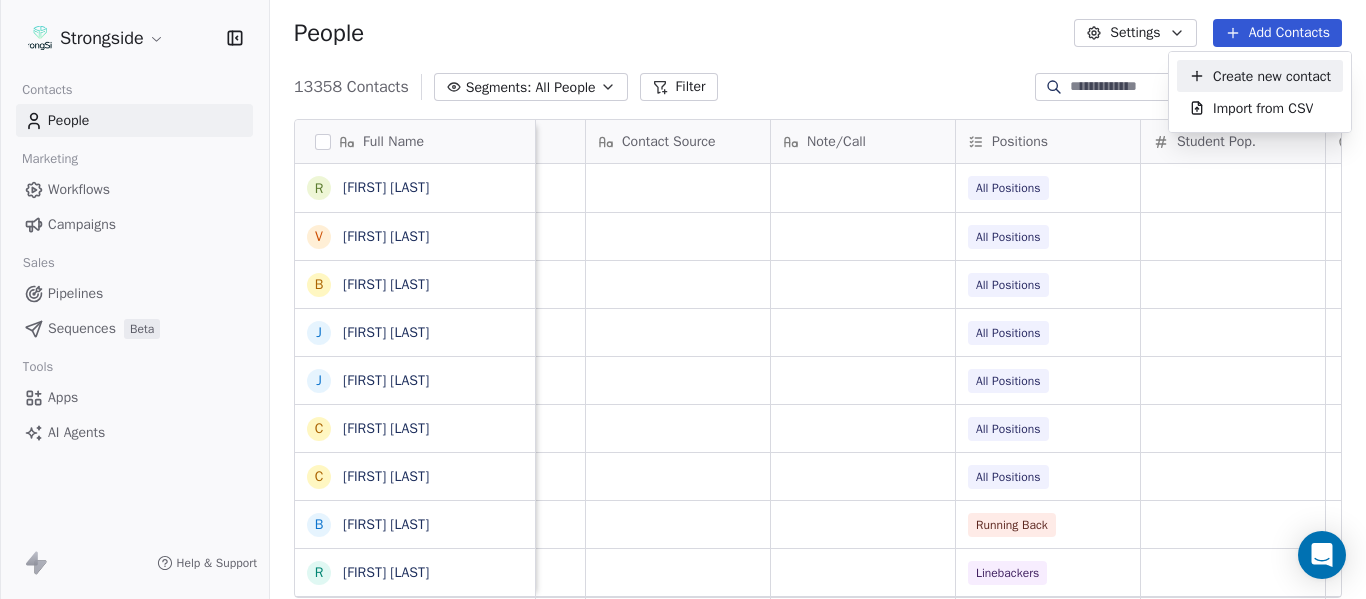 click on "Create new contact" at bounding box center (1272, 76) 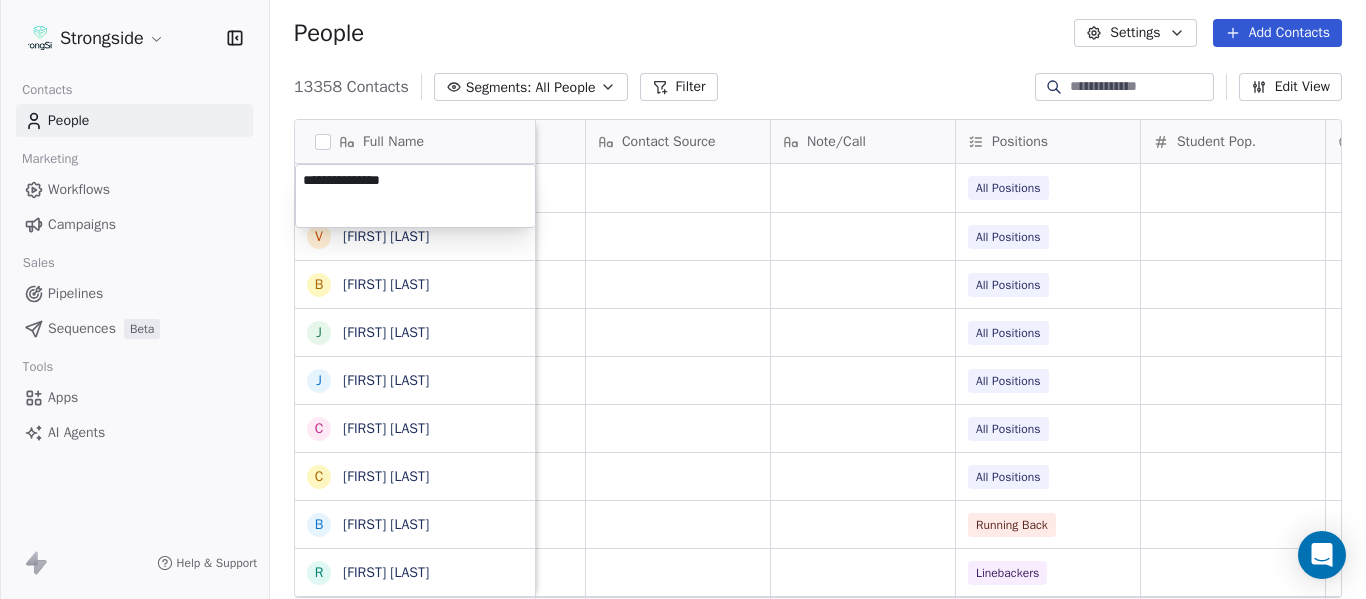 type on "**********" 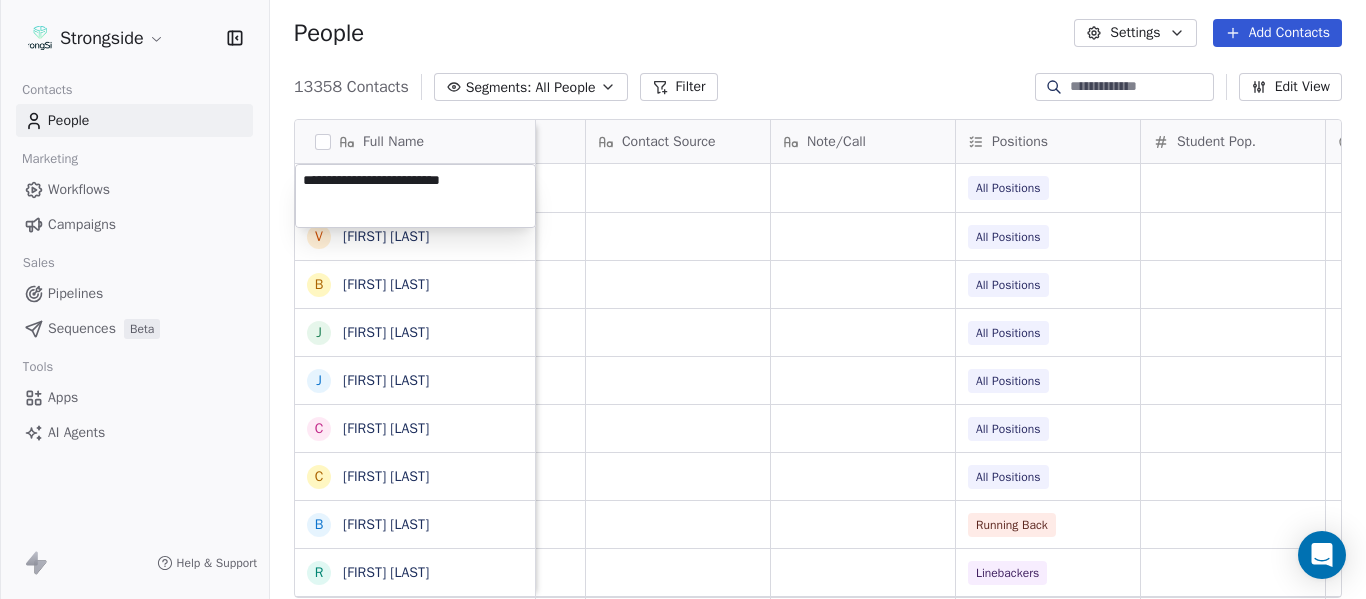 click on "Strongside Contacts People Marketing Workflows Campaigns Sales Pipelines Sequences Beta Tools Apps AI Agents Help & Support People Settings  Add Contacts 13358 Contacts Segments: All People Filter  Edit View Tag Add to Sequence Export Full Name R [FIRST] [LAST] V [FIRST] [LAST] B [FIRST] [LAST] J [FIRST] [LAST] J [FIRST] [LAST] C [FIRST] [LAST] C [FIRST] [LAST] C [FIRST] [LAST] B [FIRST] [LAST] R [FIRST] [LAST] J [FIRST] [LAST] E [FIRST] [LAST] A [FIRST] [LAST] K [FIRST] [LAST] K [FIRST] [LAST] N [FIRST] [LAST] J [FIRST] [LAST] F [FIRST] [LAST] C [FIRST] [LAST] C [FIRST] [LAST] M [FIRST] [LAST] M [FIRST] [LAST] M [FIRST] [LAST] A [FIRST] [LAST] A [FIRST] [LAST] D [FIRST] [LAST] D [FIRST] [LAST] R [FIRST] [LAST] D [FIRST] [LAST] A [FIRST] [LAST] W [FIRST] [LAST] S [FIRST] [LAST] S [FIRST] [LAST] J [FIRST] [LAST] Priority Emails Auto Clicked Last Activity Date BST In Open Phone Contact Source Note/Call Positions Student Pop. Lead Account   All Positions   All Positions   All Positions   All Positions   True All Positions   True All Positions   True All Positions   False Running Back   False Linebackers   False" at bounding box center [683, 299] 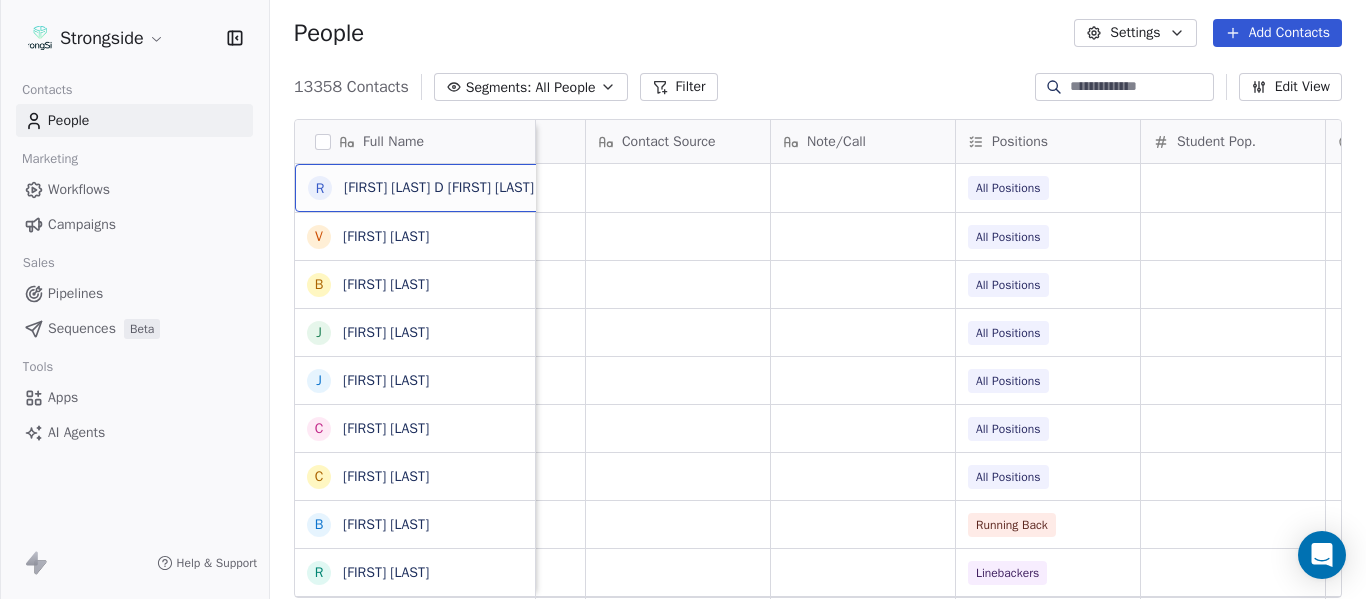 click on "R [FIRST] [LAST] [FIRST] [LAST]" at bounding box center [439, 188] 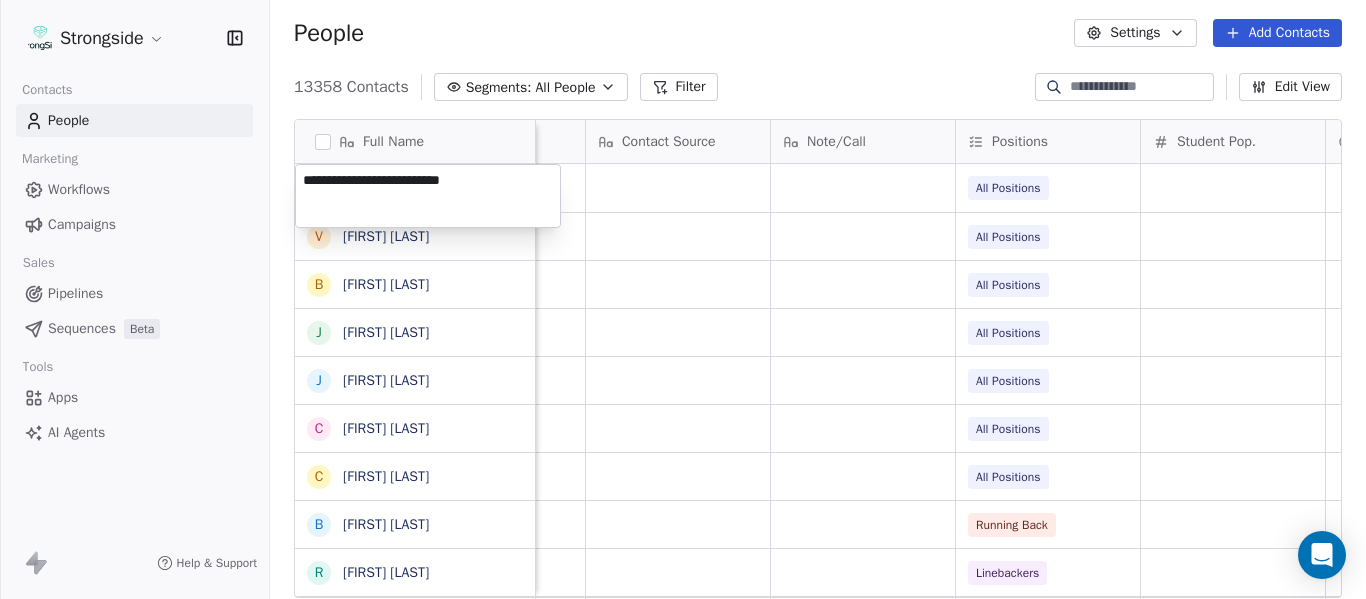 click on "**********" at bounding box center [428, 196] 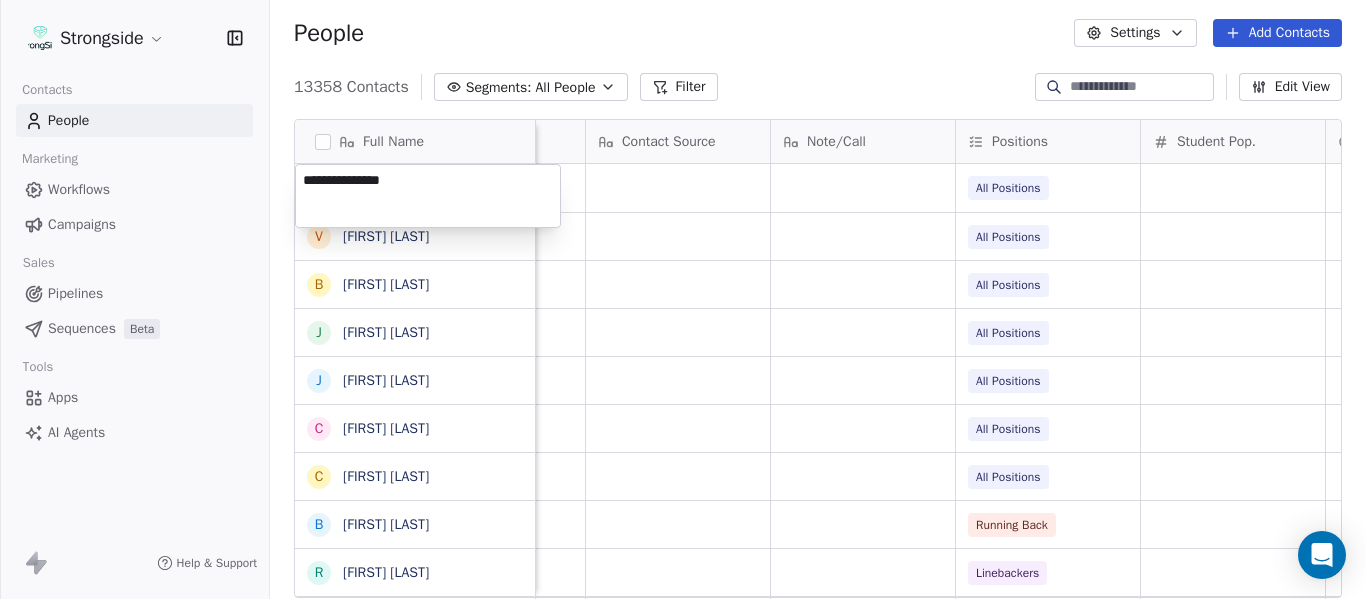 click on "Strongside Contacts People Marketing Workflows Campaigns Sales Pipelines Sequences Beta Tools Apps AI Agents Help & Support People Settings  Add Contacts 13358 Contacts Segments: All People Filter  Edit View Tag Add to Sequence Export Full Name R [FIRST] [LAST] D [FIRST] [LAST] V [FIRST] [LAST] B [FIRST] [LAST] J [FIRST] [LAST] J [FIRST] [LAST] C [FIRST] [LAST] C [FIRST] [LAST] C [FIRST] [LAST] B [FIRST] [LAST] R [FIRST] [LAST] J [FIRST] [LAST] E [FIRST] [LAST] A [FIRST] [LAST] K [FIRST] [LAST] K [FIRST] [LAST] N [FIRST] [LAST] J [FIRST] [LAST] F [FIRST] [LAST] C [FIRST] [LAST] M [FIRST] [LAST] M [FIRST] [LAST] M [FIRST] [LAST] A [FIRST] [LAST] A [FIRST] [LAST] D [FIRST] [LAST] R [FIRST] [LAST] D [FIRST] [LAST] A [FIRST] [LAST] W [FIRST] [LAST] S [FIRST] [LAST] S [FIRST] [LAST] J [FIRST] [LAST] Priority Emails Auto Clicked Last Activity Date BST In Open Phone Contact Source Note/Call Positions Student Pop. Lead Account   All Positions   All Positions   All Positions   All Positions   True All Positions   True All Positions   True All Positions   False Running Back   False   False" at bounding box center [683, 299] 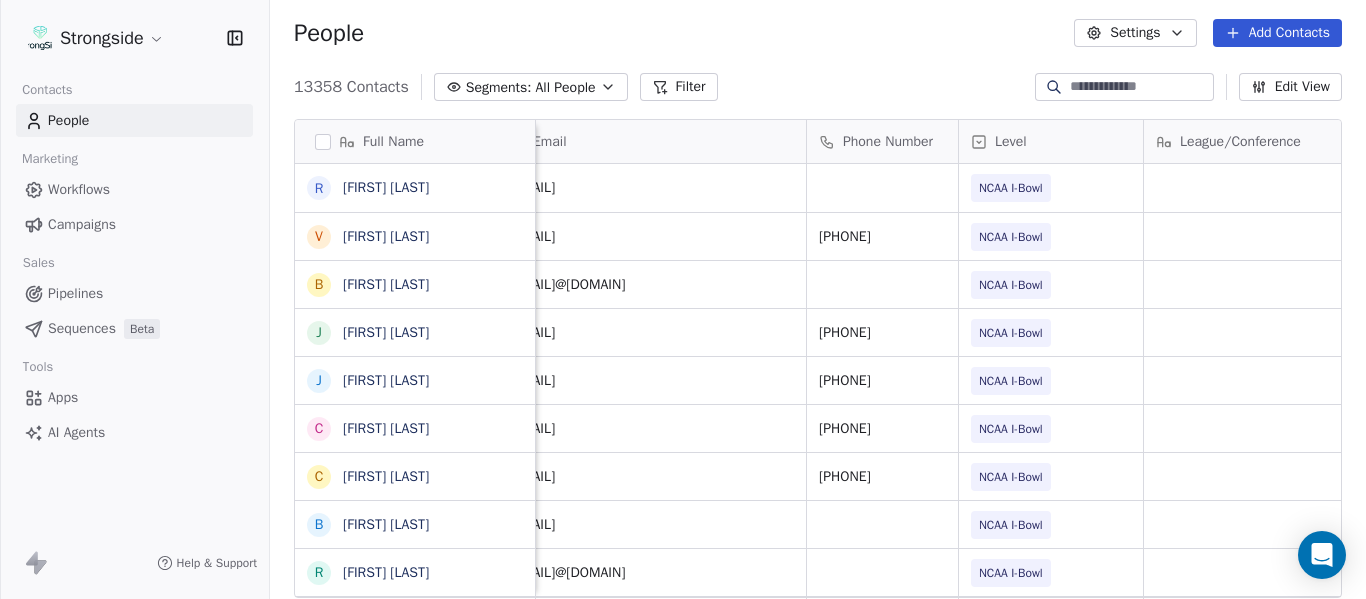 scroll, scrollTop: 0, scrollLeft: 0, axis: both 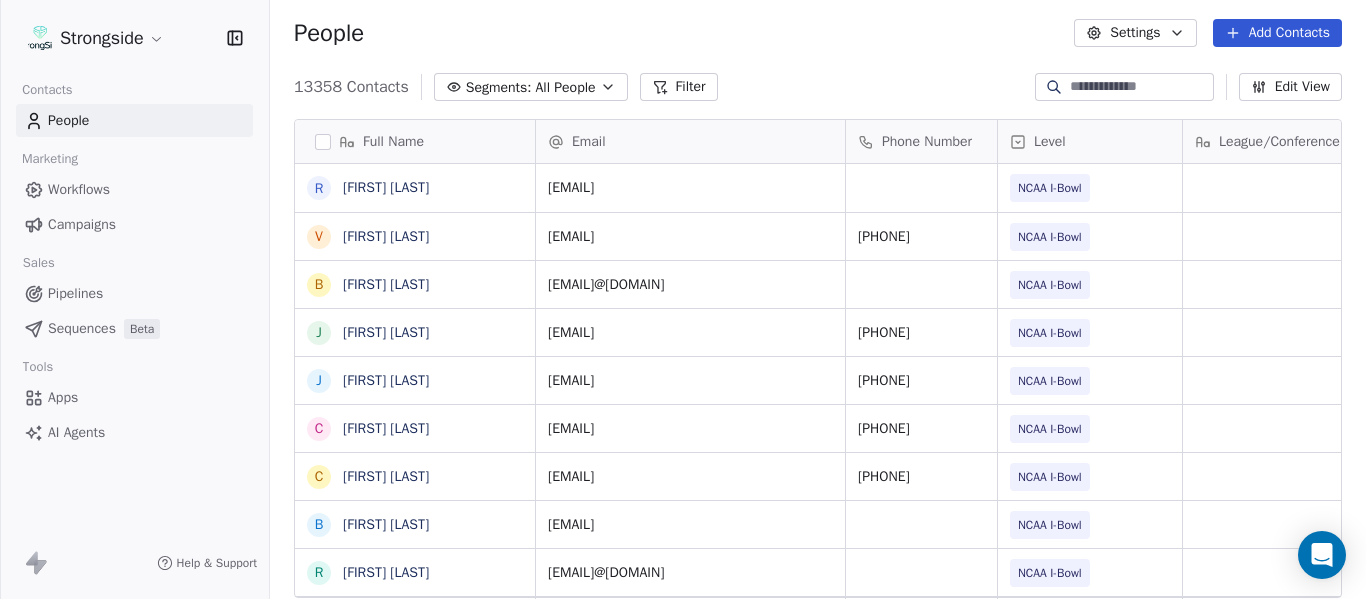 click on "Add Contacts" at bounding box center [1277, 33] 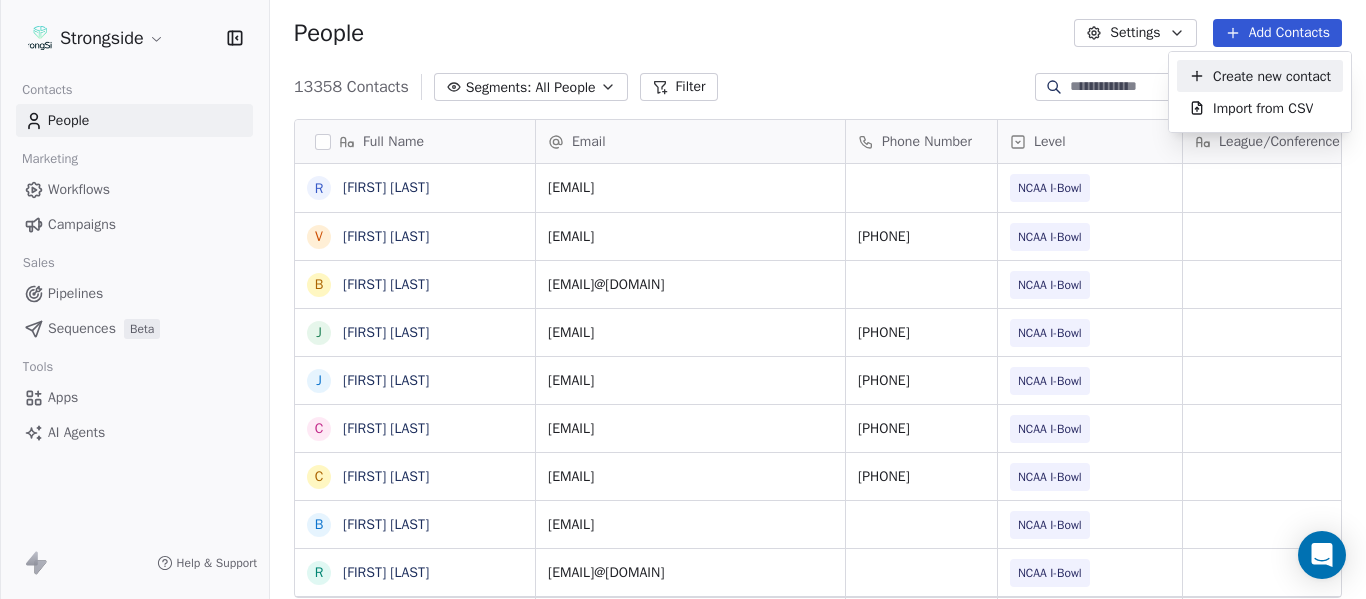 click on "Create new contact" at bounding box center (1260, 76) 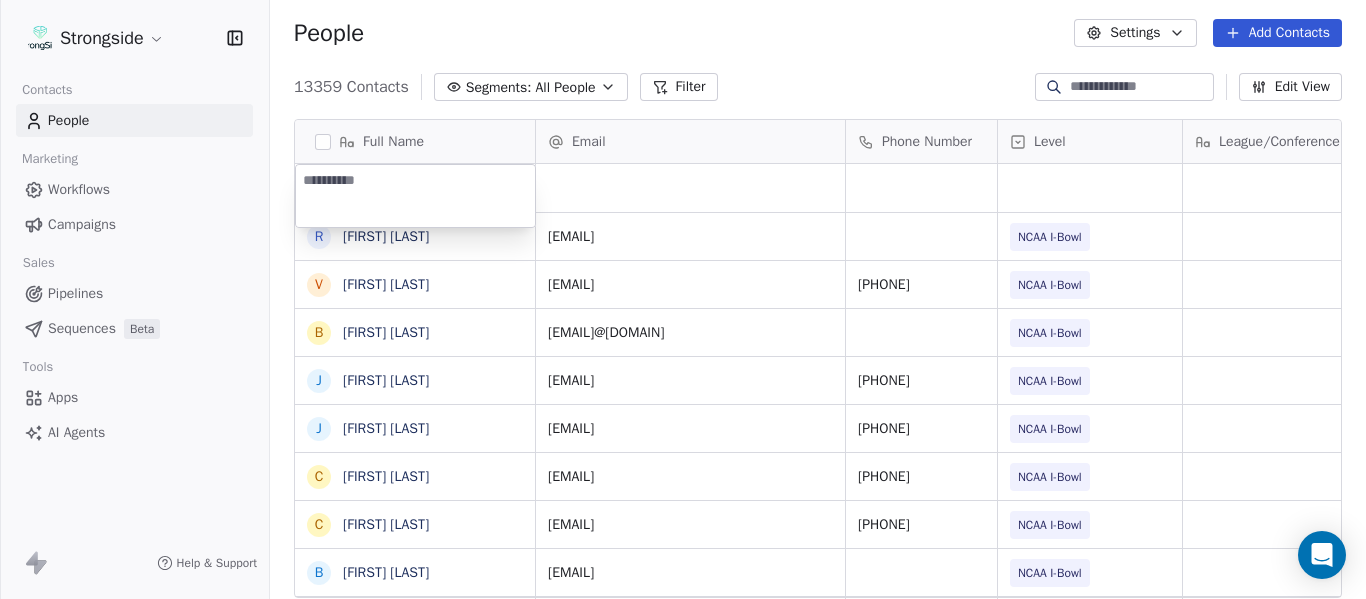 click at bounding box center (415, 196) 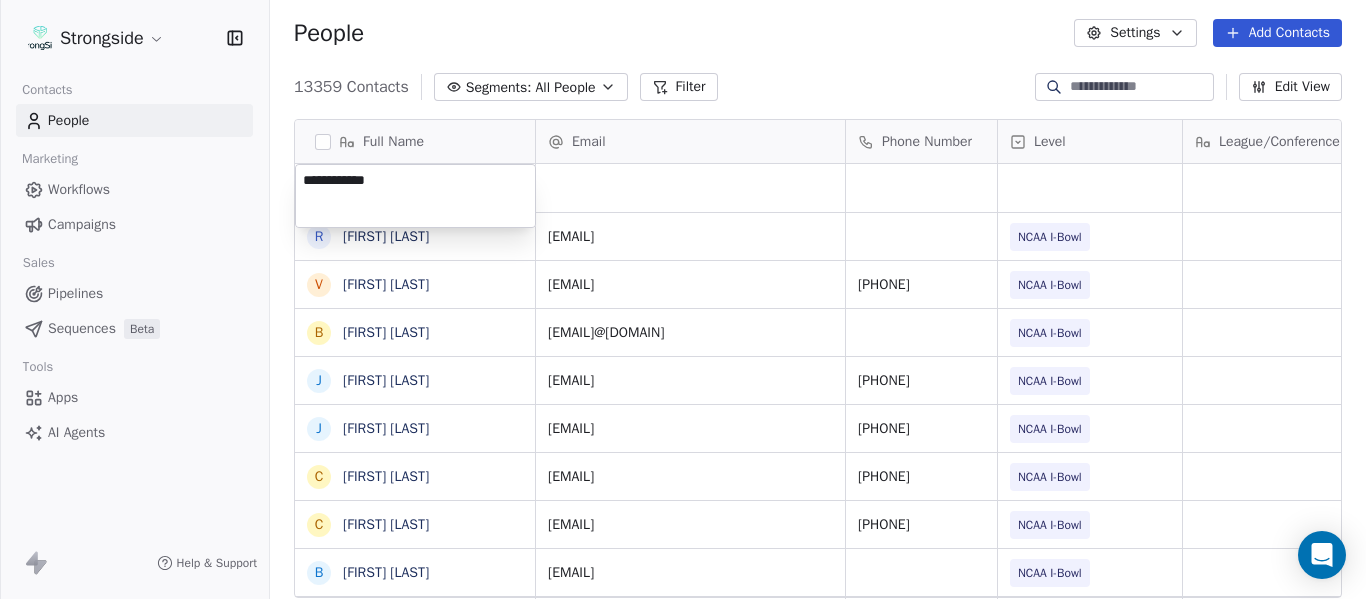 click on "Full Name R [FIRST] [LAST] V [FIRST] [LAST] B [FIRST] [LAST] J [FIRST] [LAST] J [FIRST] [LAST] C [FIRST] [LAST] C [FIRST] [LAST] B [FIRST] [LAST] R [FIRST] [LAST] J [FIRST] [LAST] E [FIRST] [LAST] A [FIRST] [LAST] K [FIRST] [LAST] K [FIRST] [LAST] N [FIRST] [LAST] J [FIRST] [LAST] F [FIRST] [LAST] C [FIRST] [LAST] M [FIRST] [LAST] M [FIRST] [LAST] A [FIRST] [LAST] D [FIRST] [LAST] R [FIRST] [LAST] D [FIRST] [LAST] A [FIRST] [LAST] W [FIRST] [LAST] S [FIRST] [LAST] S [FIRST] [LAST] Email Phone Number Level League/Conference Organization Tags Created Date BST Jul 22, 2025 12:24 PM rstockstill@[EMAIL] NCAA I-Bowl FLORIDA ST. UNIV Jul 22, 2025 12:23 PM vcupp@[EMAIL] [PHONE]	 NCAA I-Bowl FLORIDA ST. UNIV Jul 22, 2025 12:22 PM bwarwick@[EMAIL] NCAA I-Bowl FLORIDA ST. UNIV Jul 22, 2025 12:21 PM" at bounding box center (683, 299) 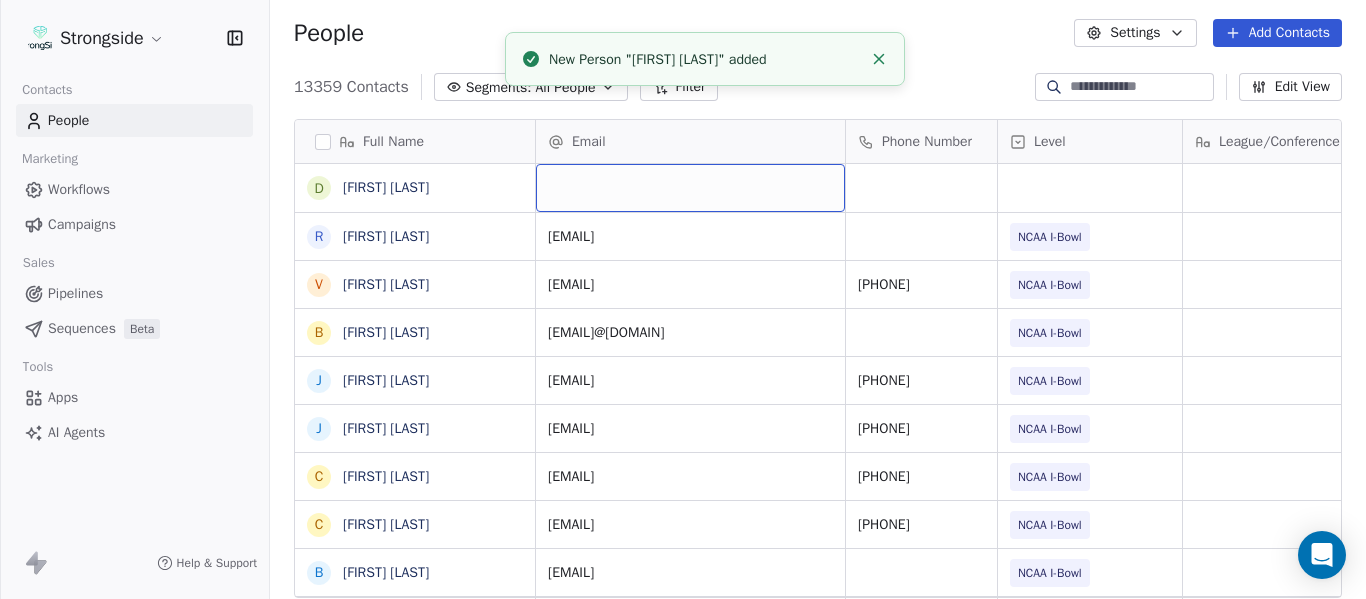 click 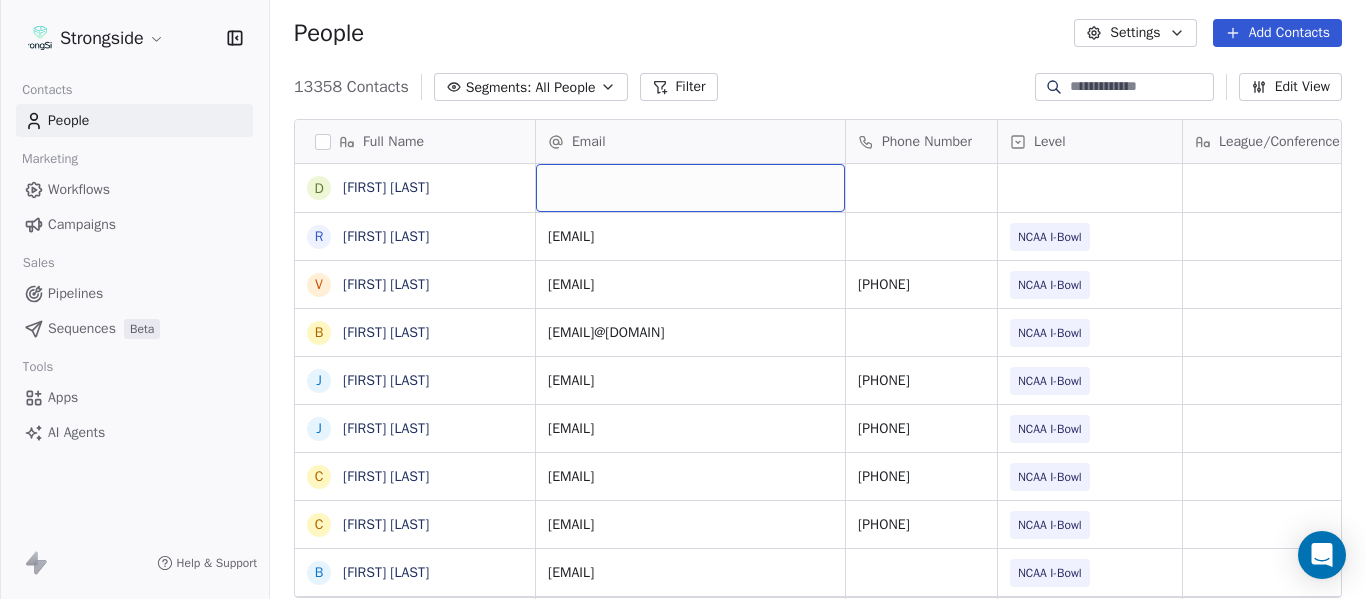 click at bounding box center [690, 188] 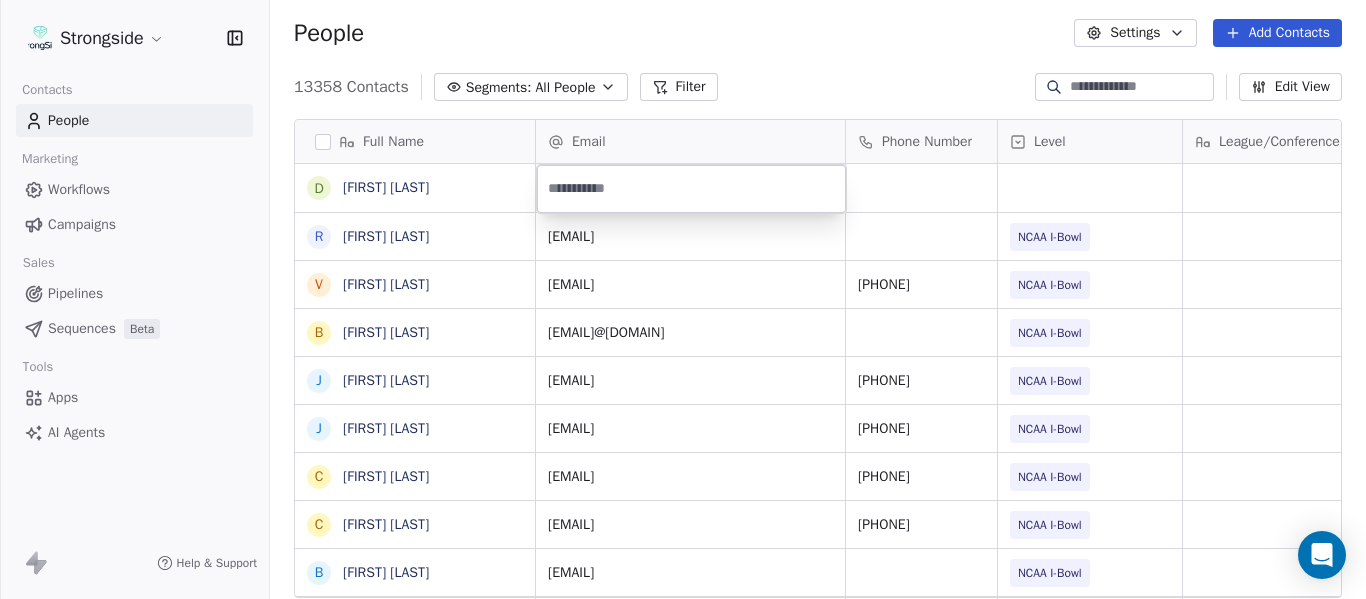 type on "**********" 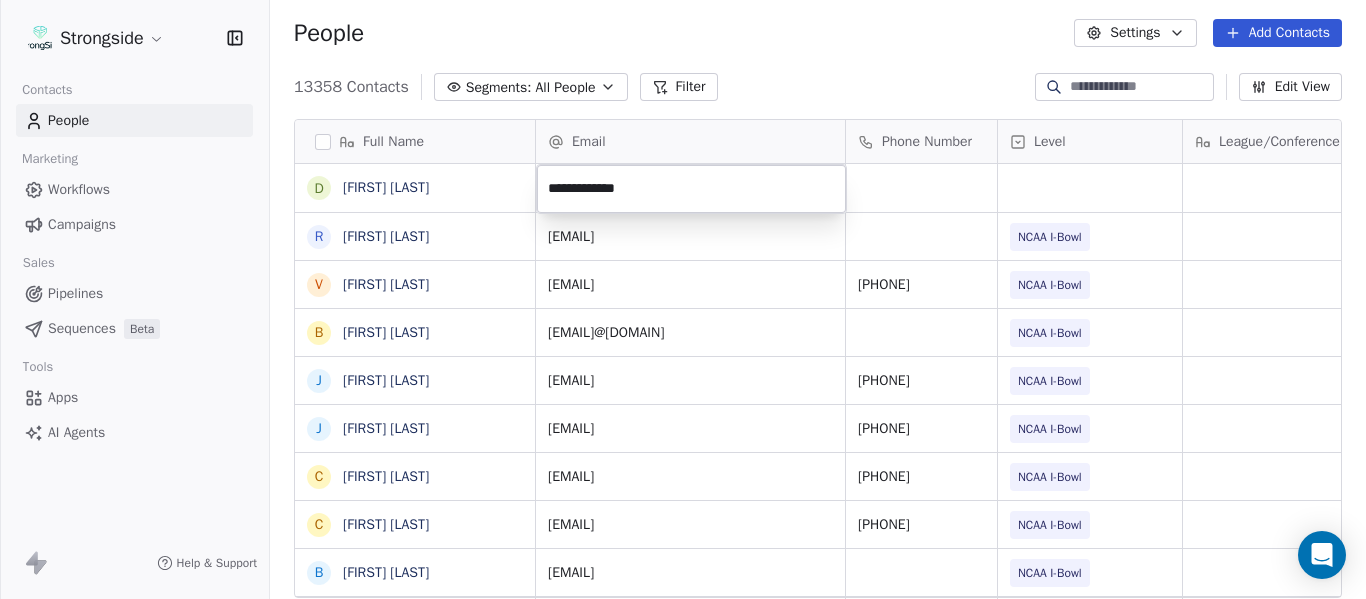 click on "Full Name D [FIRST] [LAST] R [FIRST] [LAST] V [FIRST] [LAST] B [FIRST] [LAST] J [FIRST] [LAST] J [FIRST] [LAST] C [FIRST] [LAST] C [FIRST] [LAST] B [FIRST] [LAST] R [FIRST] [LAST] J [FIRST] [LAST] E [FIRST] [LAST] A [FIRST] [LAST] K [FIRST] [LAST] K [FIRST] [LAST] N [FIRST] [LAST] J [FIRST] [LAST] F [FIRST] [LAST] C [FIRST] [LAST] M [FIRST] [LAST] M [FIRST] [LAST] A [FIRST] [LAST] D [FIRST] [LAST] R [FIRST] [LAST] D [FIRST] [LAST] A [FIRST] [LAST] W [FIRST] [LAST] S [FIRST] [LAST] S [FIRST] [LAST] Email Phone Number Level League/Conference Organization Tags Created Date BST Jul 22, 2025 12:24 PM rstockstill@[EMAIL] NCAA I-Bowl FLORIDA ST. UNIV Jul 22, 2025 12:23 PM vcupp@[EMAIL] [PHONE]	 NCAA I-Bowl FLORIDA ST. UNIV Jul 22, 2025 12:22 PM bwarwick@[EMAIL] NCAA I-Bowl FLORIDA ST. UNIV JUCO" at bounding box center (683, 299) 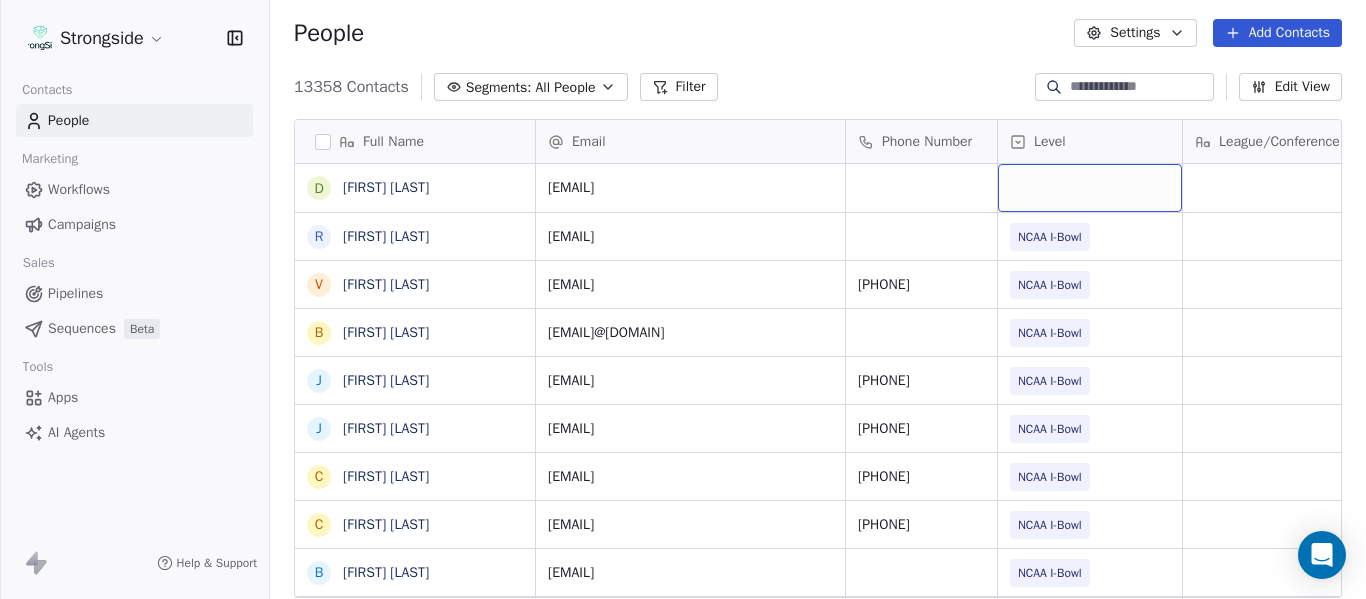click at bounding box center (1090, 188) 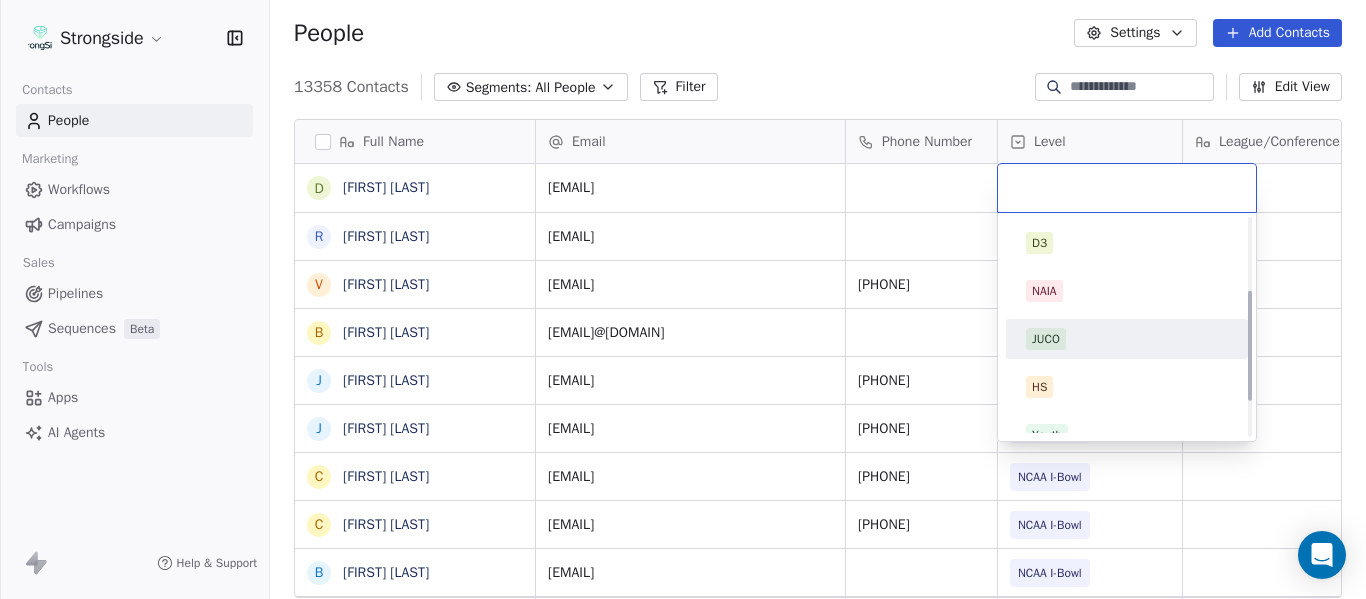 scroll, scrollTop: 212, scrollLeft: 0, axis: vertical 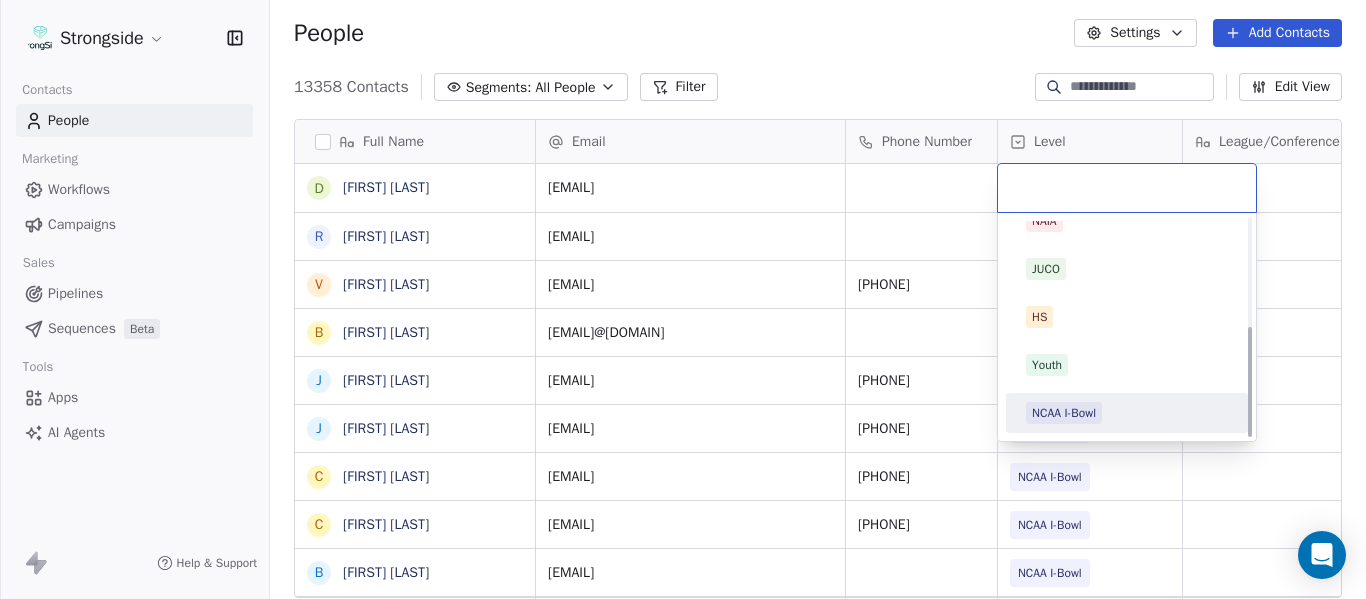 click on "NCAA I-Bowl" at bounding box center [1127, 413] 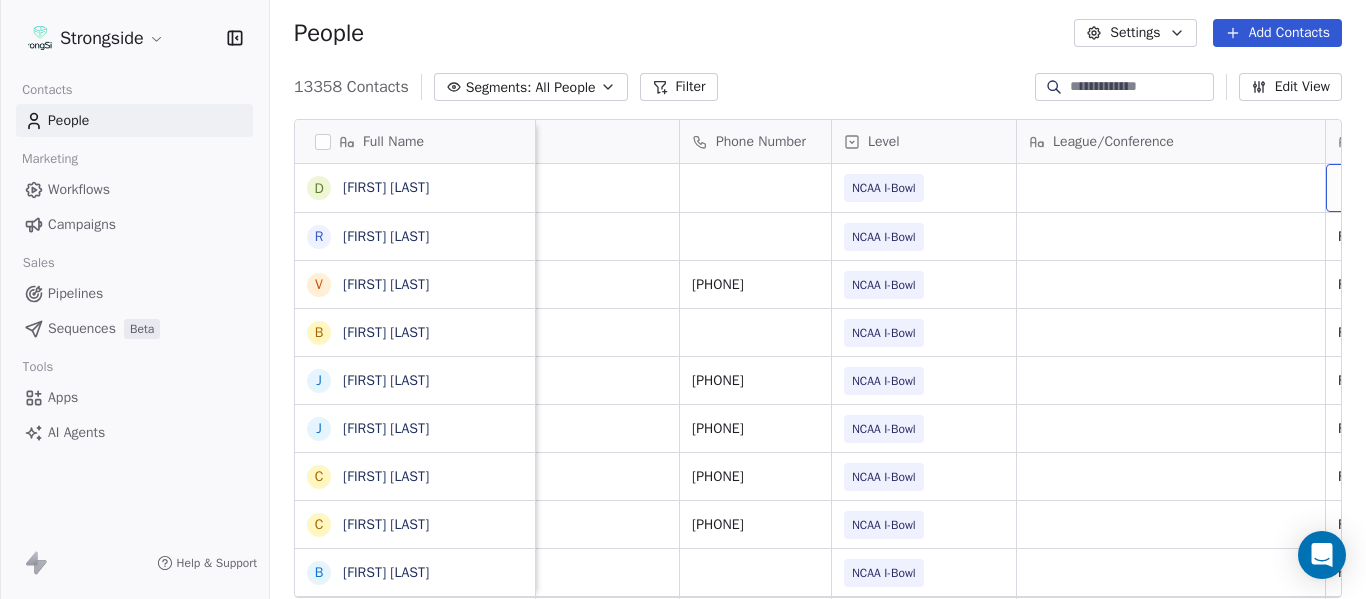 scroll, scrollTop: 0, scrollLeft: 536, axis: horizontal 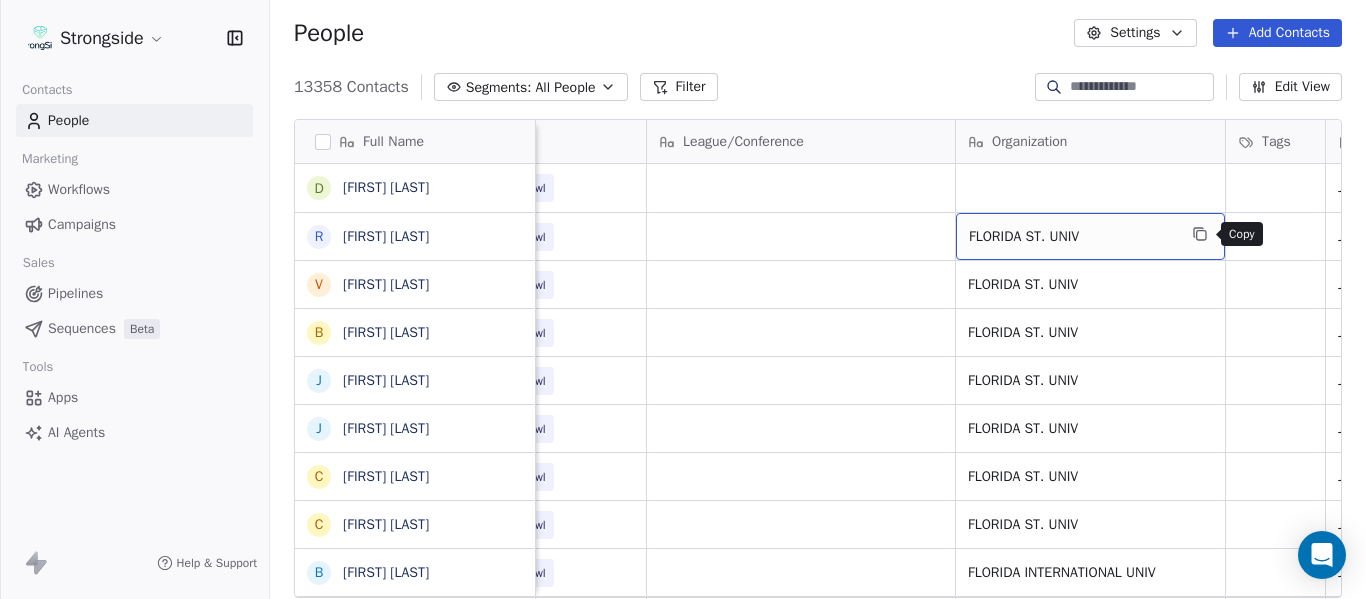 click 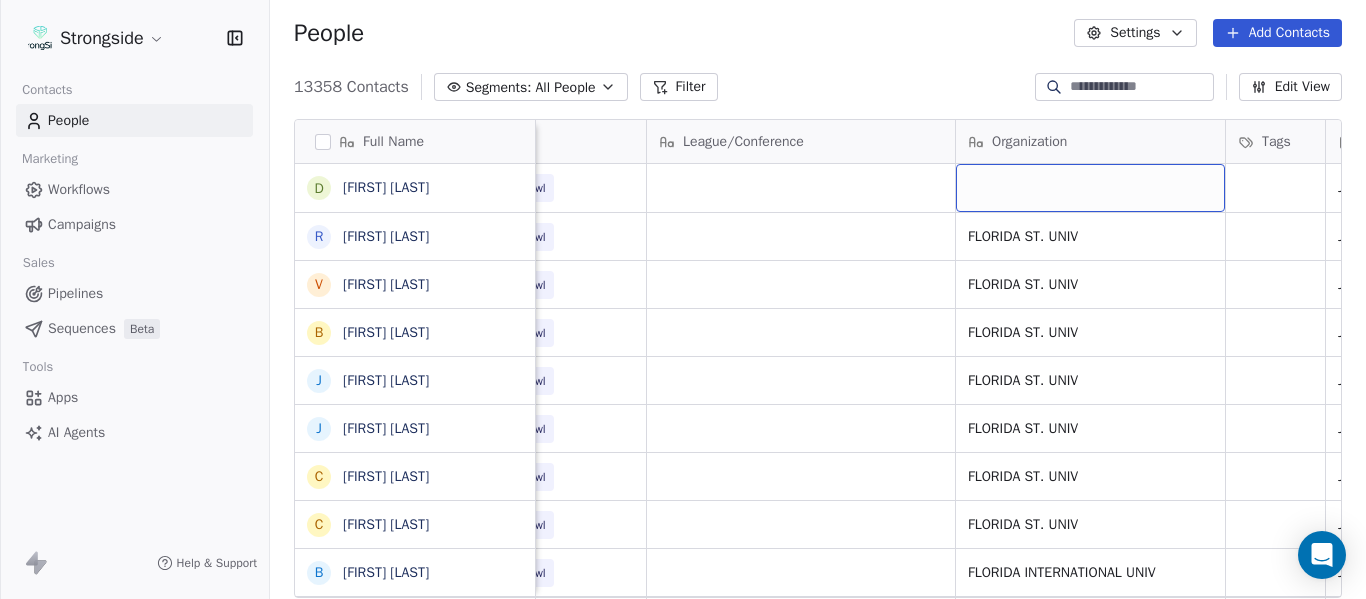 click at bounding box center (1090, 188) 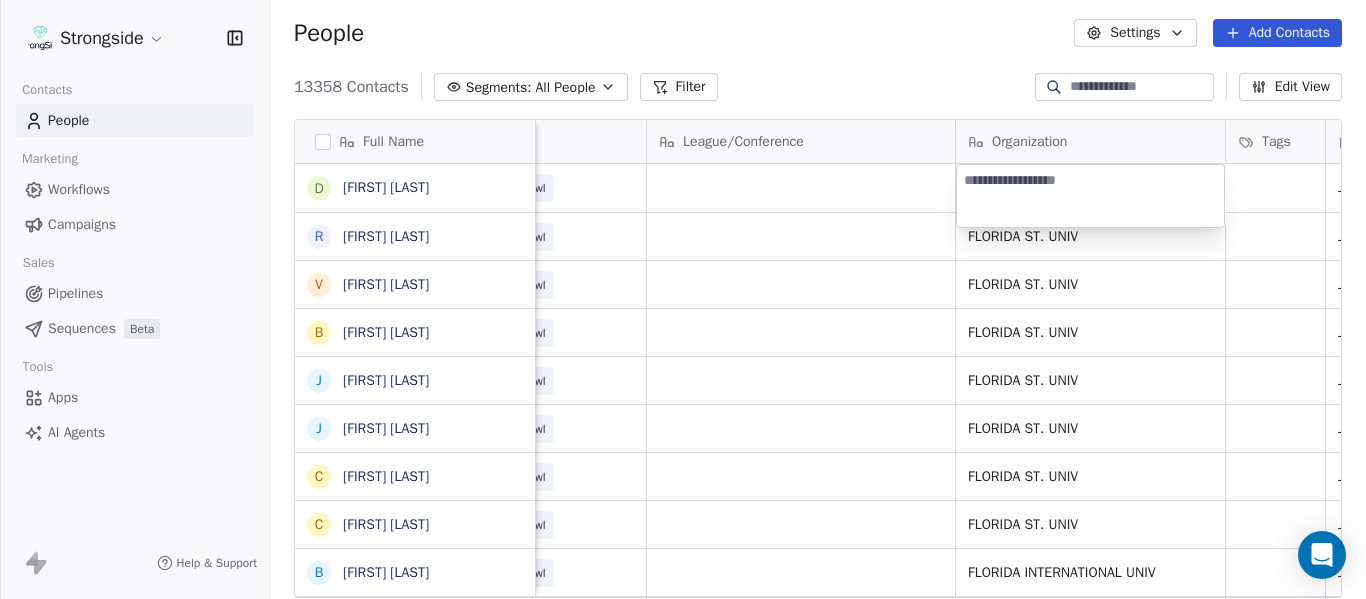 type on "**********" 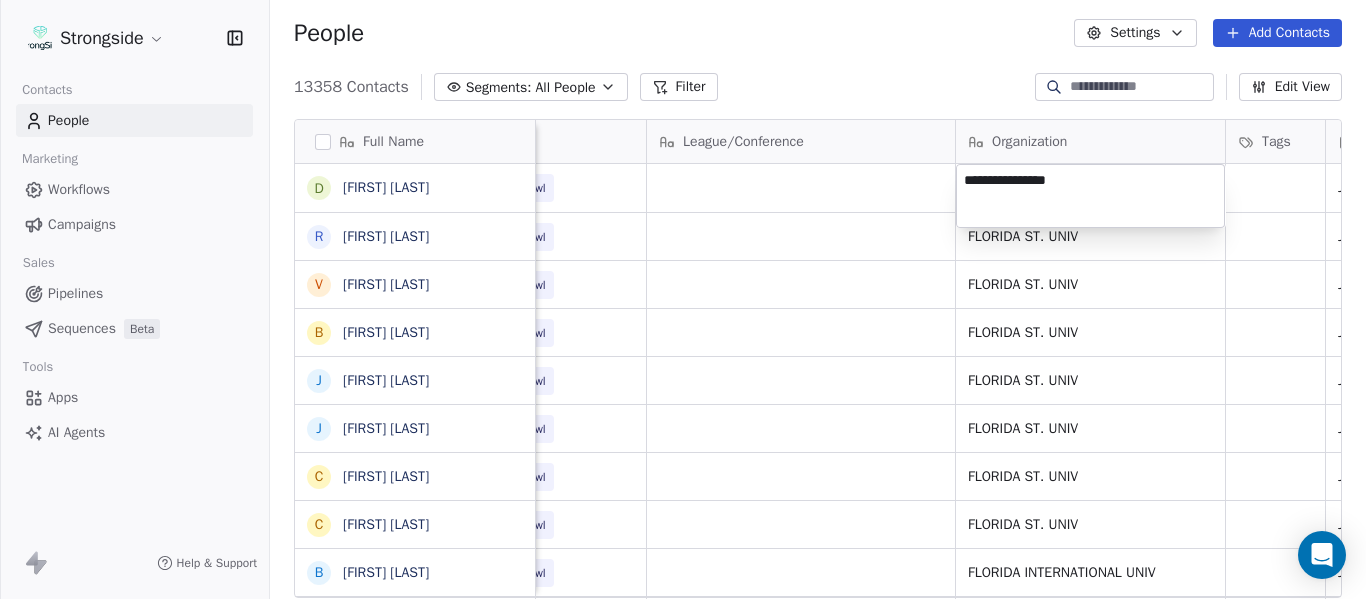 click on "Strongside Contacts People Marketing Workflows Campaigns Sales Pipelines Sequences Beta Tools Apps AI Agents Help & Support People Settings Add Contacts 13358 Contacts Segments: All People Filter Edit View Tag Add to Sequence Export Full Name D [FIRST] [LAST] R [FIRST] [LAST] V [FIRST] [LAST] B [FIRST] [LAST] J [FIRST] [LAST] J [FIRST] [LAST] C [FIRST] [LAST] C [FIRST] [LAST] B [FIRST] [LAST] R [FIRST] [LAST] J [FIRST] [LAST] E [FIRST] [LAST] A [FIRST] [LAST] K [FIRST] [LAST] K [FIRST] [LAST] N [FIRST] [LAST] J [FIRST] [LAST] F [FIRST] [LAST] C [FIRST] [LAST] M [FIRST] [LAST] M [FIRST] [LAST] M [FIRST] [LAST] A [FIRST] [LAST] D [FIRST] [LAST] R [FIRST] [LAST] D [FIRST] [LAST] A [FIRST] [LAST] W [FIRST] [LAST] S [FIRST] [LAST] Email Phone Number Level League/Conference Organization Tags Created Date BST Status Job Title Priority dyray@[EXAMPLE.COM] NCAA I-Bowl Jul 22, 2025 12:24 PM rstockstill@[EXAMPLE.COM] NCAA I-Bowl FLORIDA ST. UNIV Jul 22, 2025 12:23 PM Dir/Scouting (O vcupp@[EXAMPLE.COM] [PHONE] NCAA I-Bowl FLORIDA ST. UNIV JUCO SID" at bounding box center [683, 299] 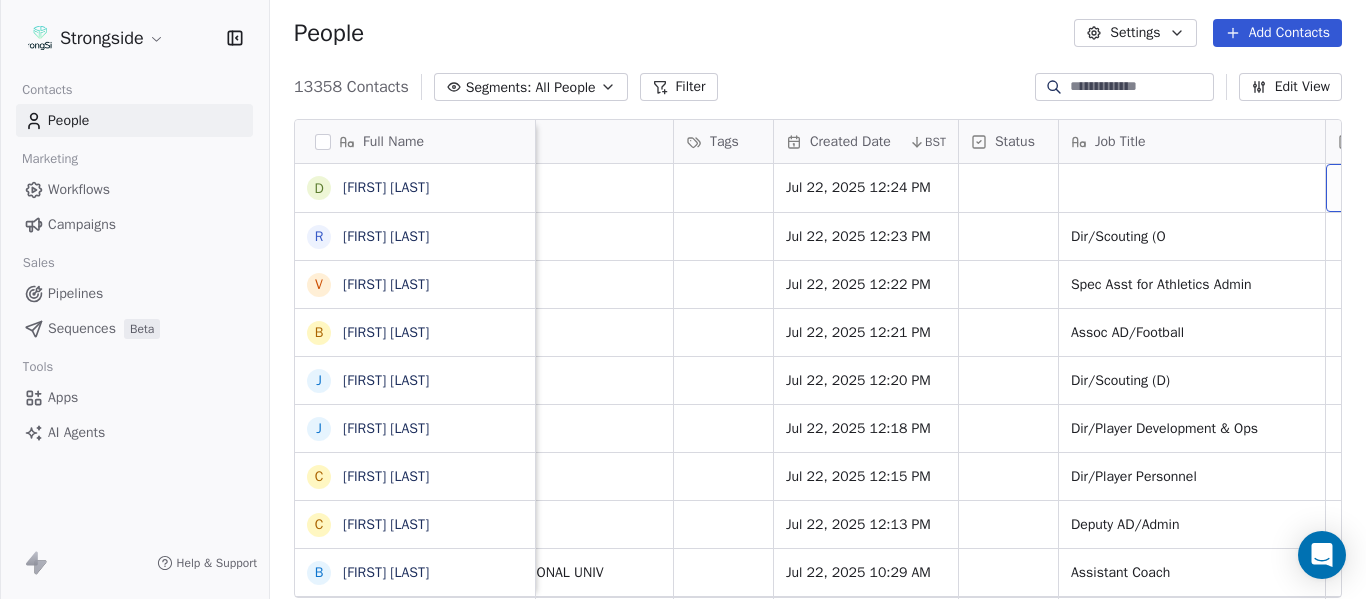 scroll, scrollTop: 0, scrollLeft: 1273, axis: horizontal 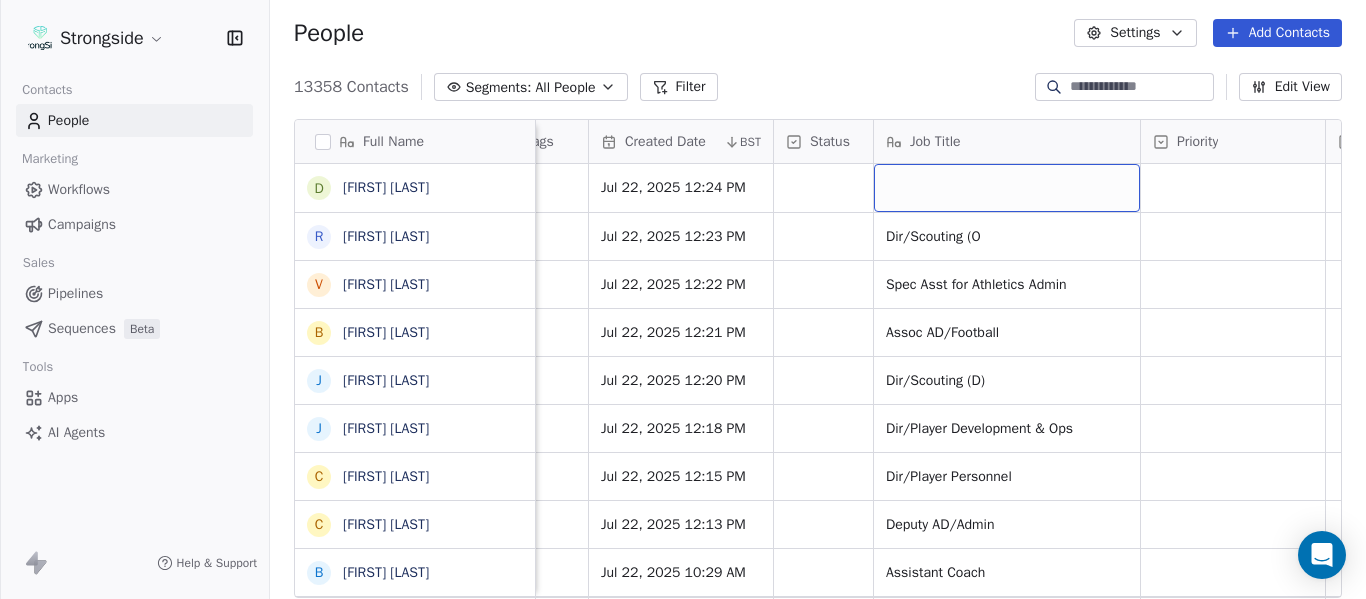 click at bounding box center [1007, 188] 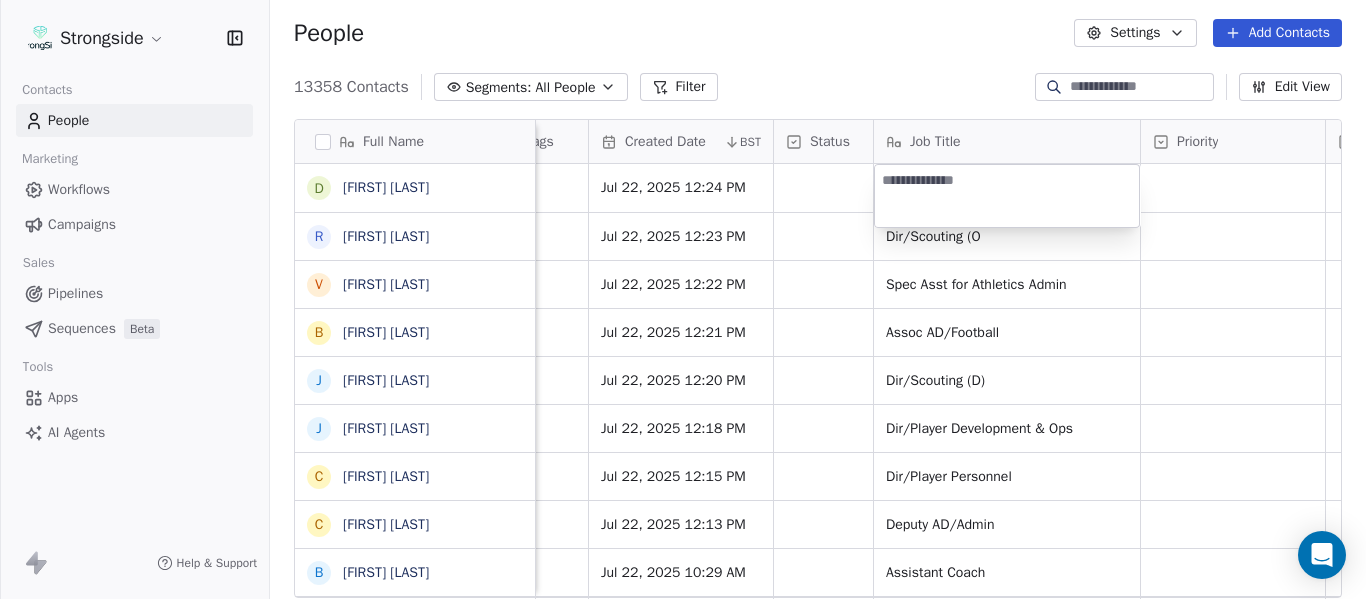 type on "**********" 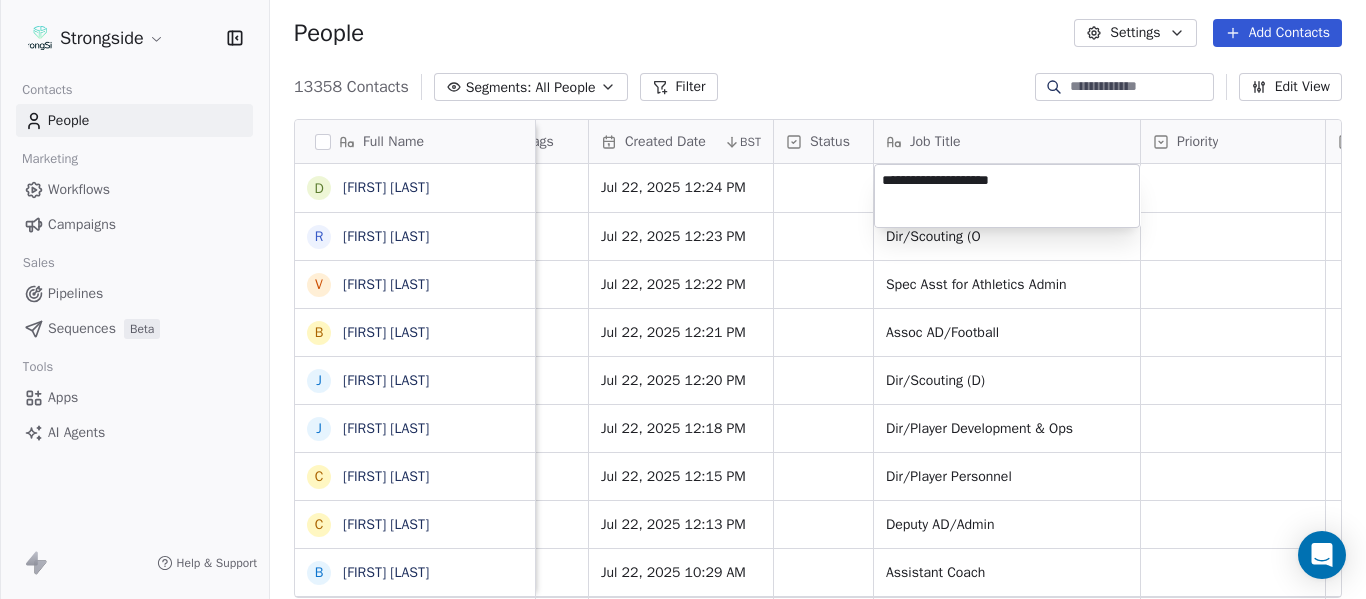 click on "Strongside Contacts People Marketing Workflows Campaigns Sales Pipelines Sequences Beta Tools Apps AI Agents Help & Support People Settings Add Contacts 13358 Contacts Segments: All People Filter Edit View Tag Add to Sequence Export Full Name D [FIRST] [LAST] R [FIRST] [LAST] V [FIRST] [LAST] B [FIRST] [LAST] J [FIRST] [LAST] J [FIRST] [LAST] C [FIRST] [LAST] C [FIRST] [LAST] B [FIRST] [LAST] R [FIRST] [LAST] J [FIRST] [LAST] E [FIRST] [LAST] A [FIRST] [LAST] K [FIRST] [LAST] K [FIRST] [LAST] N [FIRST] [LAST] J [FIRST] [LAST] F [FIRST] [LAST] C [FIRST] [LAST] M [FIRST] [LAST] M [FIRST] [LAST] A [FIRST] [LAST] D [FIRST] [LAST] R [FIRST] [LAST] D [FIRST] [LAST] A [FIRST] [LAST] W [FIRST] [LAST] S [FIRST] [LAST] S [FIRST] [LAST] C [FIRST] [LAST] Level League/Conference Organization Tags Created Date BST Status Job Title Priority NCAA I-Bowl [STATE] ST. UNIV Jul 22, 2025 12:24 PM NCAA I-Bowl [STATE] ST. UNIV Jul 22, 2025 12:23 PM Dir/Scouting (O NCAA I-Bowl NCAA I-Bowl" at bounding box center (683, 299) 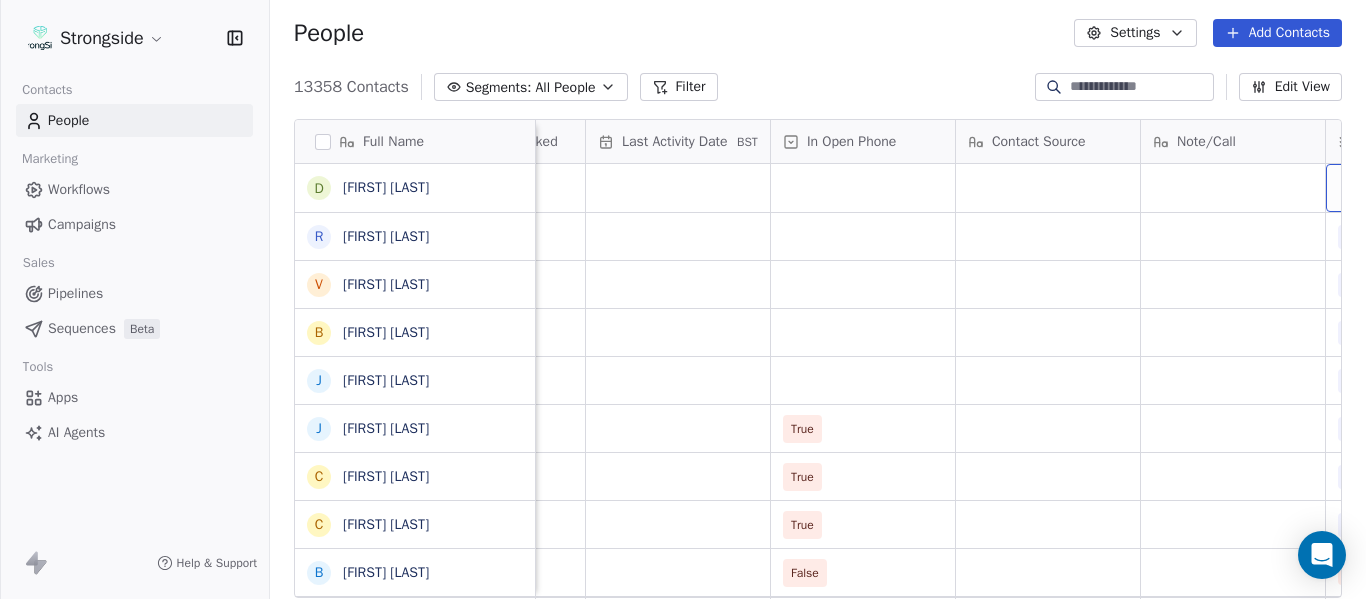 scroll, scrollTop: 0, scrollLeft: 2383, axis: horizontal 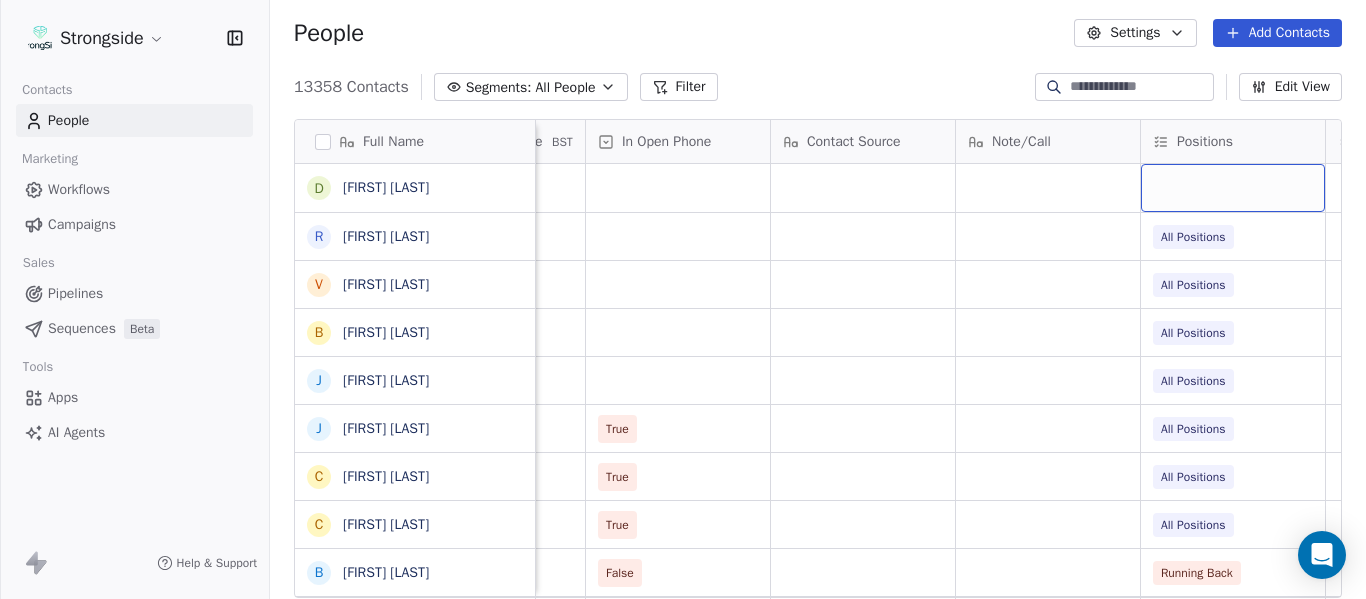 click at bounding box center [1233, 188] 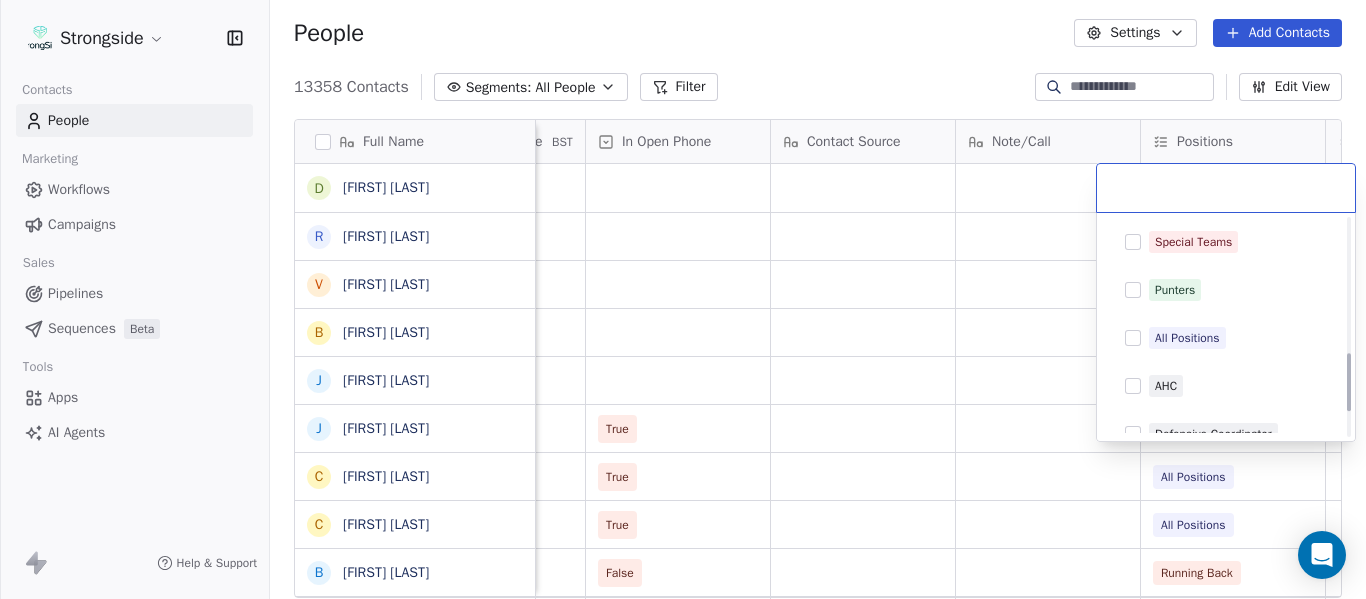 scroll, scrollTop: 500, scrollLeft: 0, axis: vertical 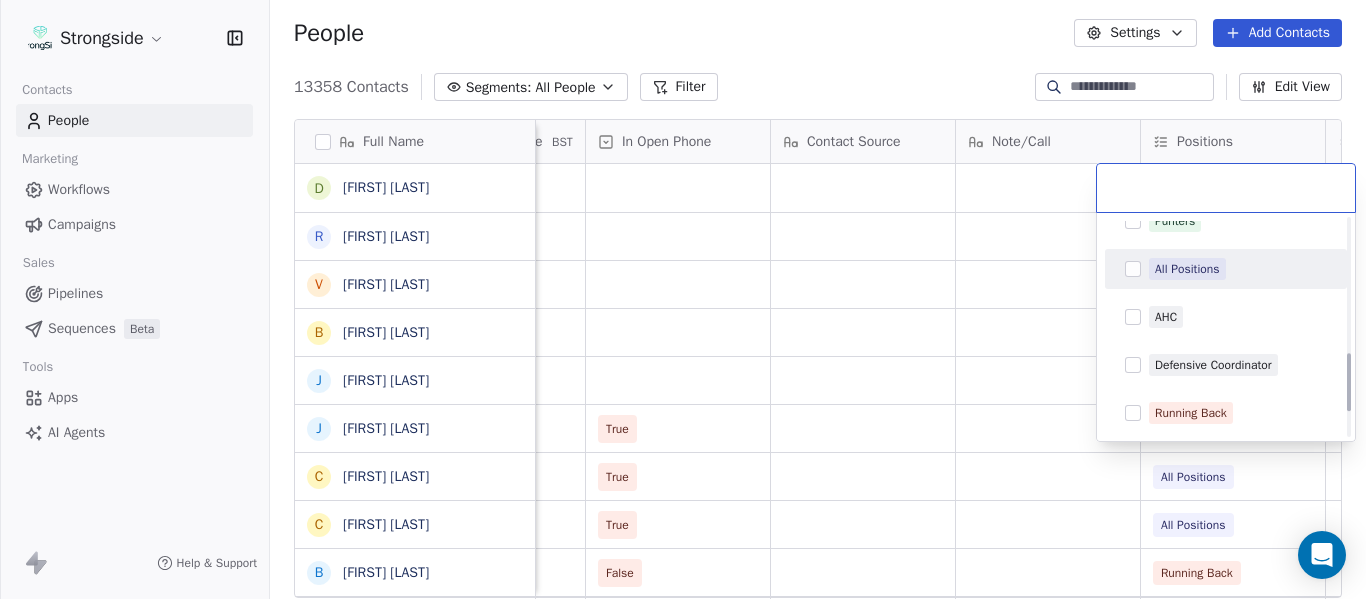 click on "All Positions" at bounding box center (1187, 269) 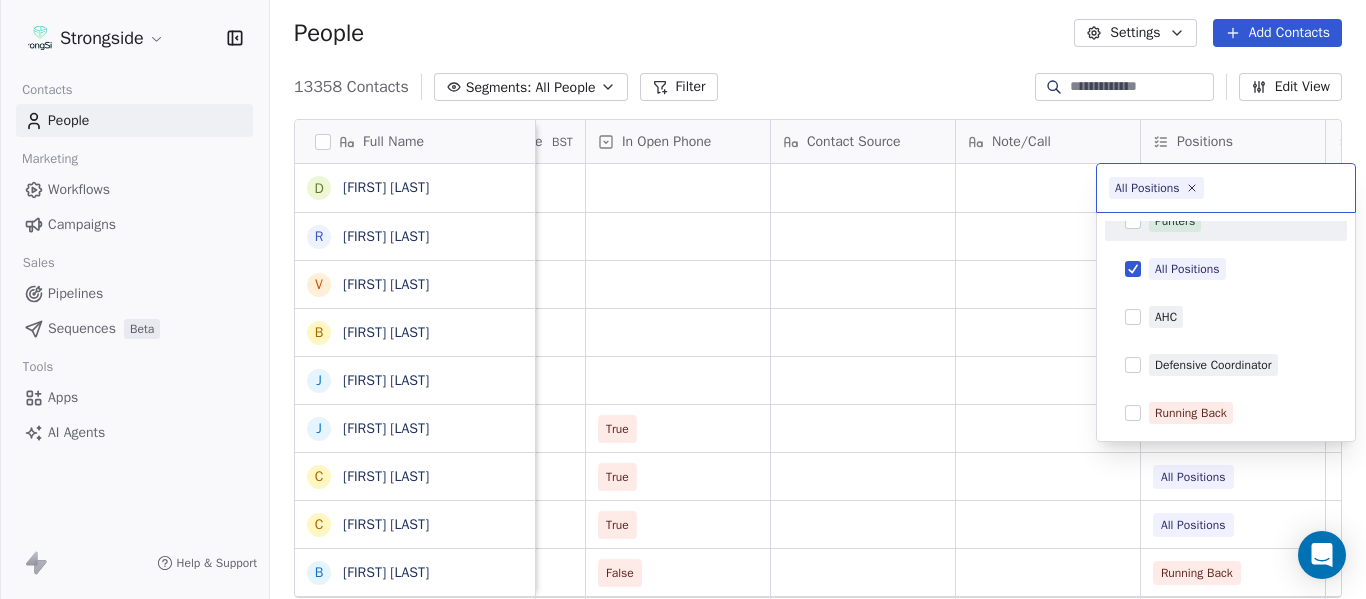 click on "Strongside Contacts People Marketing Workflows Campaigns Sales Pipelines Sequences Beta Tools Apps AI Agents Help & Support People Settings  Add Contacts 13358 Contacts Segments: All People Filter  Edit View Tag Add to Sequence Export Full Name D [FIRST] [LAST] R [FIRST] [LAST] V [FIRST] [LAST] B [FIRST] [LAST] J [FIRST] [LAST] J [FIRST] [LAST] C [FIRST] [LAST] C [FIRST] [LAST] B [FIRST] [LAST] R [FIRST] [LAST] J [FIRST] [LAST] E [FIRST] [LAST] A [FIRST] [LAST] K [FIRST] [LAST] K [FIRST] [LAST] N [FIRST] [LAST] J [FIRST] [LAST] F [FIRST] [LAST] C [FIRST] [LAST] M [FIRST] [LAST] M [FIRST] [LAST] A [FIRST] [LAST] A [FIRST] [LAST] D [FIRST] [LAST] R [FIRST] [LAST] D [FIRST] [LAST] A [FIRST] [LAST] W [FIRST] [LAST] S [FIRST] [LAST] S [FIRST] [LAST] J [FIRST] [LAST] Job Title Priority Emails Auto Clicked Last Activity Date BST In Open Phone Contact Source Note/Call Positions Student Pop. Lead Account   General Mgr/Personnel   Dir/Scouting (O All Positions   Spec Asst for Athletics Admin All Positions   Assoc AD/Football All Positions   Dir/Scouting (D) All Positions" at bounding box center (683, 299) 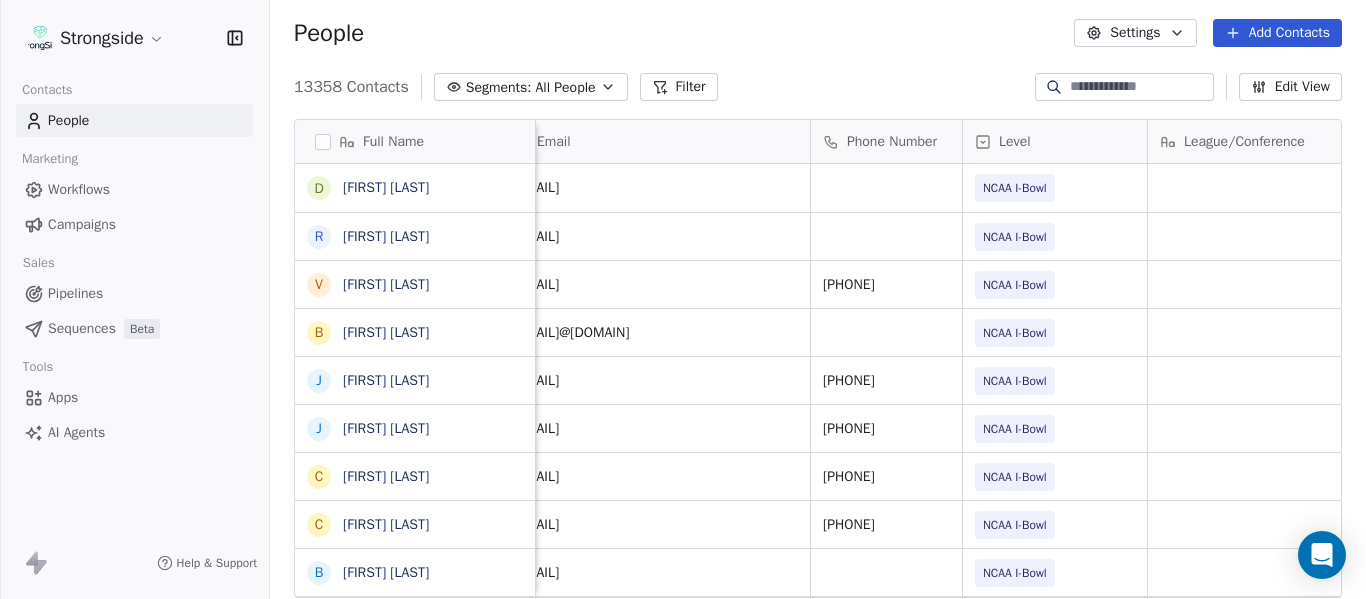 scroll, scrollTop: 0, scrollLeft: 0, axis: both 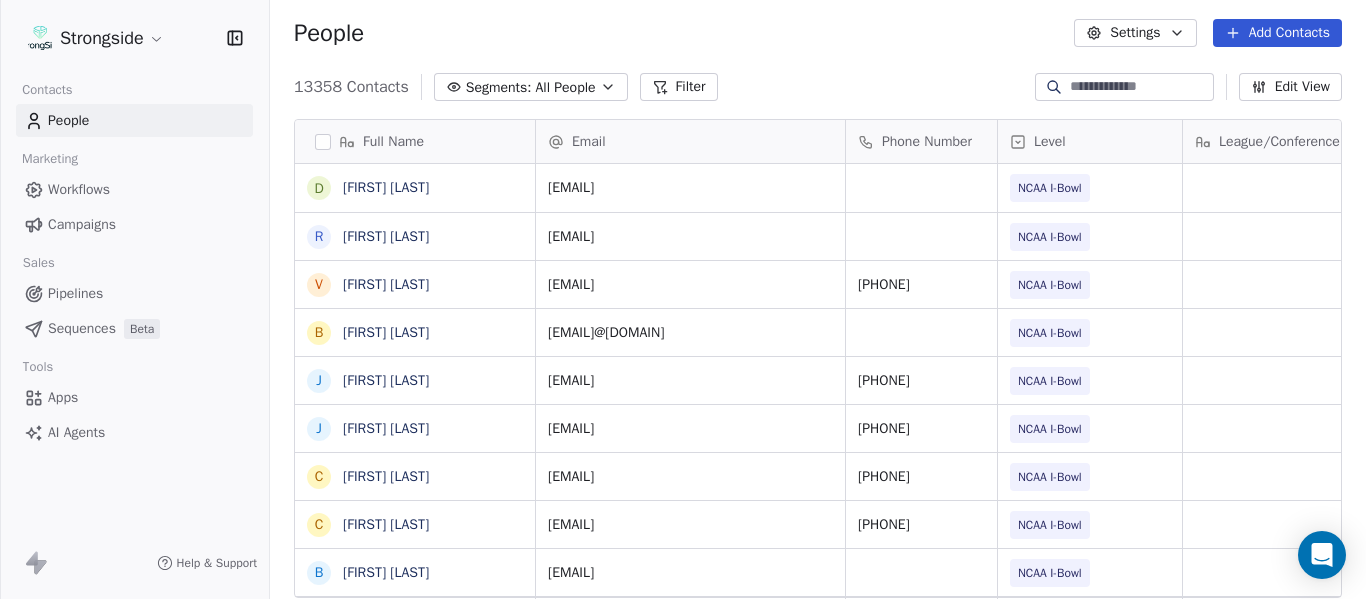 click on "Add Contacts" at bounding box center (1277, 33) 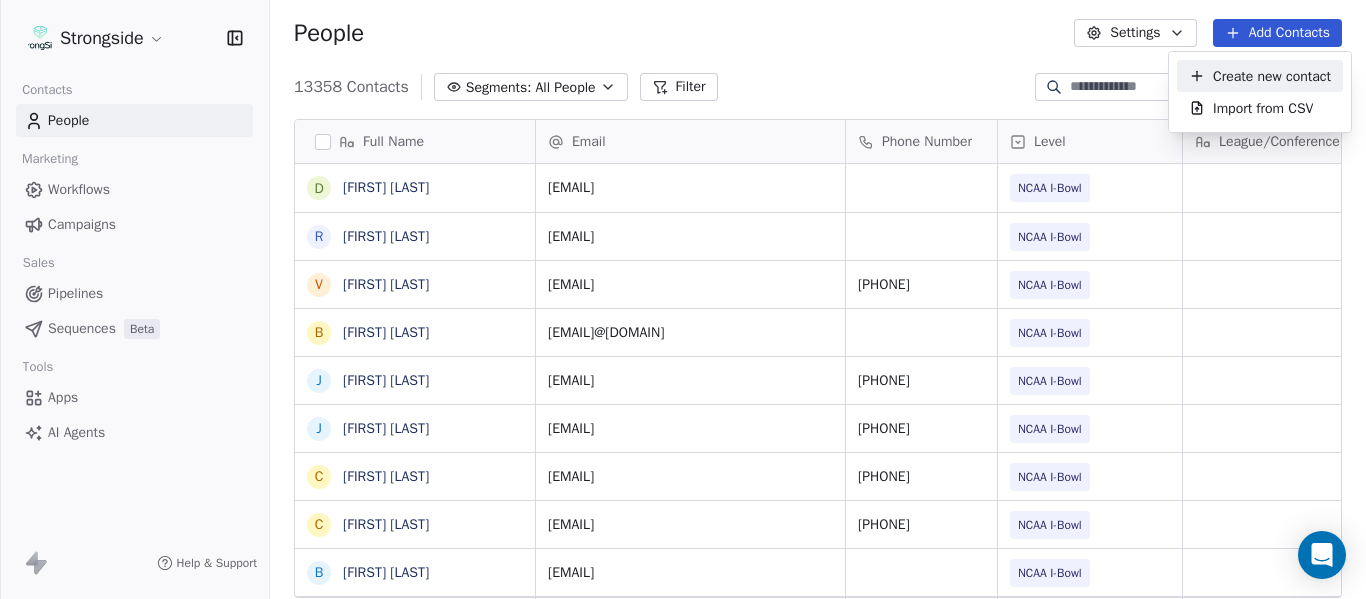 click on "Create new contact" at bounding box center (1272, 76) 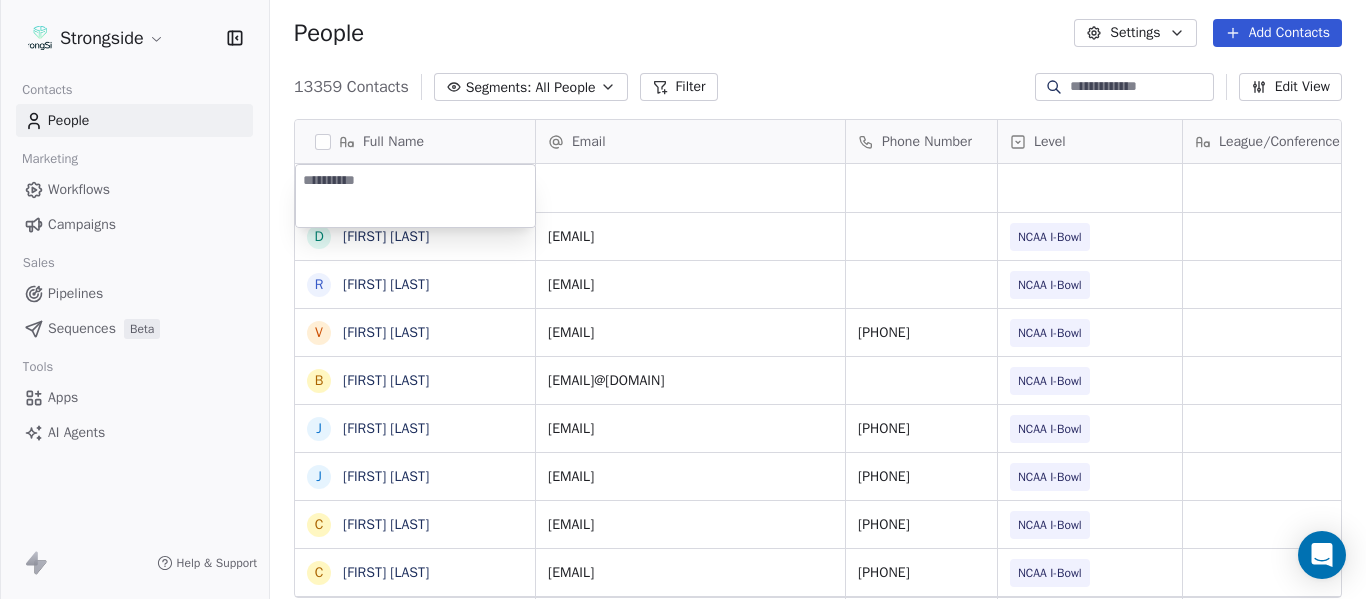 type on "**********" 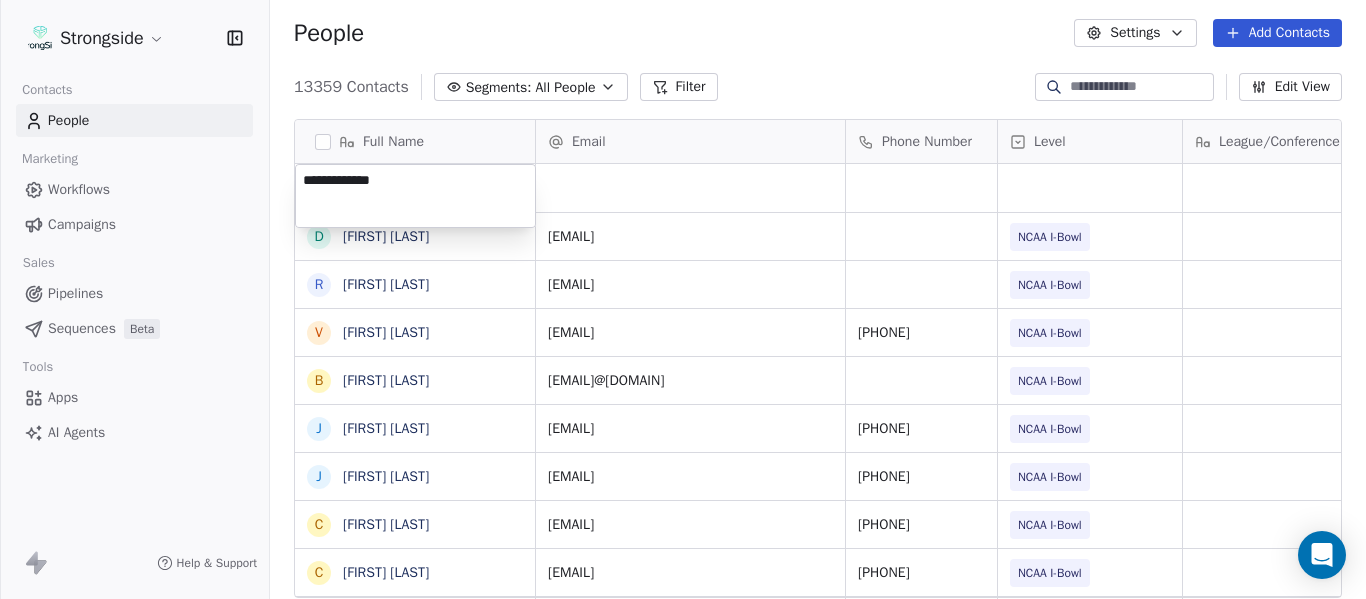 click on "Strongside Contacts People Marketing Workflows Campaigns Sales Pipelines Sequences Beta Tools Apps AI Agents Help & Support People Settings Add Contacts 13359 Contacts Segments: All People Filter Edit View Tag Add to Sequence Export Full Name D [FIRST] [LAST] R [FIRST] [LAST] V [FIRST] [LAST] B [FIRST] [LAST] J [FIRST] [LAST] J [FIRST] [LAST] C [FIRST] [LAST] C [FIRST] [LAST] B [FIRST] [LAST] R [FIRST] [LAST] J [FIRST] [LAST] E [FIRST] [LAST] A [FIRST] [LAST] K [FIRST] [LAST] K [FIRST] [LAST] N [FIRST] [LAST] J [FIRST] [LAST] F [FIRST] [LAST] C [FIRST] [LAST] M [FIRST] [LAST] M [FIRST] [LAST] M [FIRST] [LAST] A [FIRST] [LAST] D [FIRST] [LAST] R [FIRST] [LAST] D [FIRST] [LAST] A [FIRST] [LAST] W [FIRST] [LAST] S [FIRST] [LAST] Email Phone Number Level League/Conference Organization Tags Created Date BST Jul 22, 2025 12:25 PM dyray@[EXAMPLE.COM] NCAA I-Bowl FLORIDA ST. UNIV Jul 22, 2025 12:24 PM rstockstill@[EXAMPLE.COM] NCAA I-Bowl FLORIDA ST. UNIV Jul 22, 2025 12:23 PM vcupp@[EXAMPLE.COM] [PHONE] NCAA I-Bowl FLORIDA ST. UNIV Jul 22, 2025 12:22 PM JUCO" at bounding box center (683, 299) 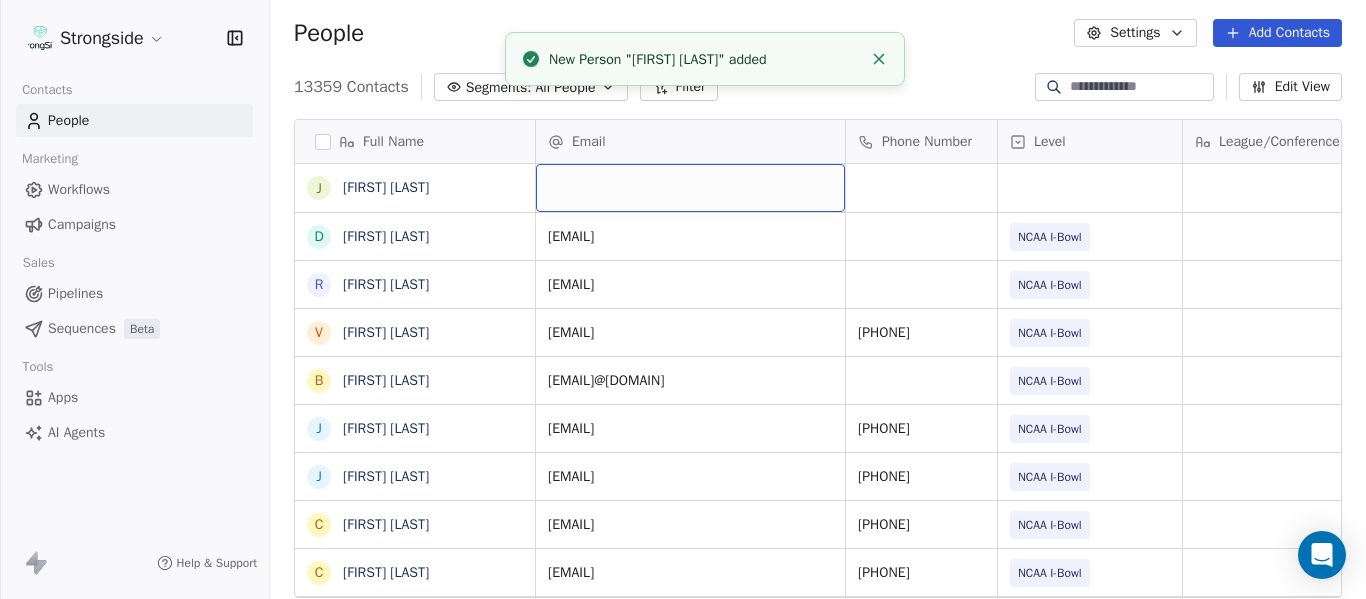 click at bounding box center [690, 188] 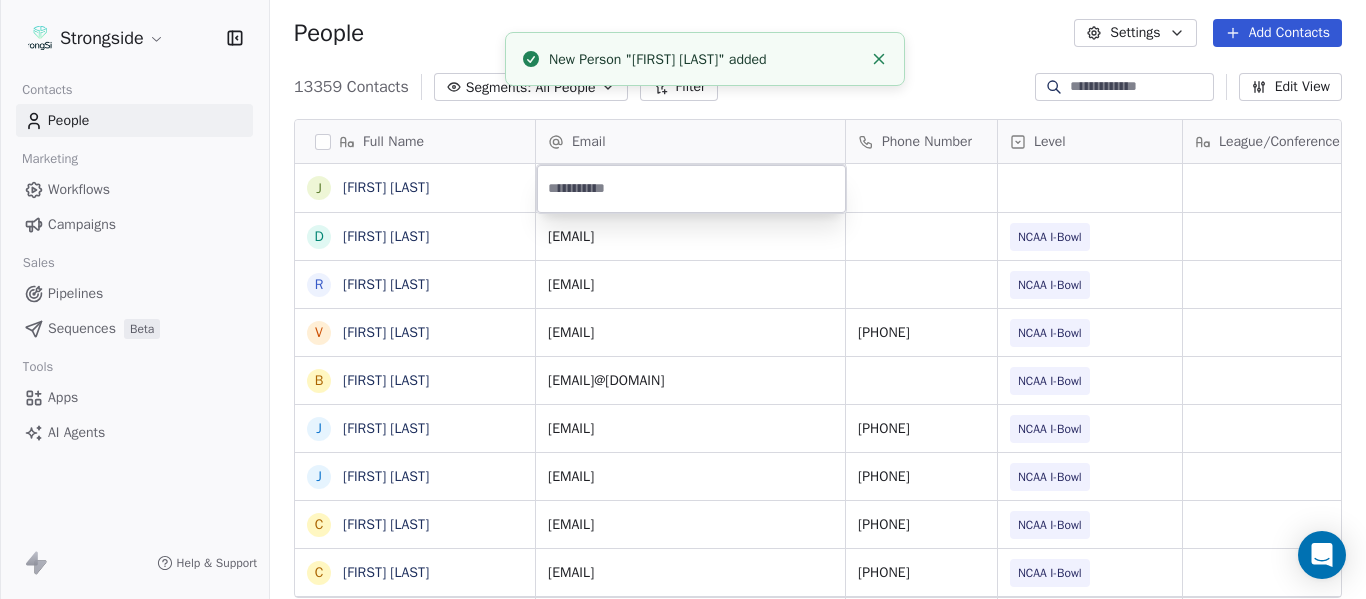 type on "**********" 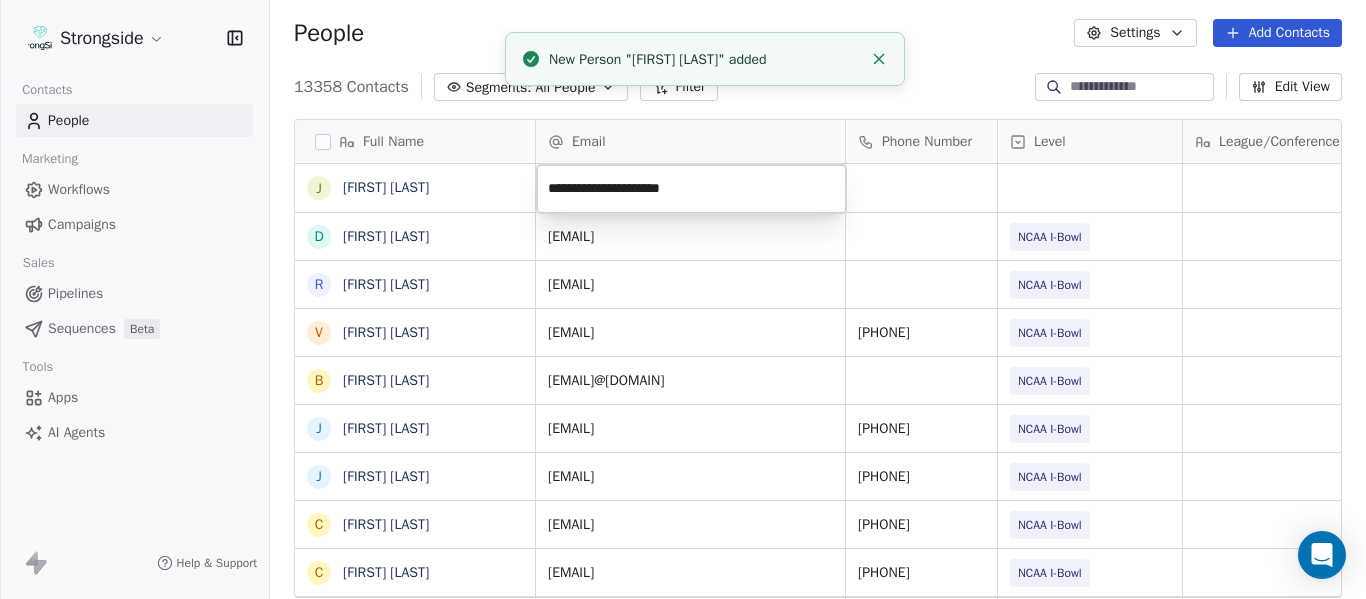 click at bounding box center (879, 59) 